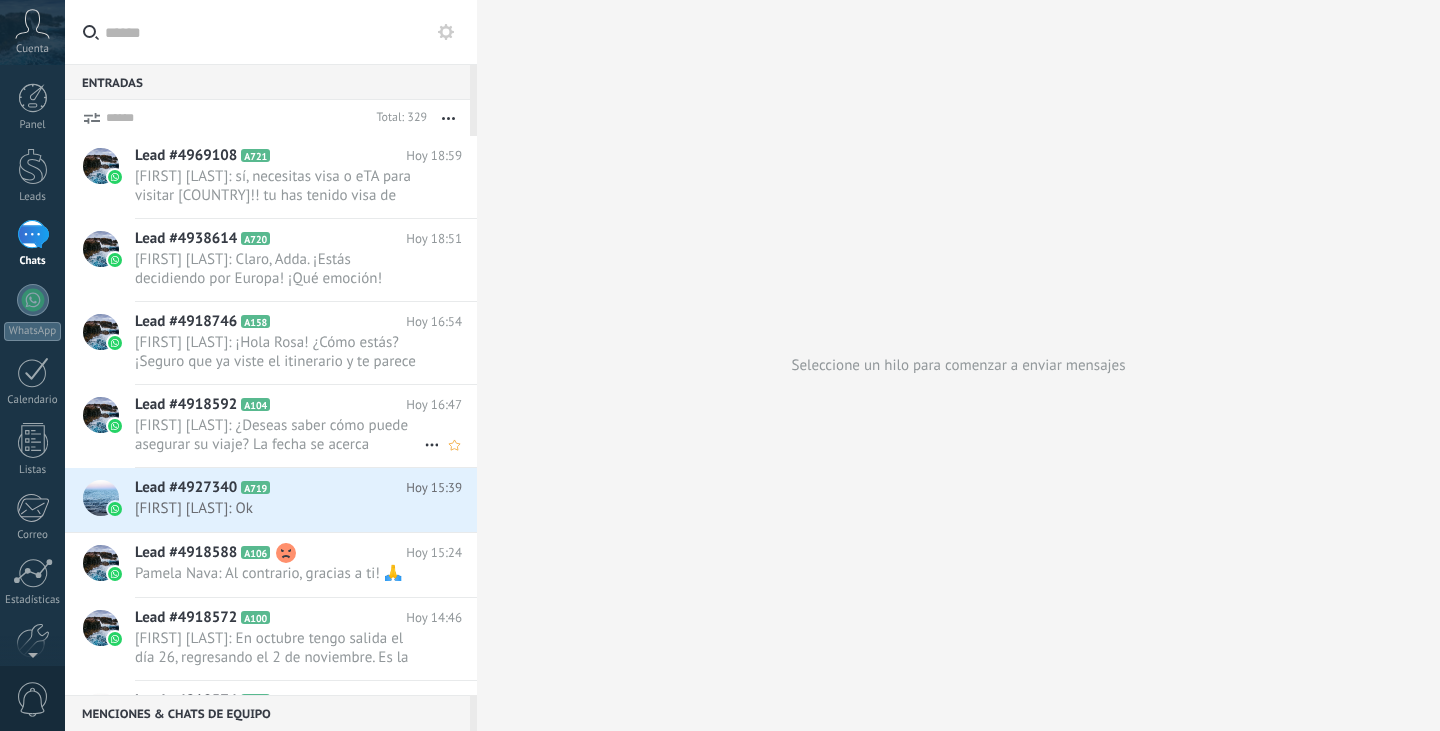 scroll, scrollTop: 0, scrollLeft: 0, axis: both 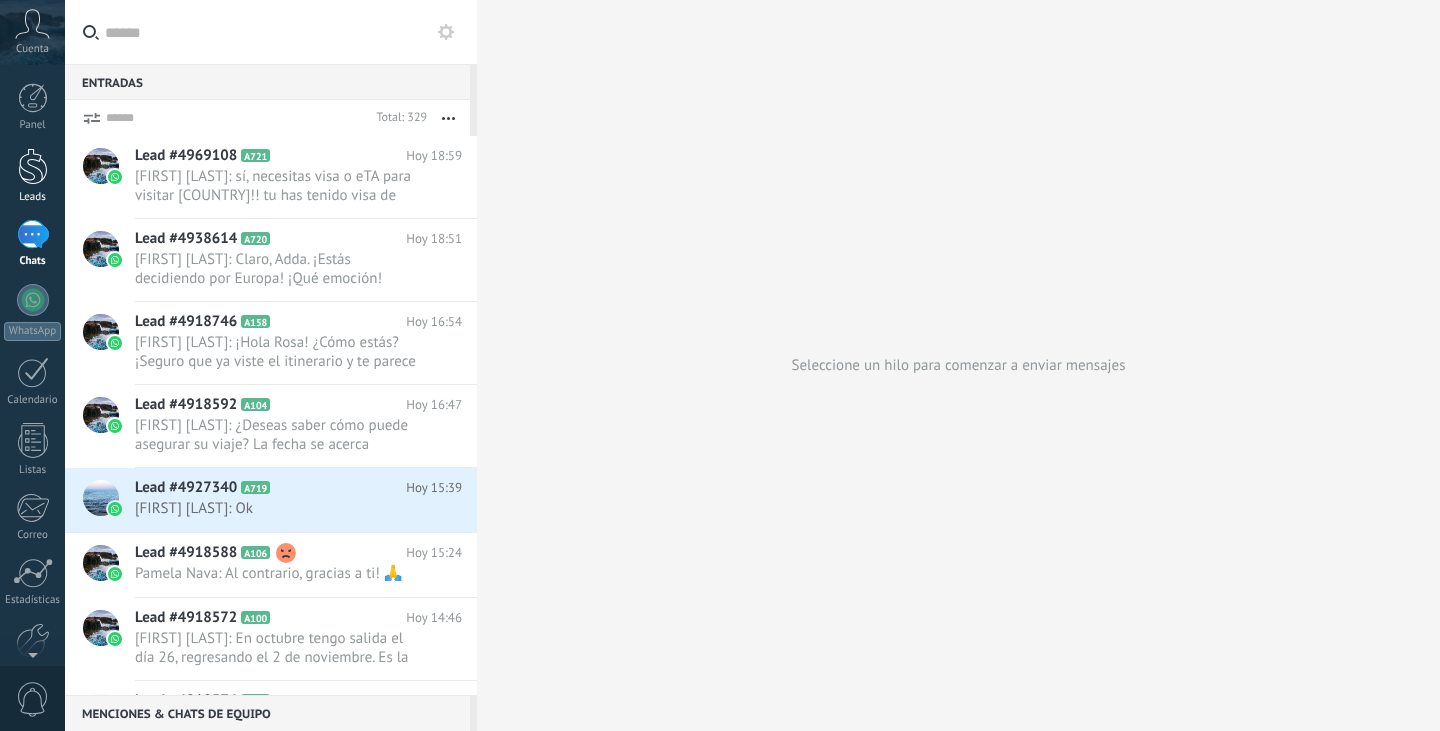 click on "Leads" at bounding box center (32, 176) 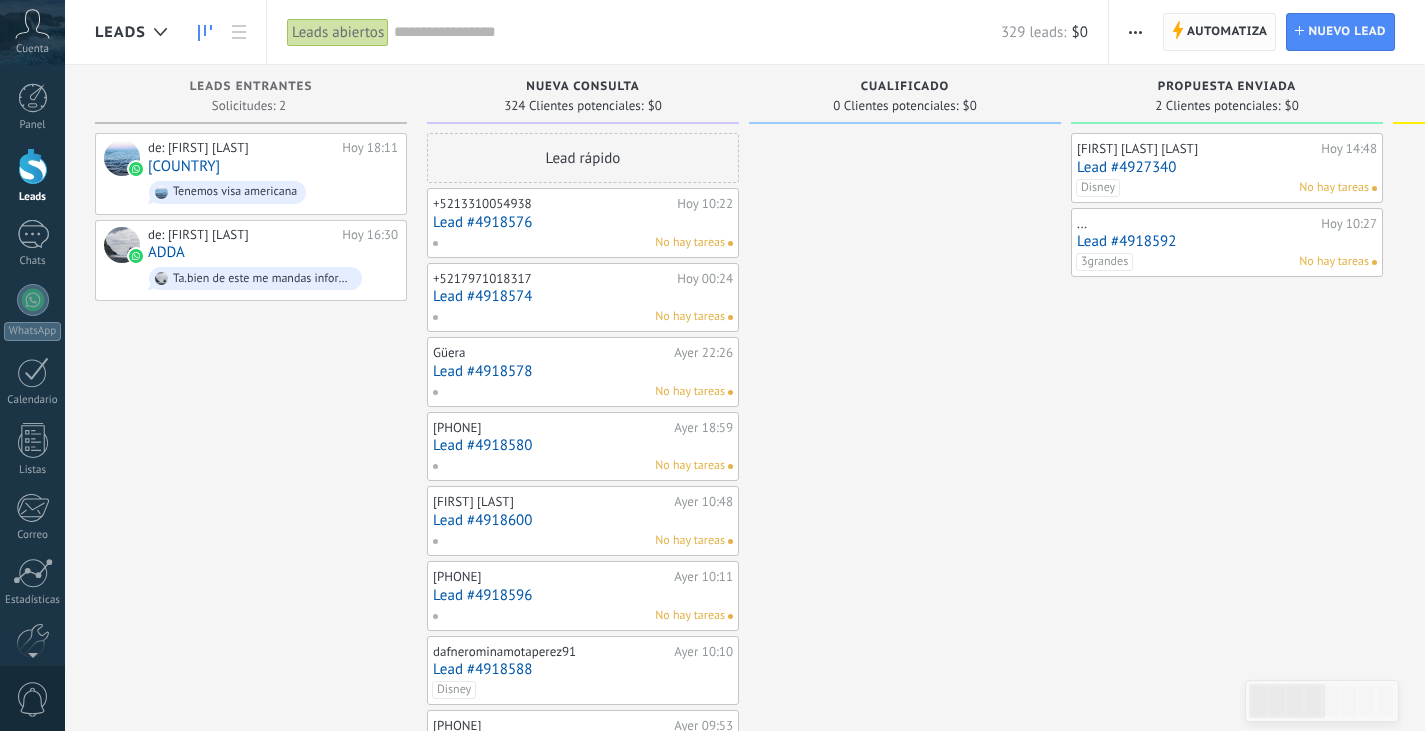 click on "Automatiza" at bounding box center (1227, 32) 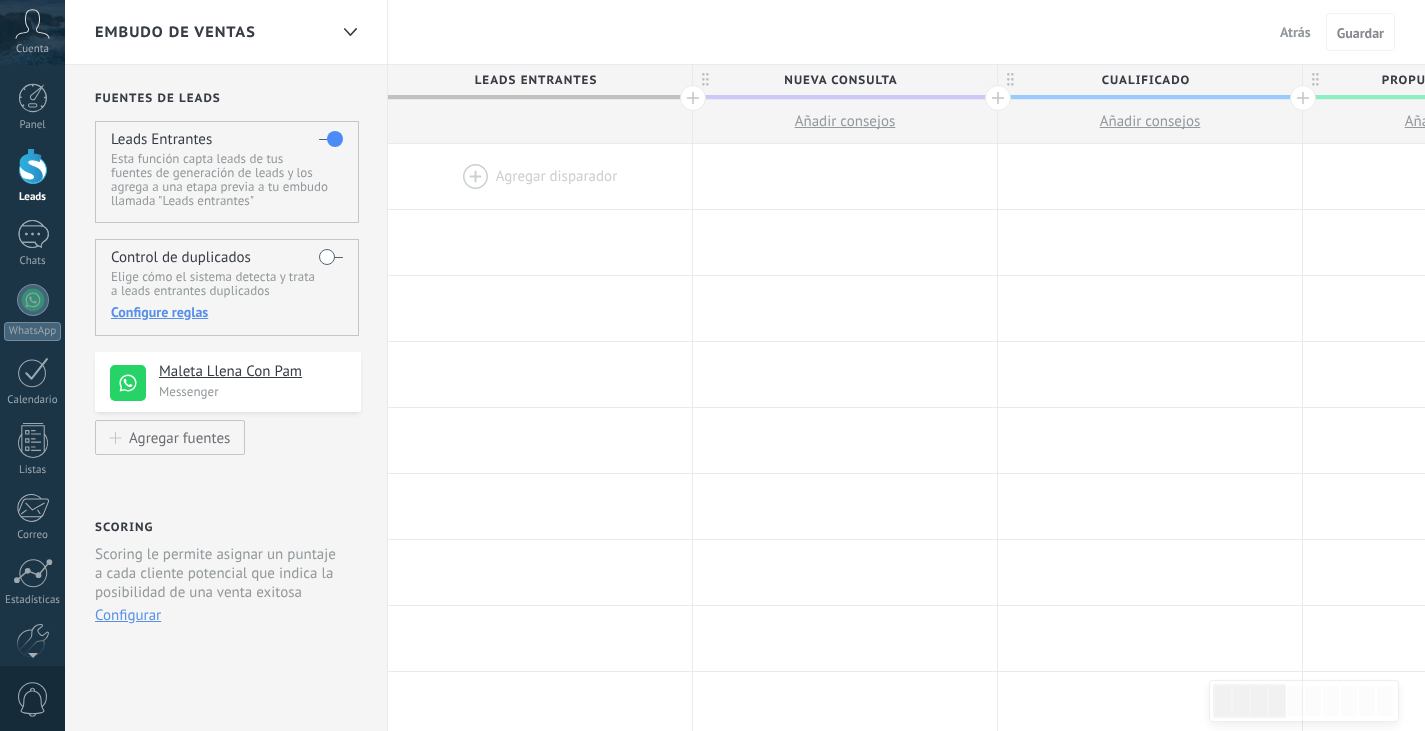 click at bounding box center [540, 176] 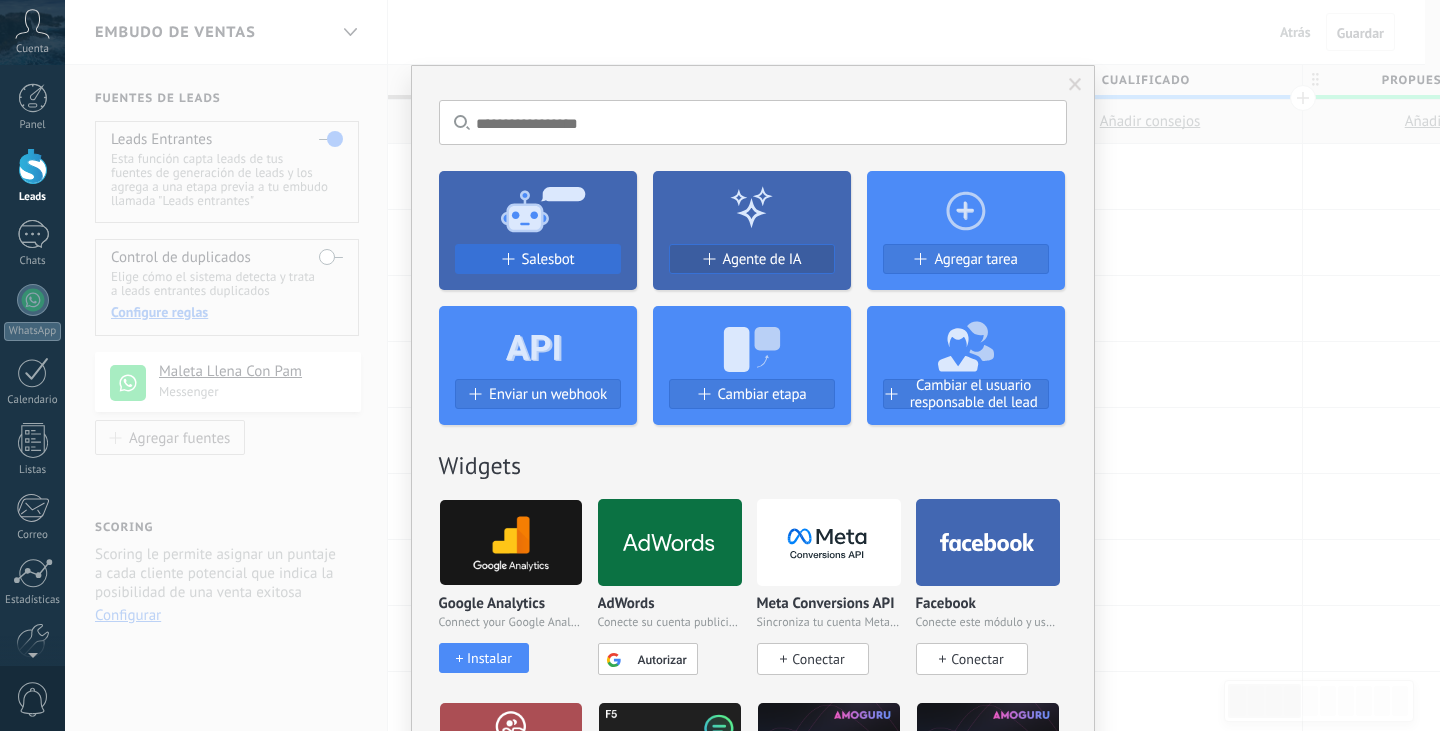 click on "Salesbot" at bounding box center [548, 259] 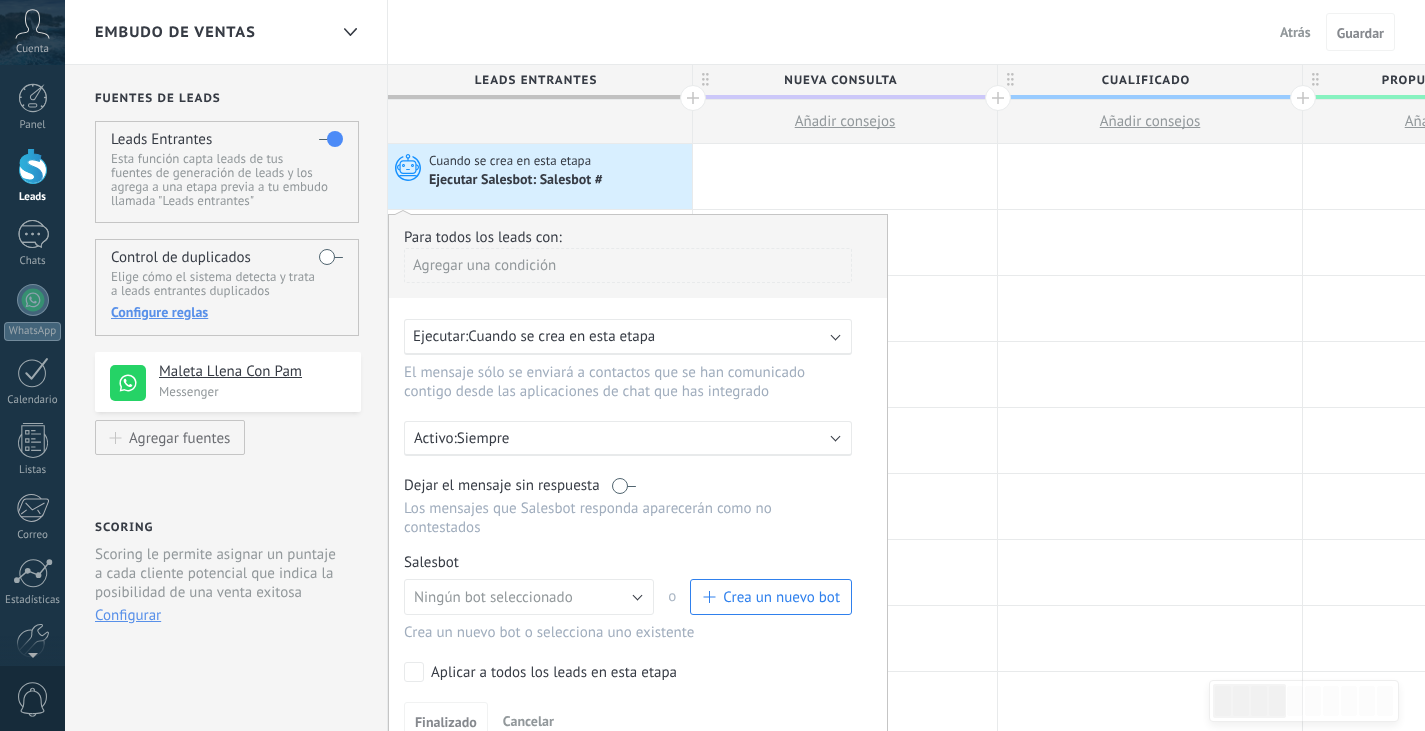 click on "Cuando se crea en esta etapa" at bounding box center [561, 336] 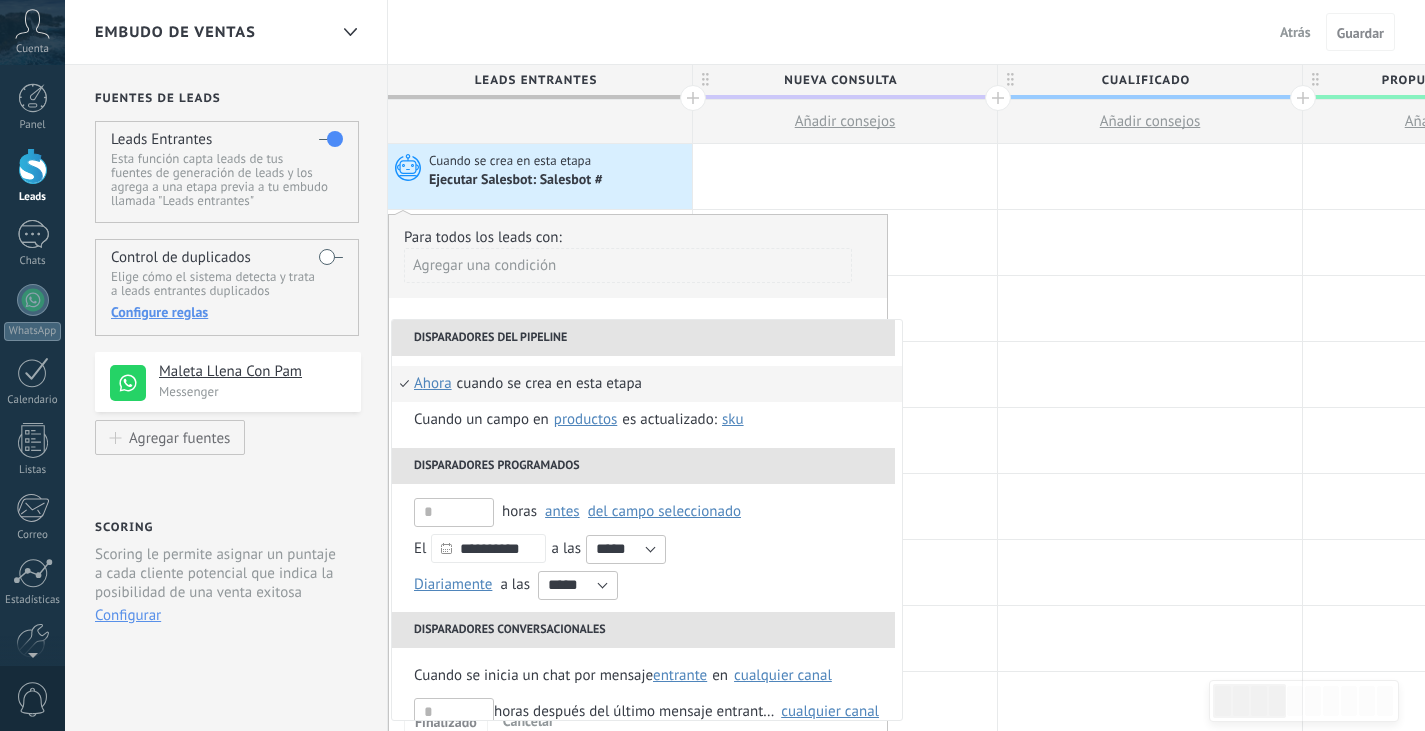 click on "Disparadores del pipeline" at bounding box center (643, 338) 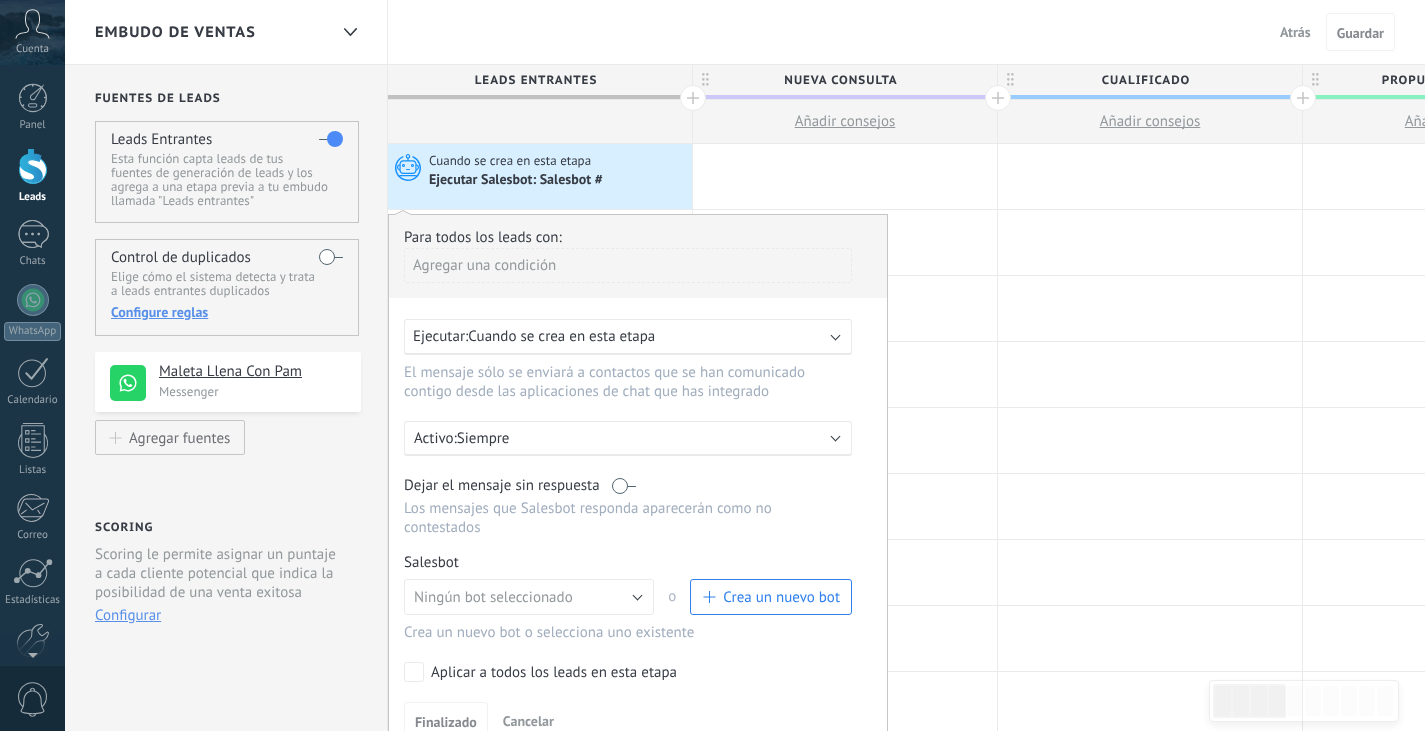 click on "Siempre" at bounding box center [632, 438] 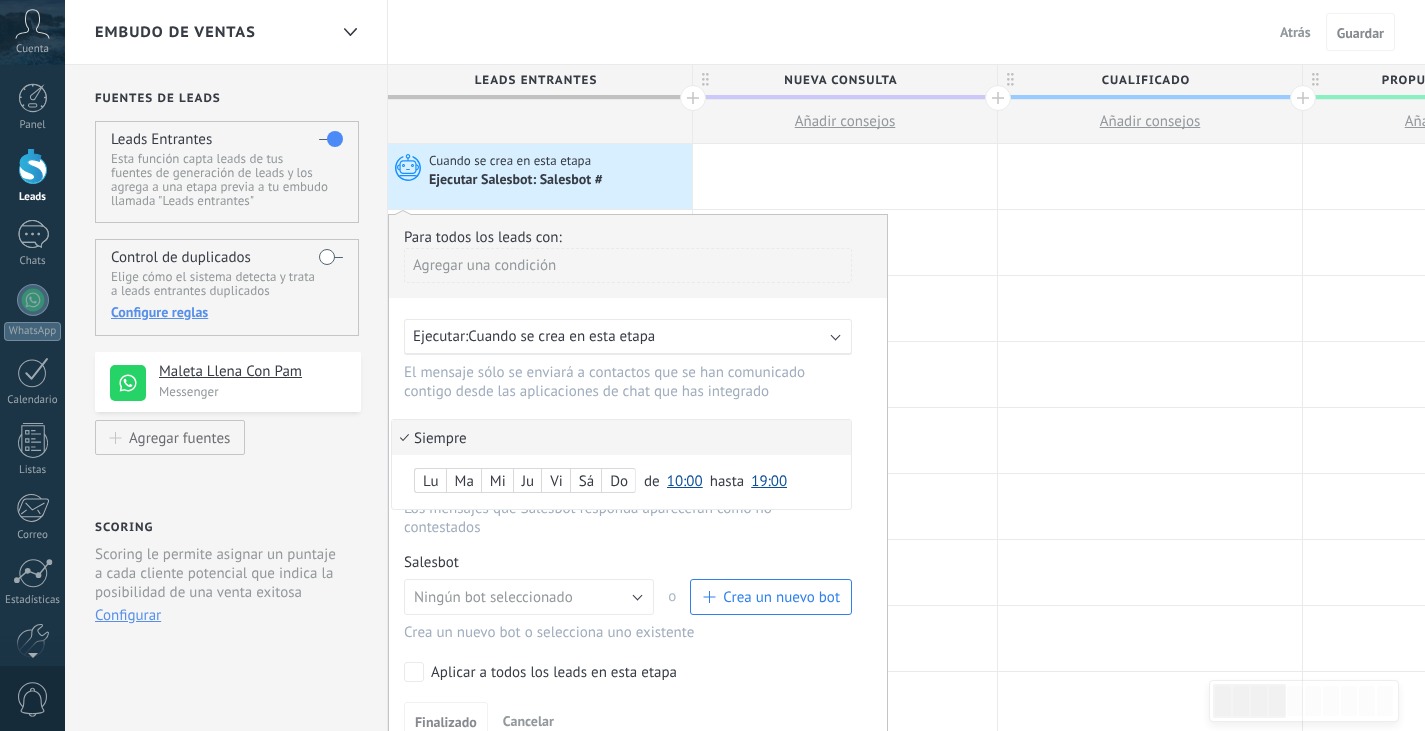 click on "Siempre" at bounding box center (621, 437) 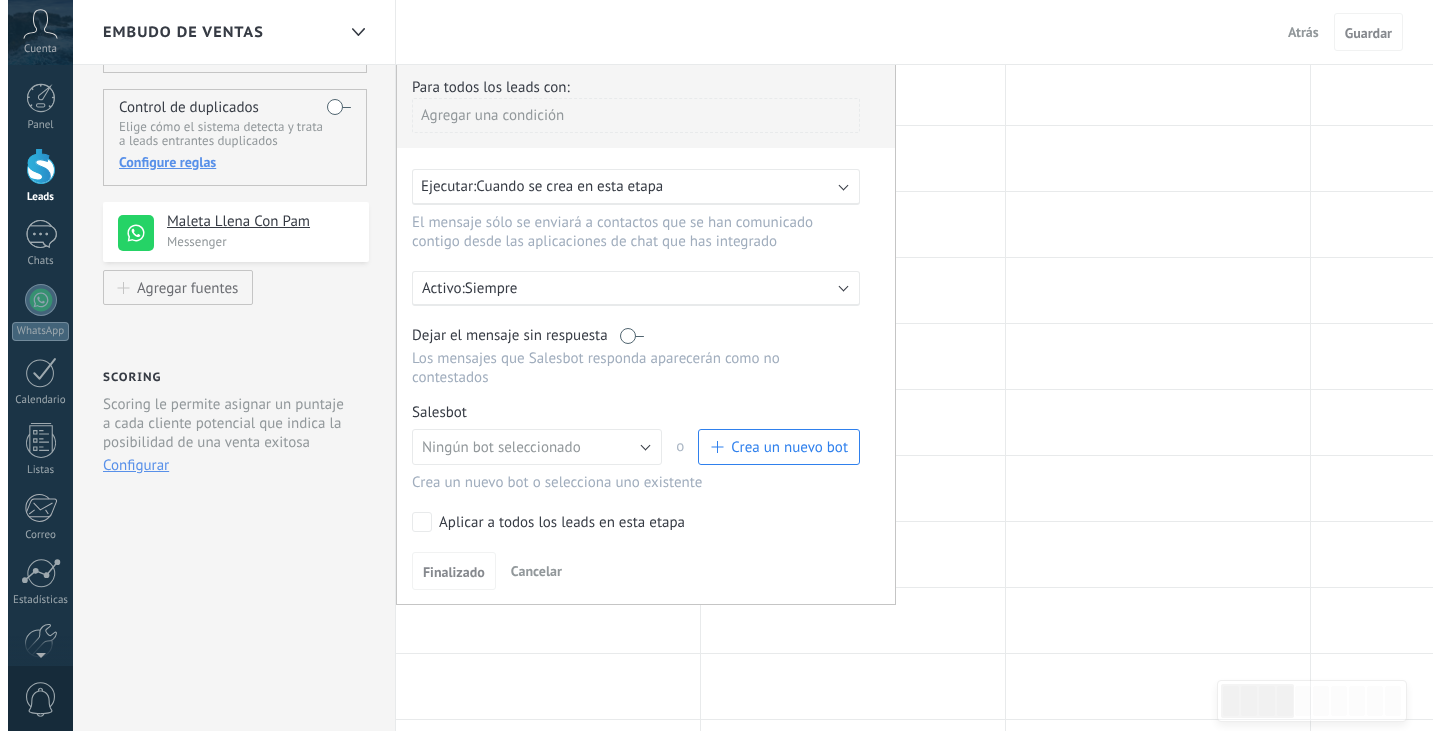 scroll, scrollTop: 200, scrollLeft: 0, axis: vertical 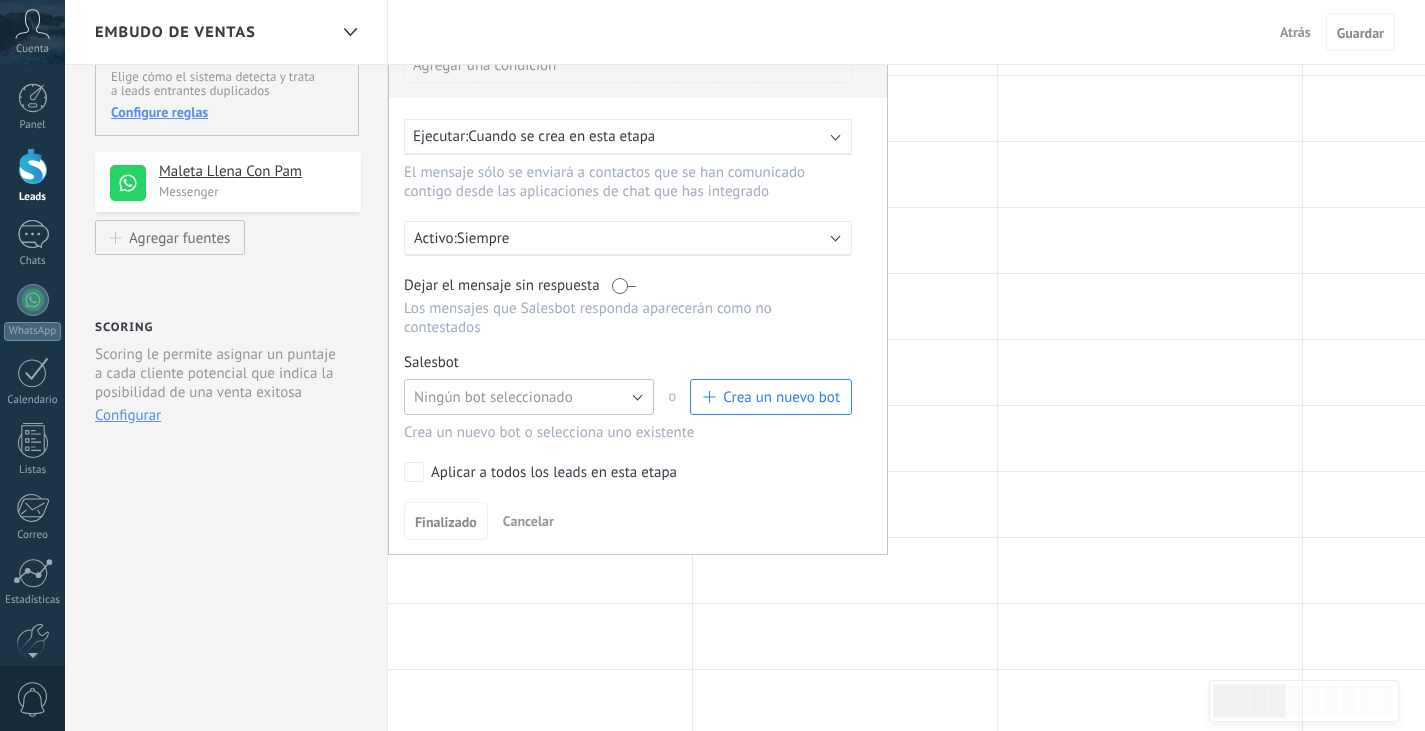 click on "Ningún bot seleccionado" at bounding box center [493, 397] 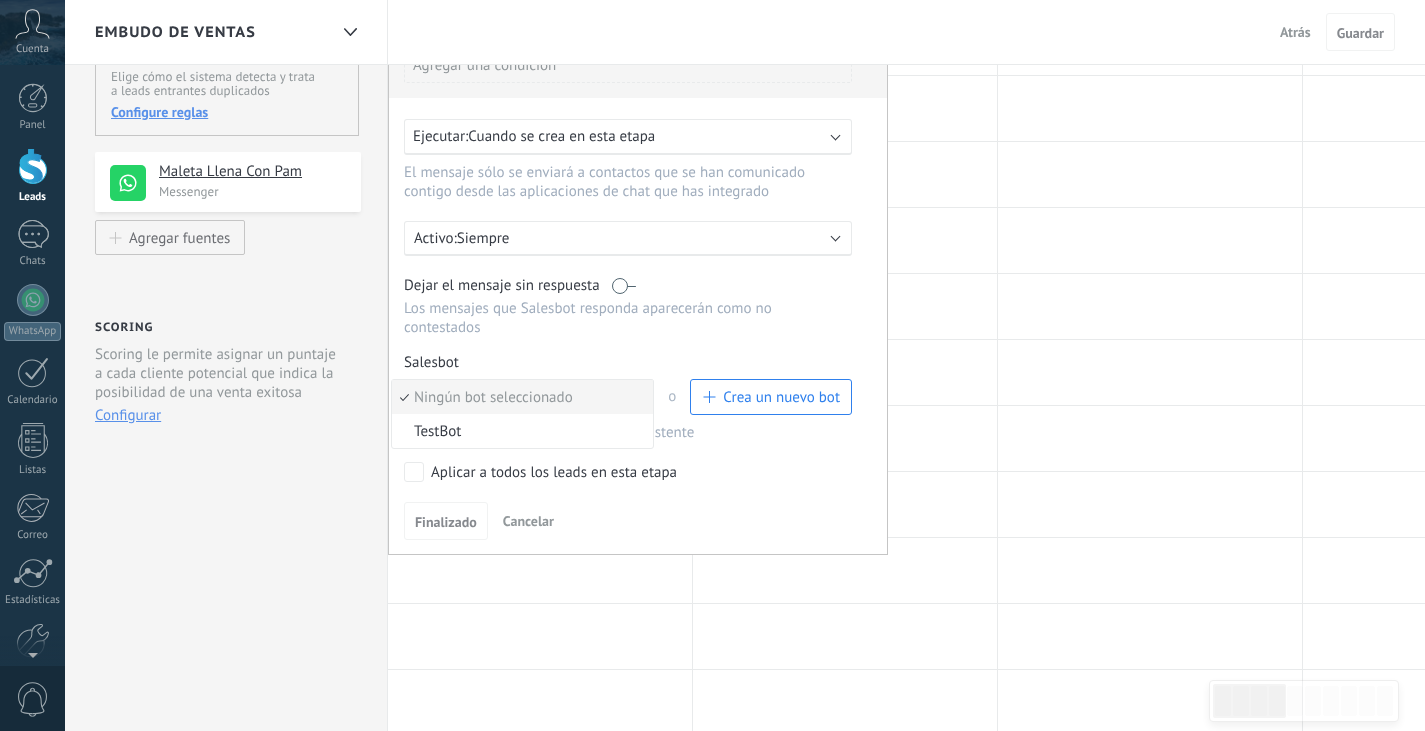 click on "Ningún bot seleccionado" at bounding box center [519, 397] 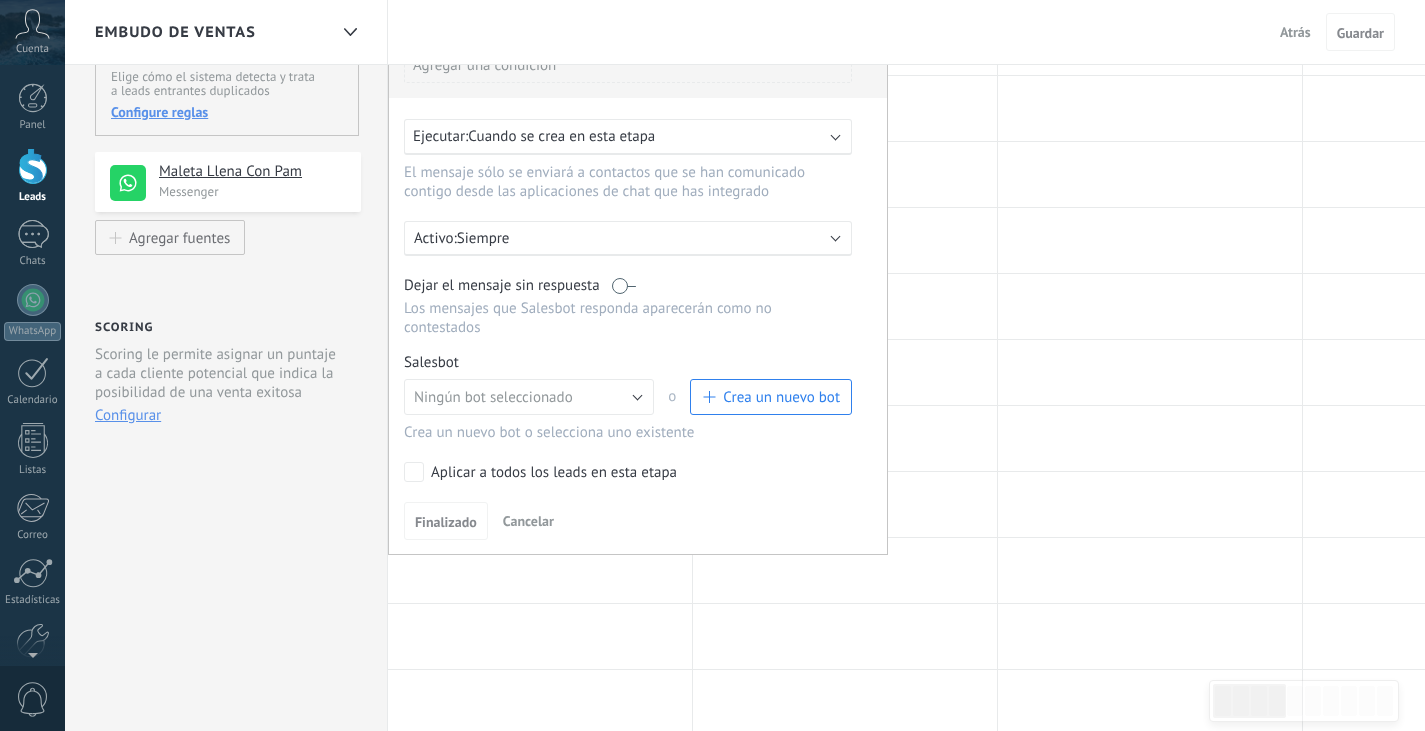 click on "Crea un nuevo bot" at bounding box center (781, 397) 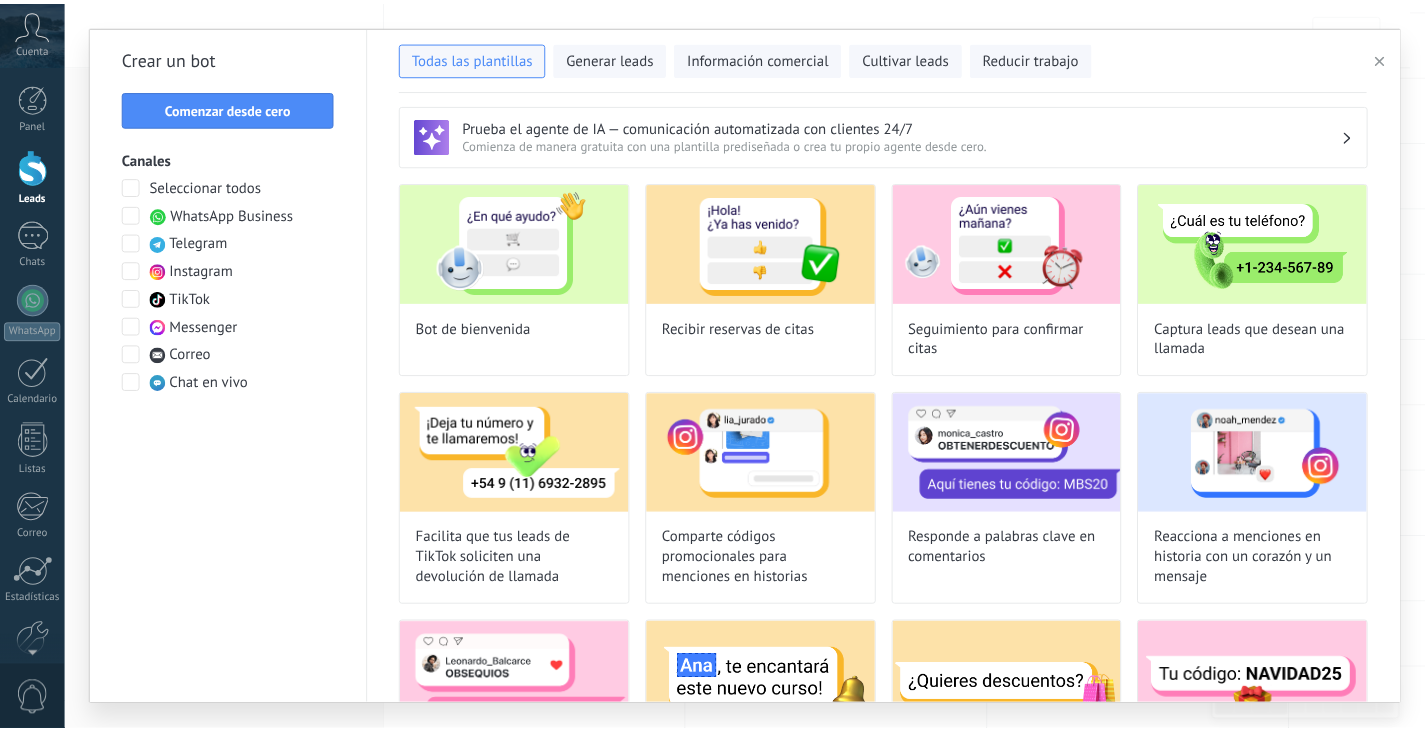 scroll, scrollTop: 0, scrollLeft: 0, axis: both 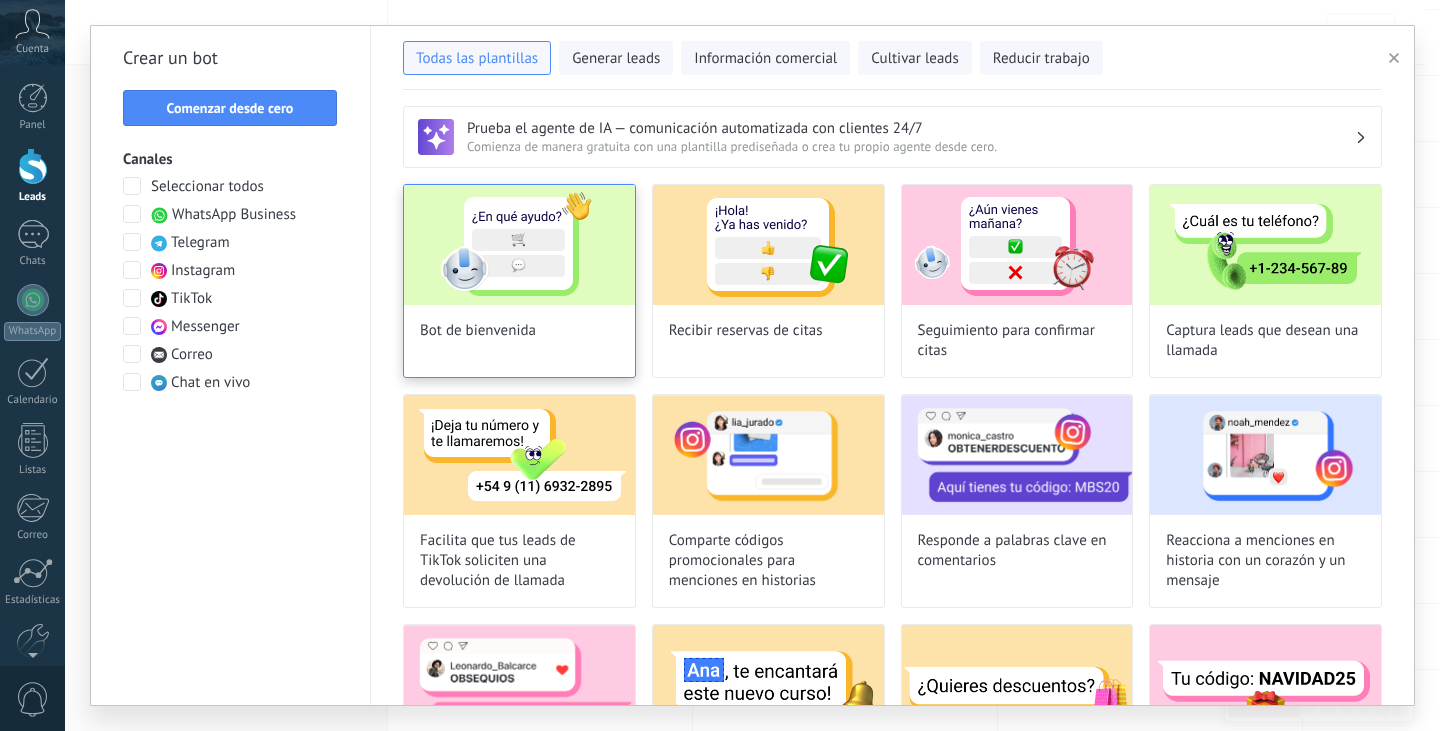 click on "Bot de bienvenida" at bounding box center (519, 281) 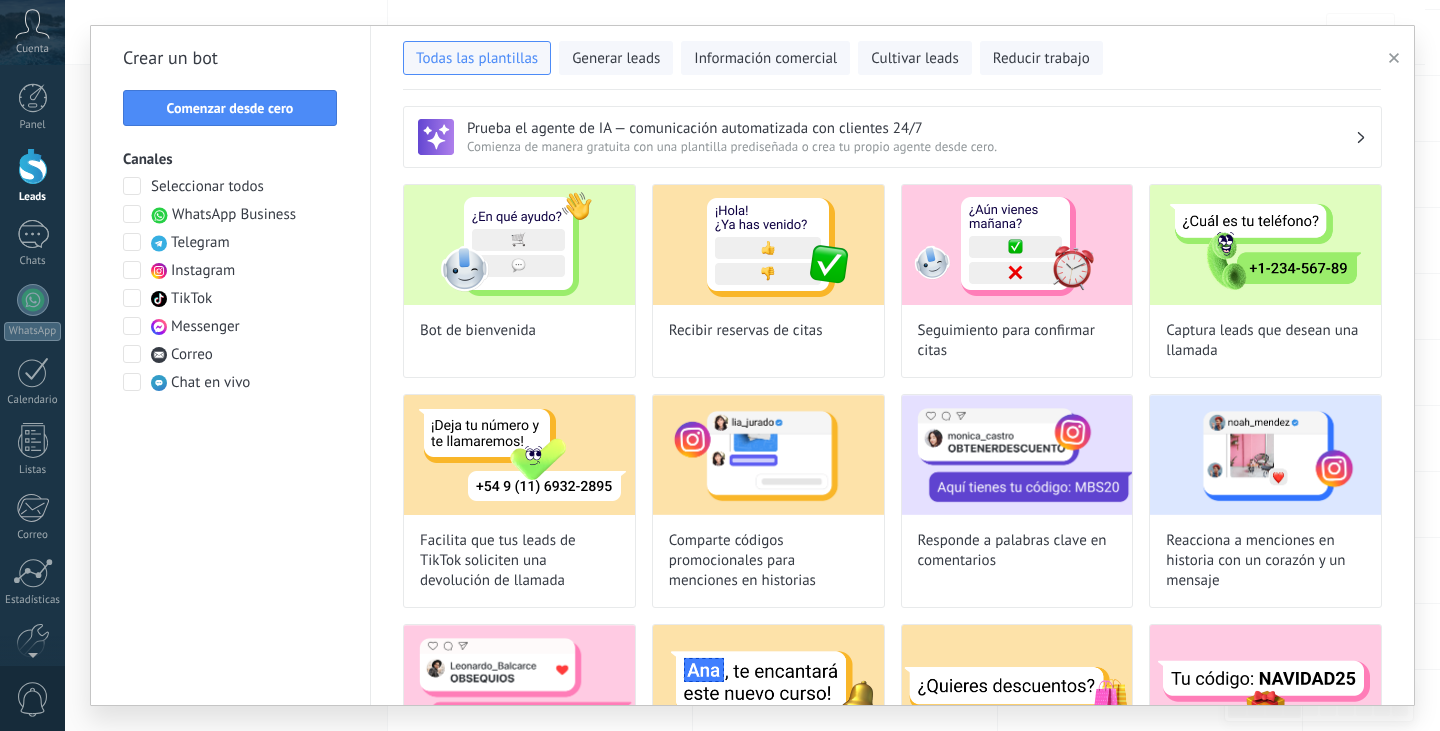 type on "**********" 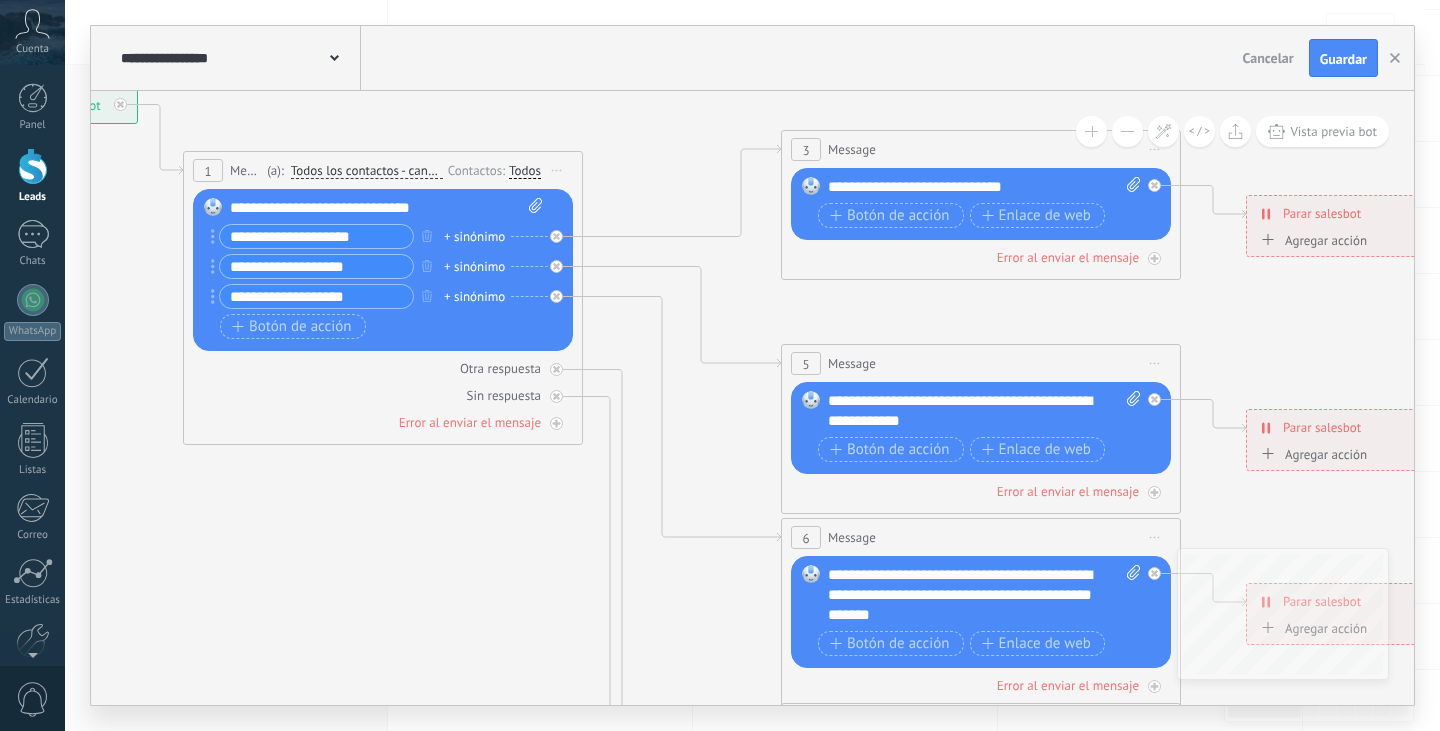 drag, startPoint x: 678, startPoint y: 450, endPoint x: 129, endPoint y: 297, distance: 569.921 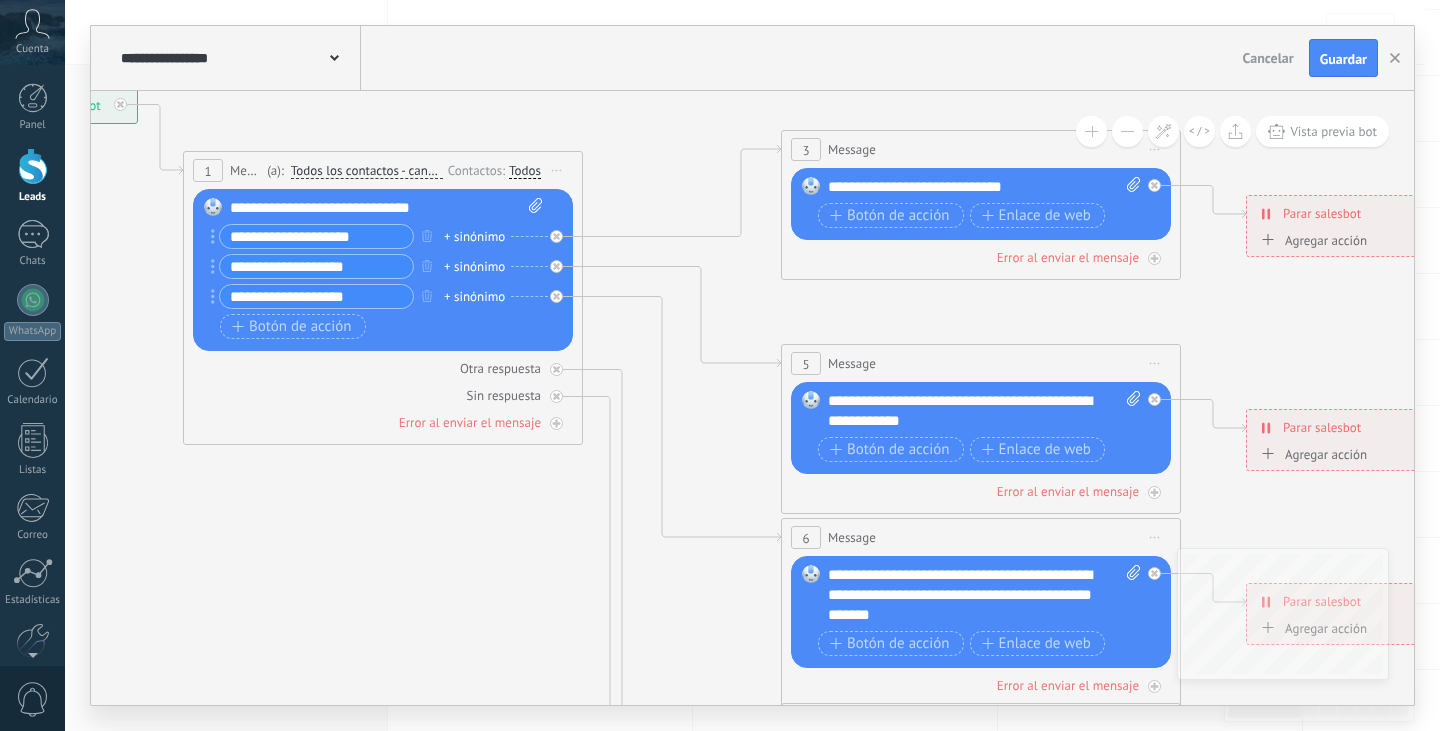 click 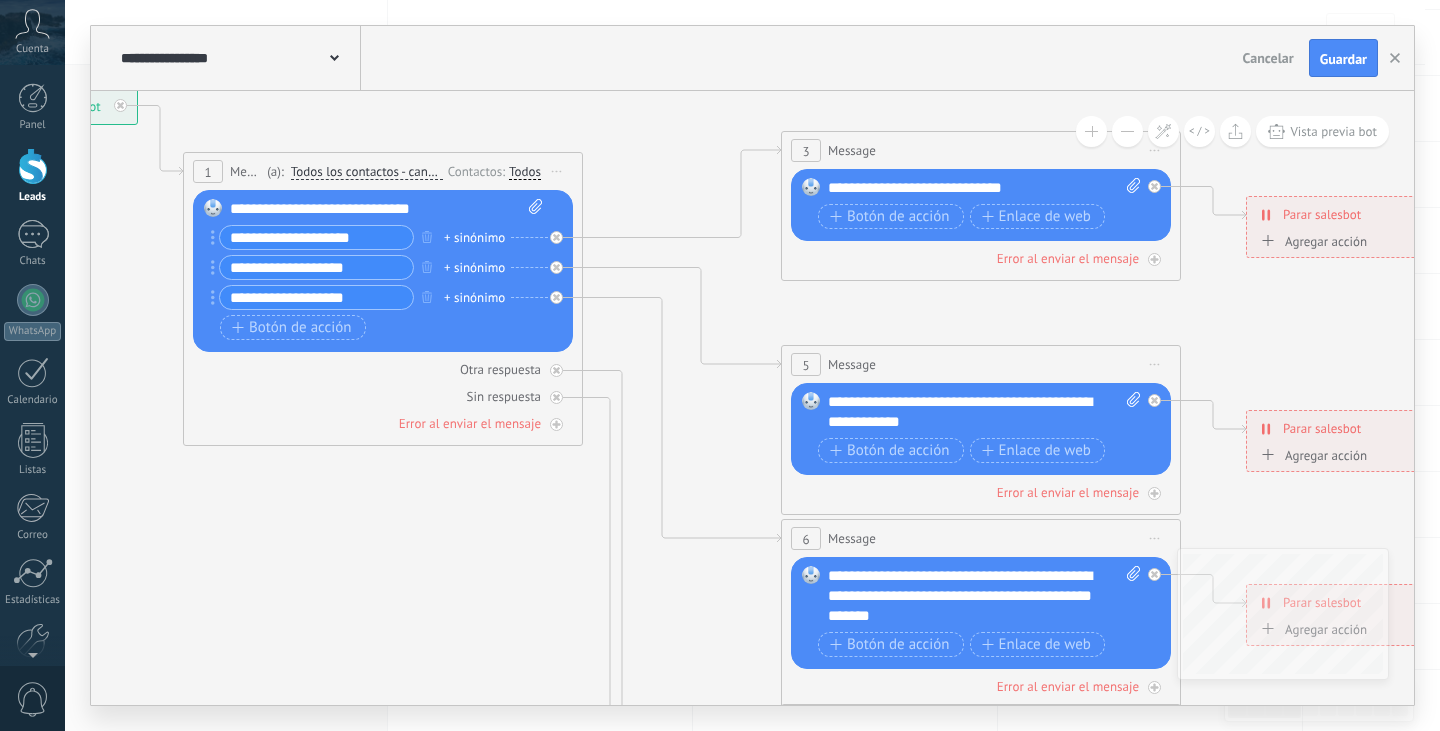 click on "**********" at bounding box center (386, 209) 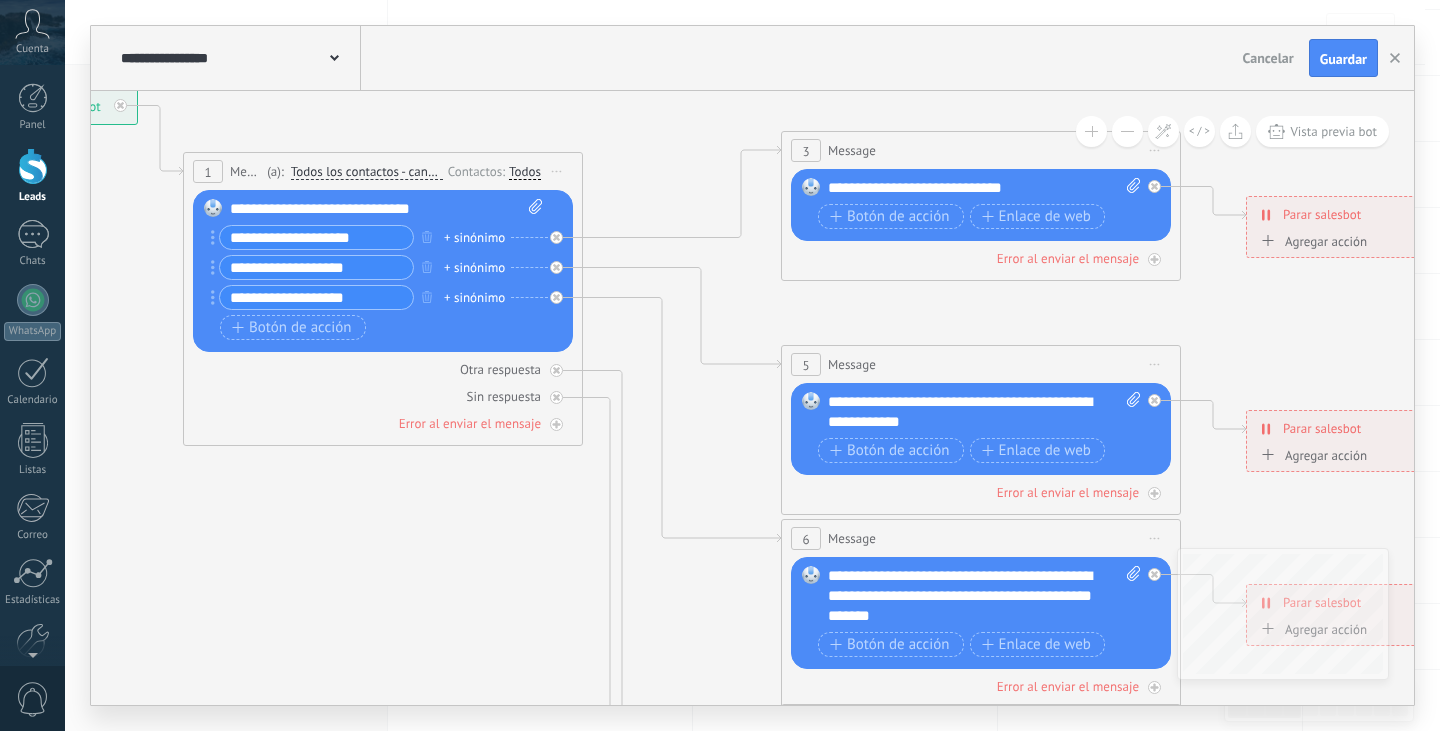 type 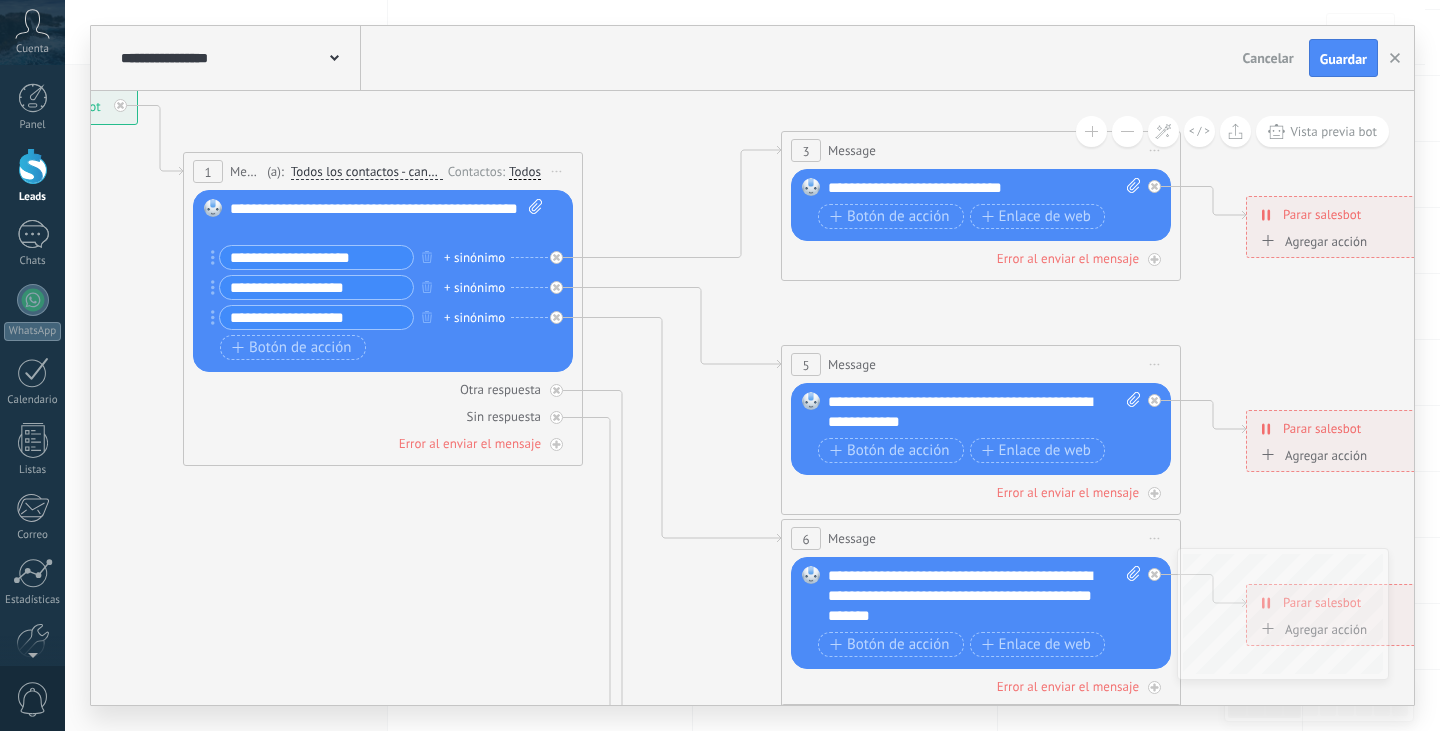click on "Cancelar" at bounding box center [1268, 58] 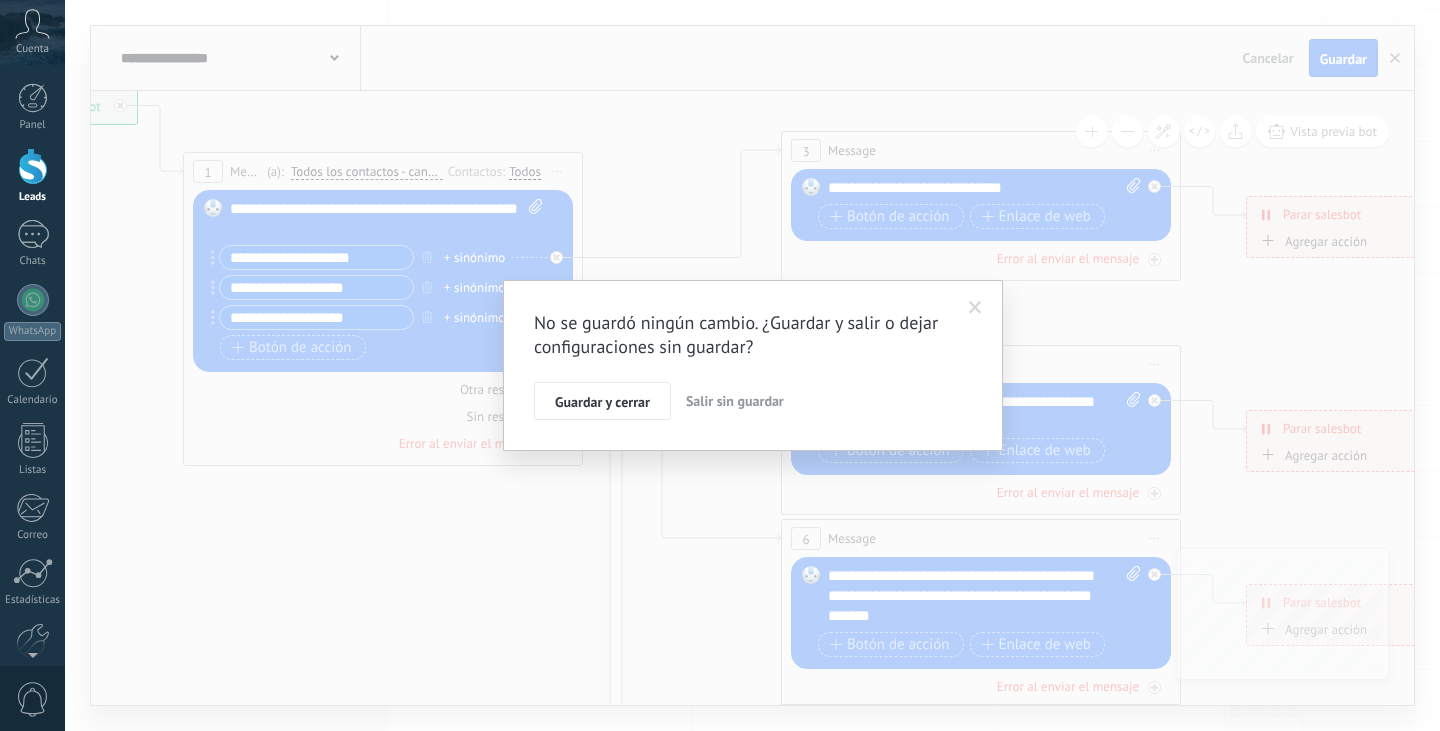 click on "Salir sin guardar" at bounding box center (735, 401) 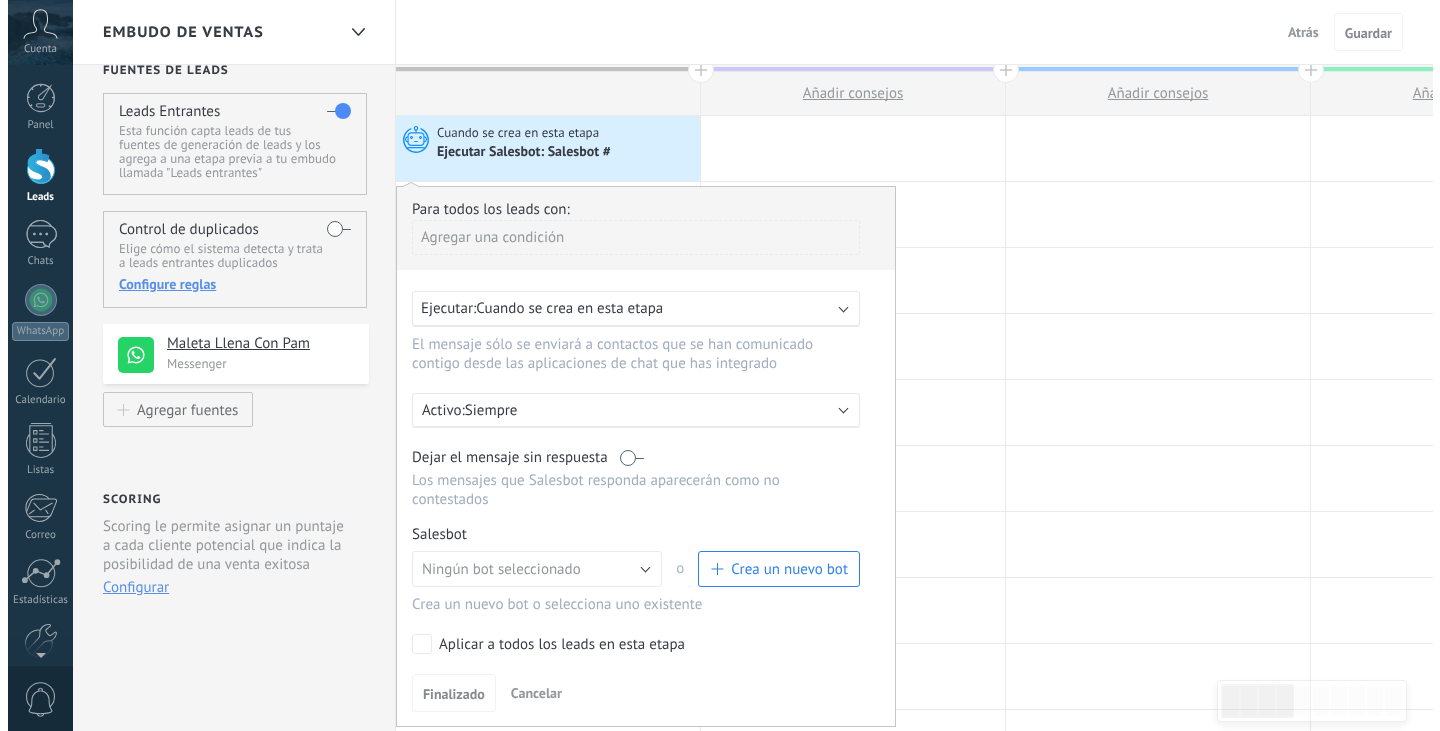 scroll, scrollTop: 0, scrollLeft: 0, axis: both 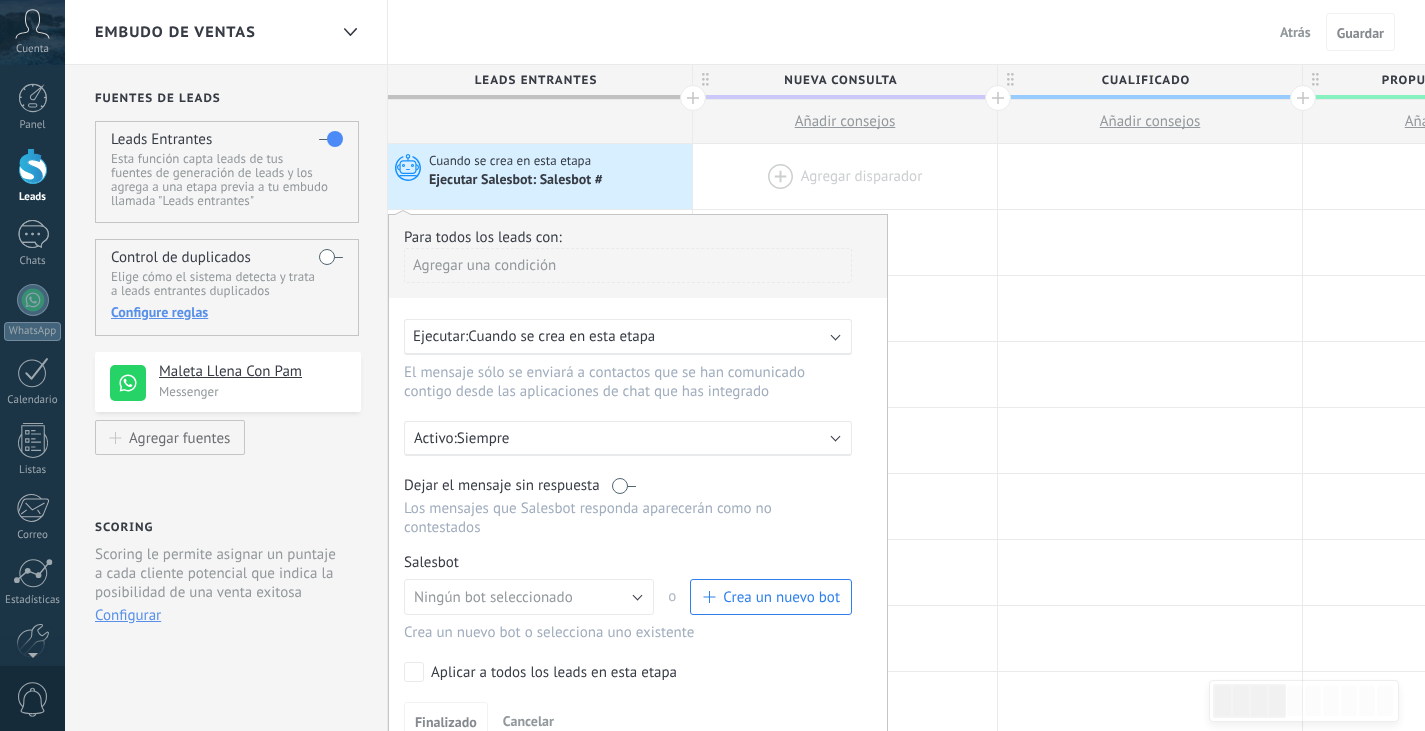 click at bounding box center (845, 176) 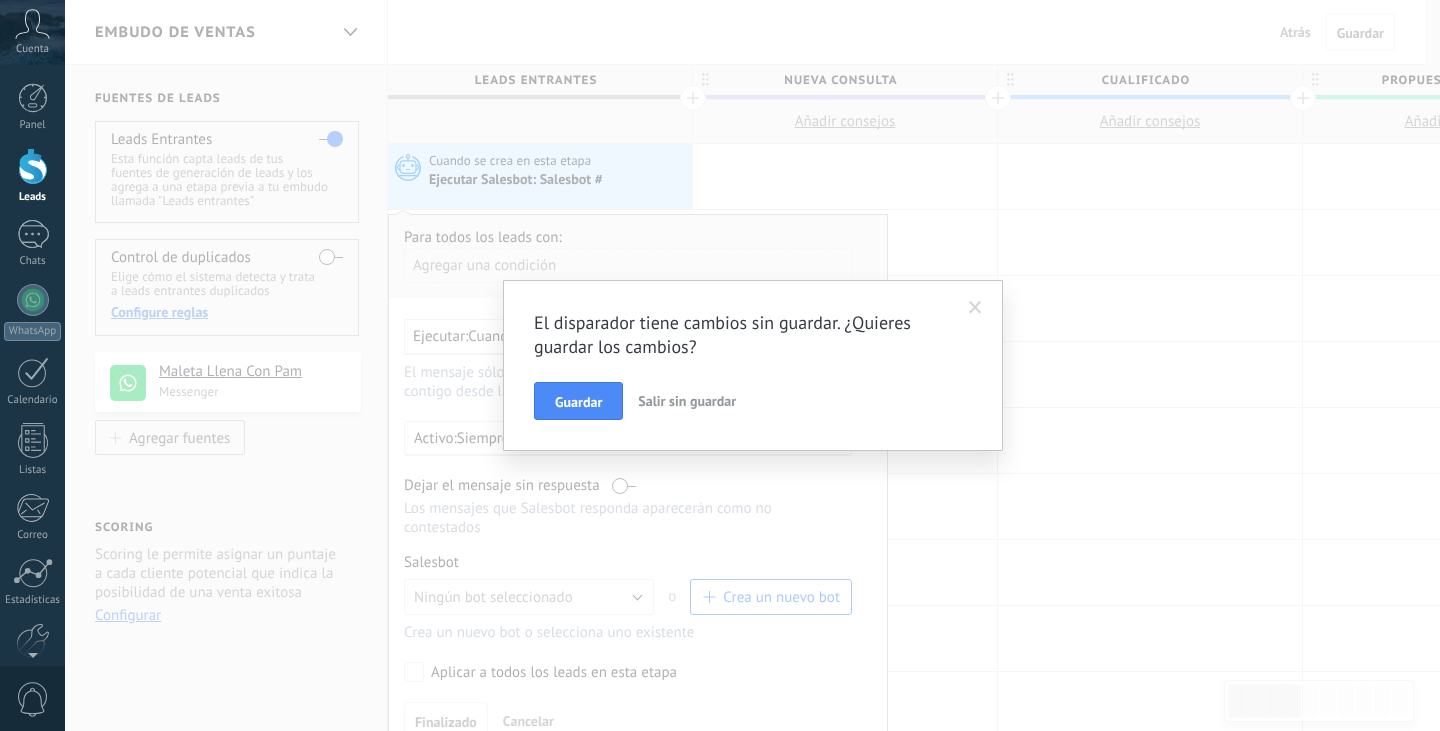 click on "Salir sin guardar" at bounding box center (687, 401) 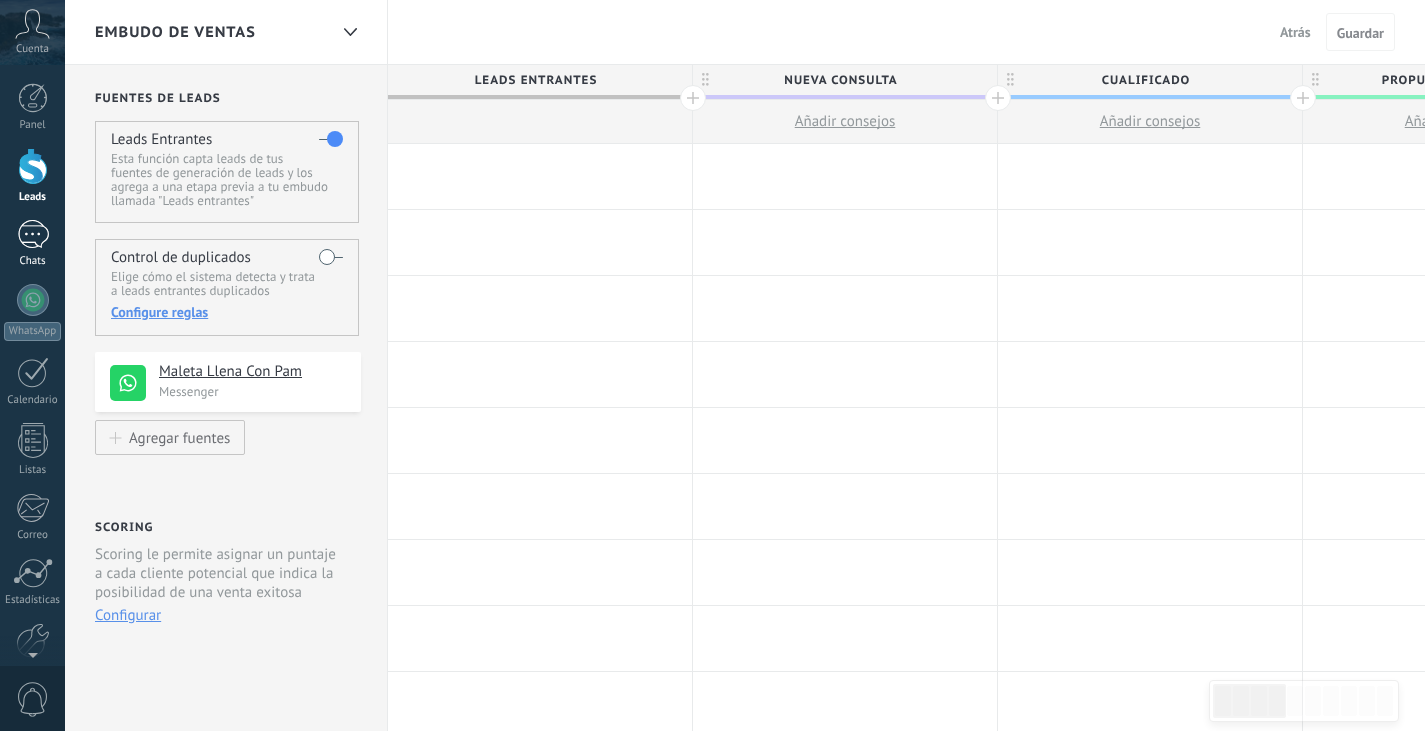 click at bounding box center [33, 234] 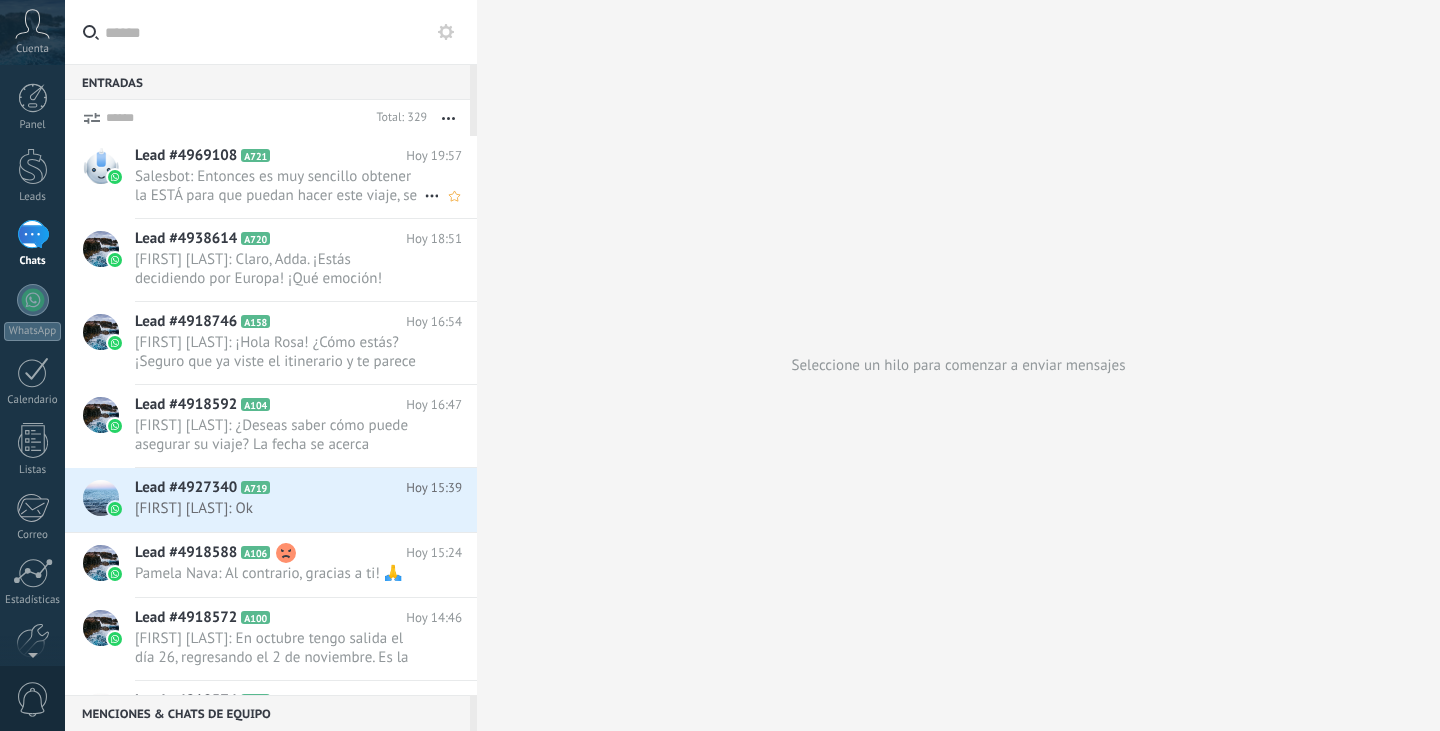 click on "Lead #4969108" at bounding box center [186, 156] 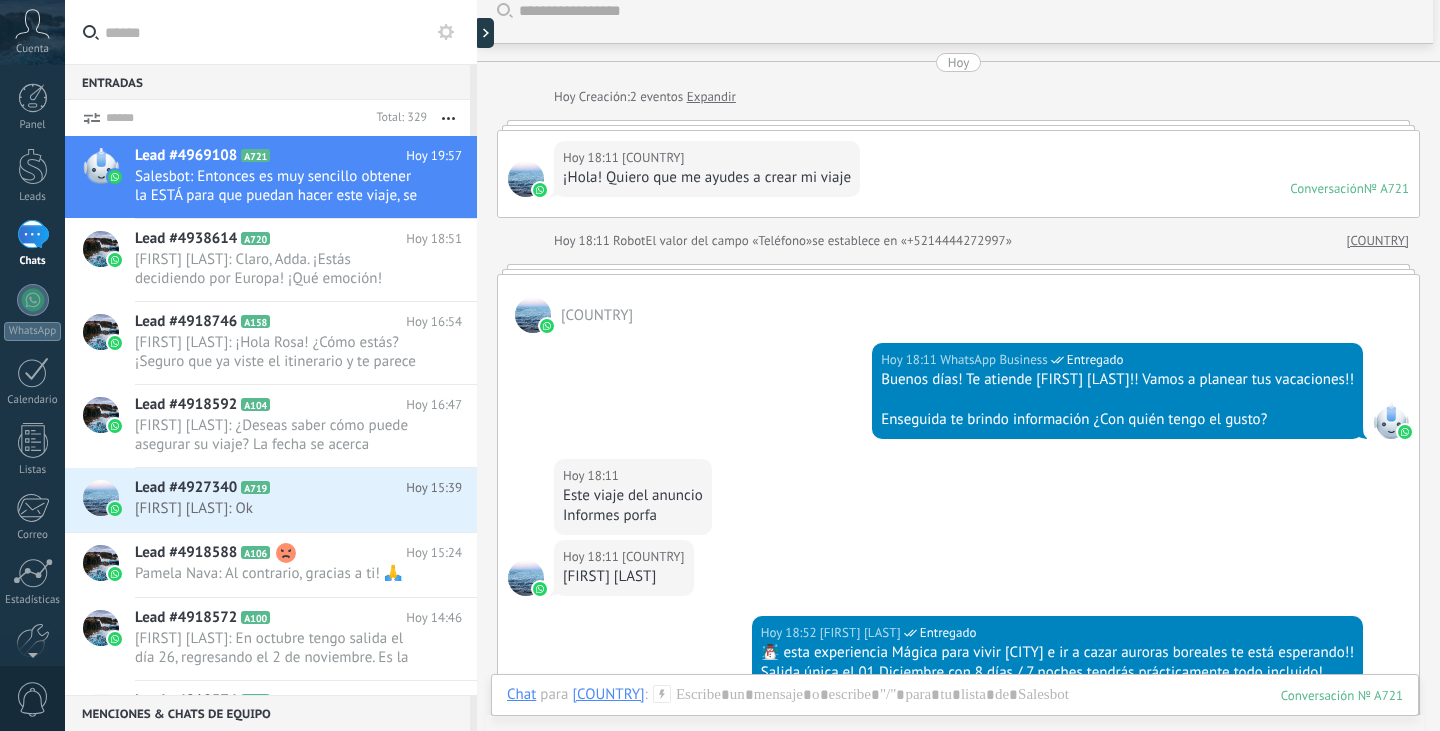 scroll, scrollTop: 0, scrollLeft: 0, axis: both 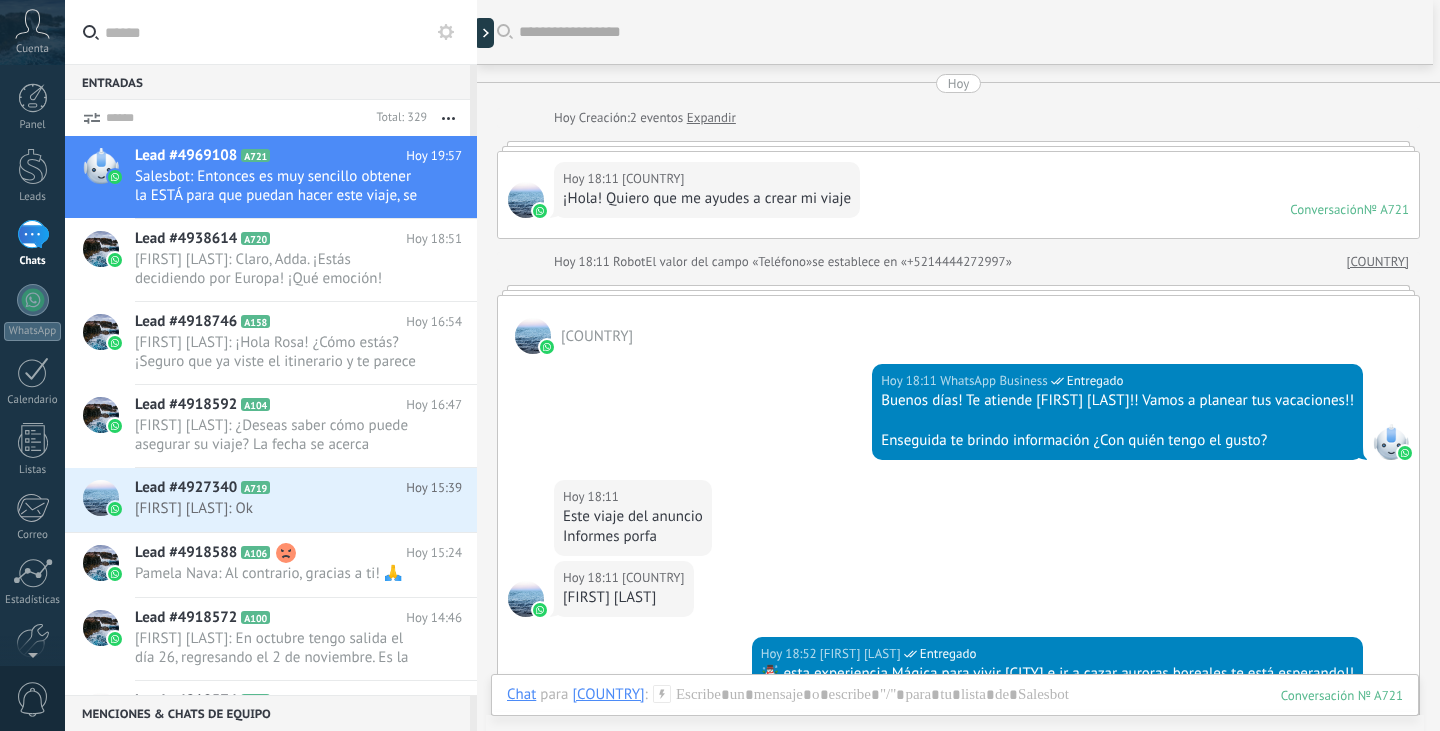 click on "¡Hola! Quiero que me ayudes a crear mi viaje" at bounding box center [707, 199] 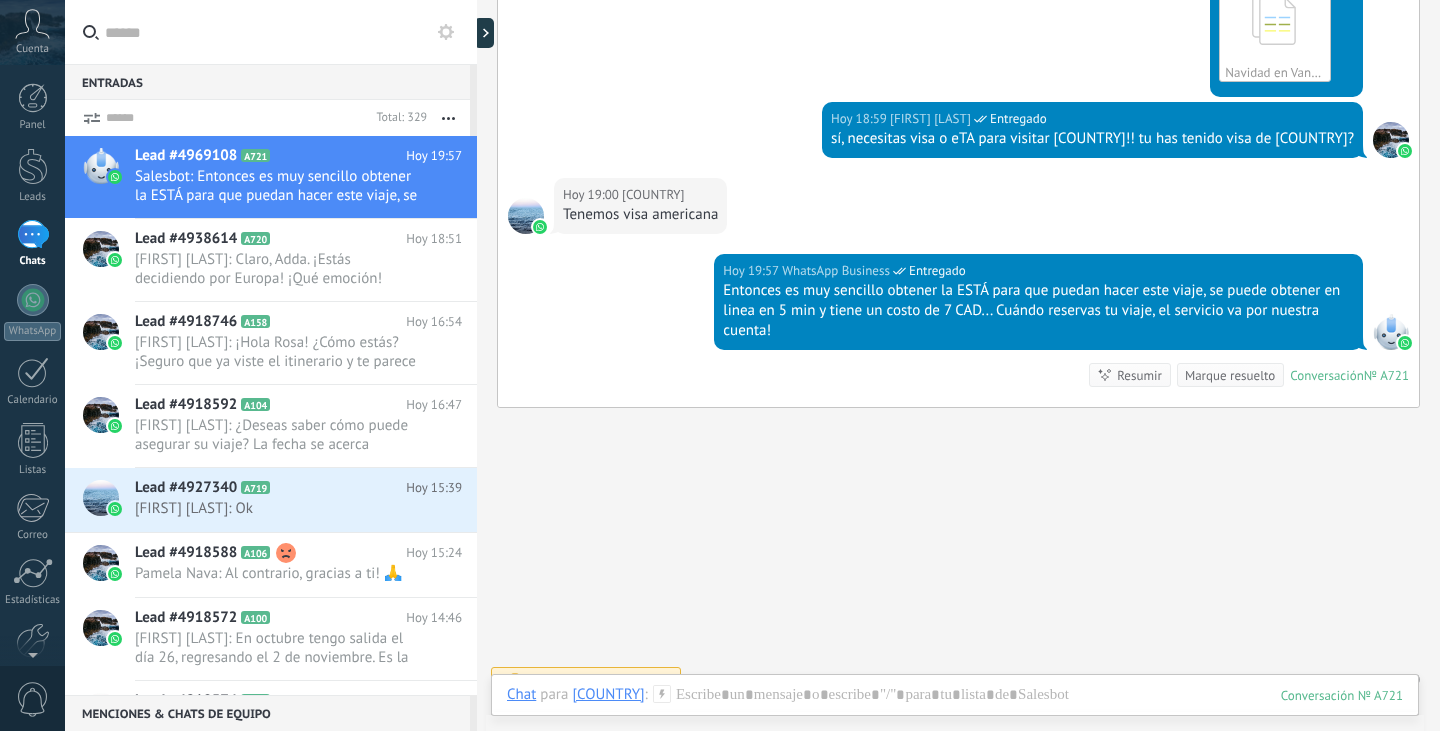 scroll, scrollTop: 1026, scrollLeft: 0, axis: vertical 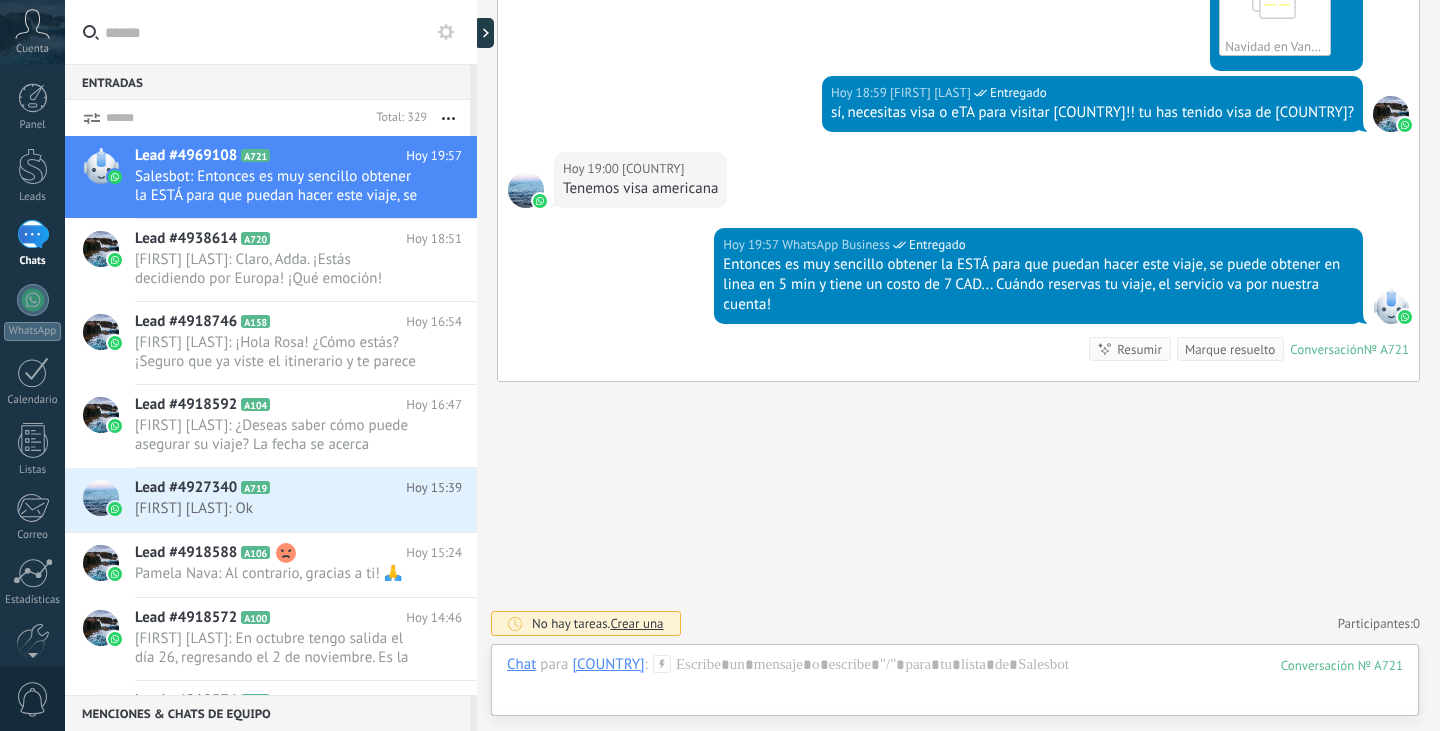 click on "[COUNTRY]" at bounding box center (608, 664) 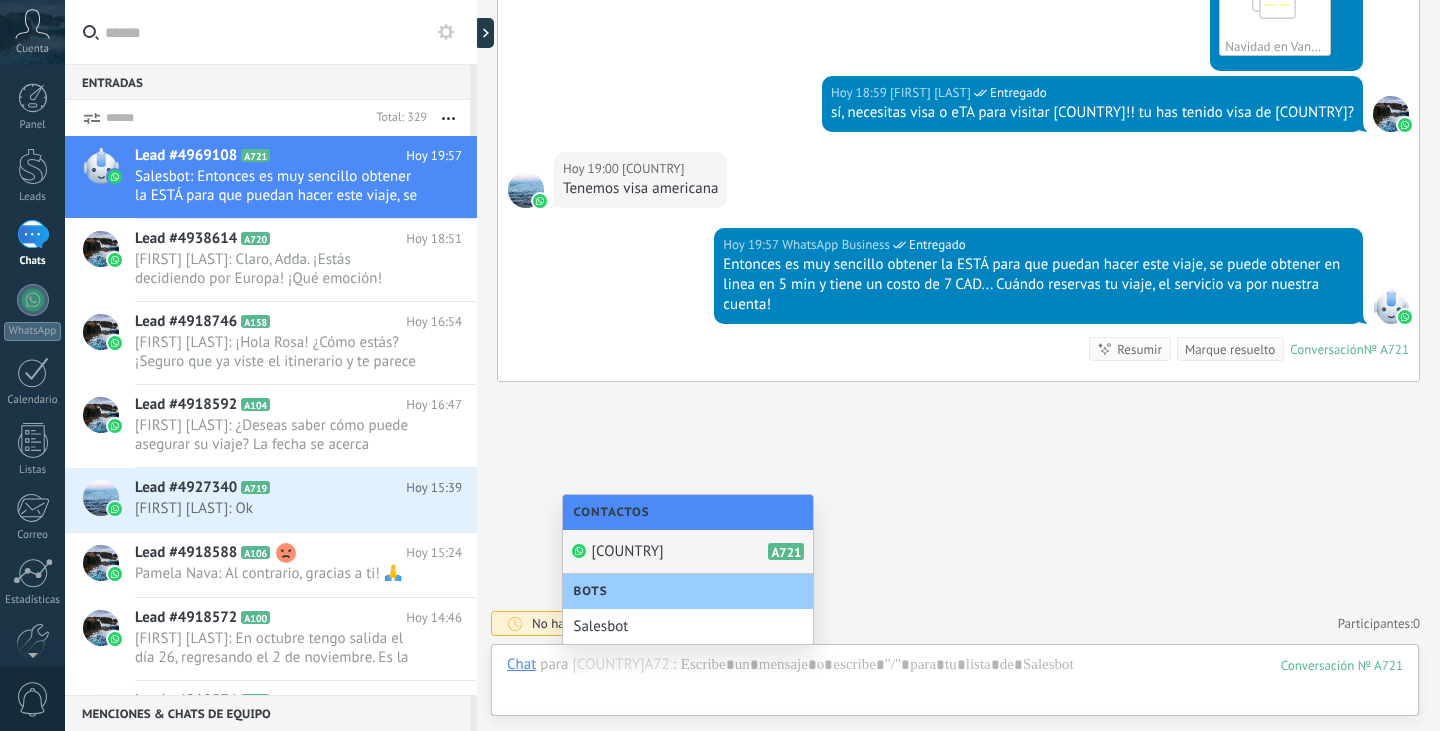 click on "Buscar Carga más Hoy Hoy 18:11 Robot  Lead creado:  Lead #4969108 Hoy 18:11 Robot  Contacto creado:  [LOCATION] Hoy 18:11 [LOCATION]  ¡Hola! Quiero que me ayudes a crear mi viaje Conversación  № A721 Conversación № A721 Hoy 18:11 Robot  El valor del campo «Teléfono»  se establece en «[PHONE]» [LOCATION] [LOCATION]  Hoy 18:11 WhatsApp Business  Entregado Buenos días! Te atiende [FIRST] [LAST]!! Vamos a planear tus vacaciones!!   Enseguida te brindo información ¿Con quién tengo el gusto? Hoy 18:11 [LOCATION]  Este viaje del anuncio Informes porfa Hoy 18:11 [LOCATION]  [FIRST] [LAST] Hoy 18:52 [FIRST] [LAST]  Entregado ☃️ esta experiencia Mágica para vivir [LOCATION] e ir a cazar auroras boreales te está esperando!! Salida única el [DATE] con 8 días / 7 noches tendrás prácticamente todo incluido!   🧐 ¿quieres ver todo lo que incluye este circuito?   Descubre el itinerario completo aquí 👇🏼 Hoy 18:53 [LOCATION]  Si y precio y de donde sale Se necesita visa de [COUNTRY] ? Hoy 18:58 0 0" at bounding box center [958, -148] 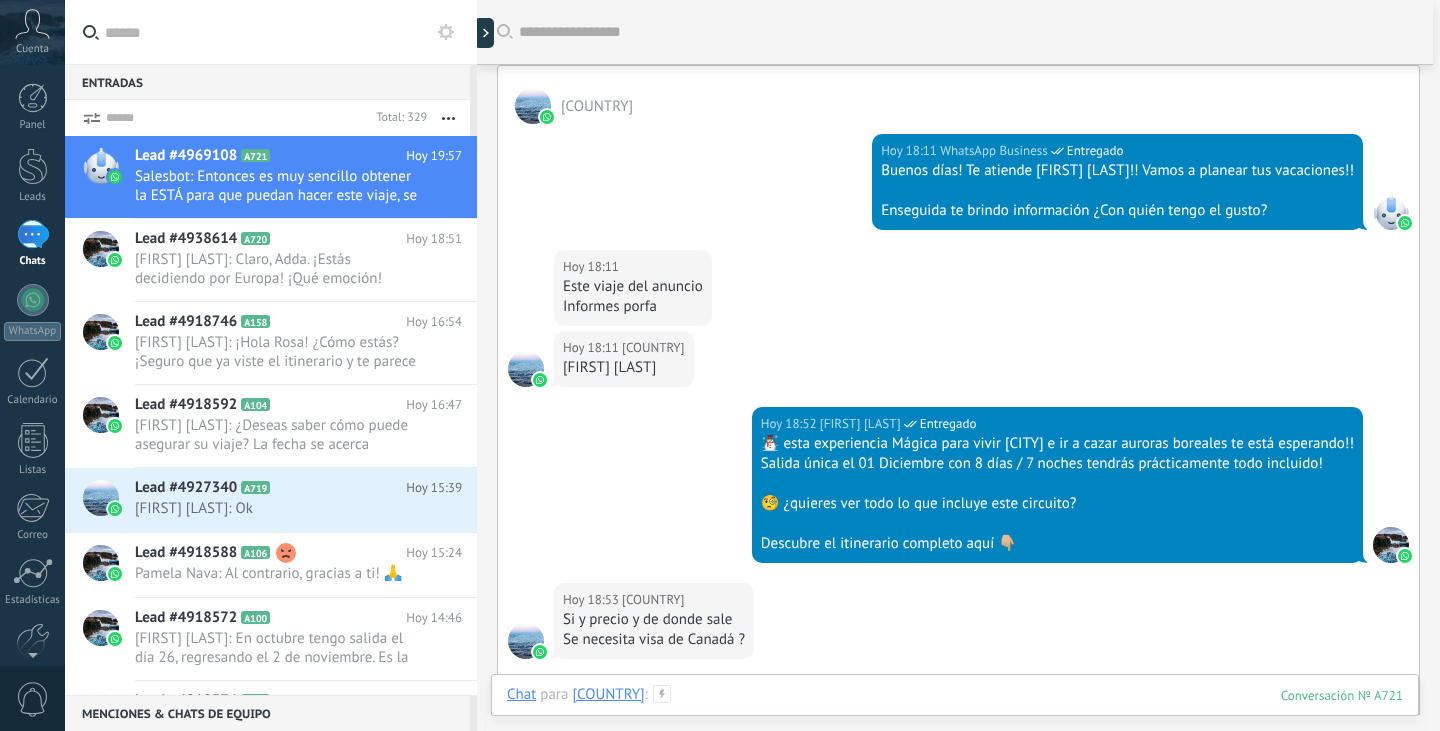 scroll, scrollTop: 226, scrollLeft: 0, axis: vertical 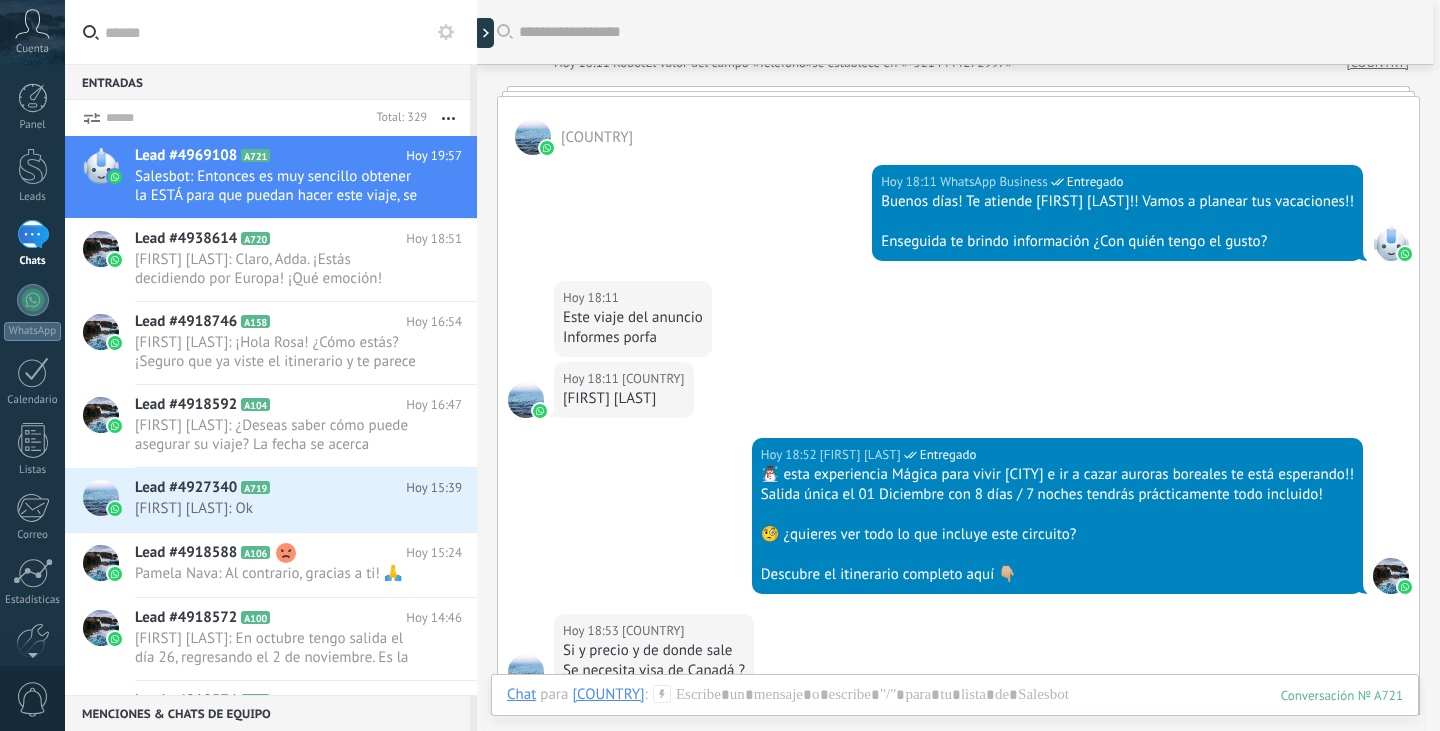 click on "[FIRST] [LAST]" at bounding box center [624, 399] 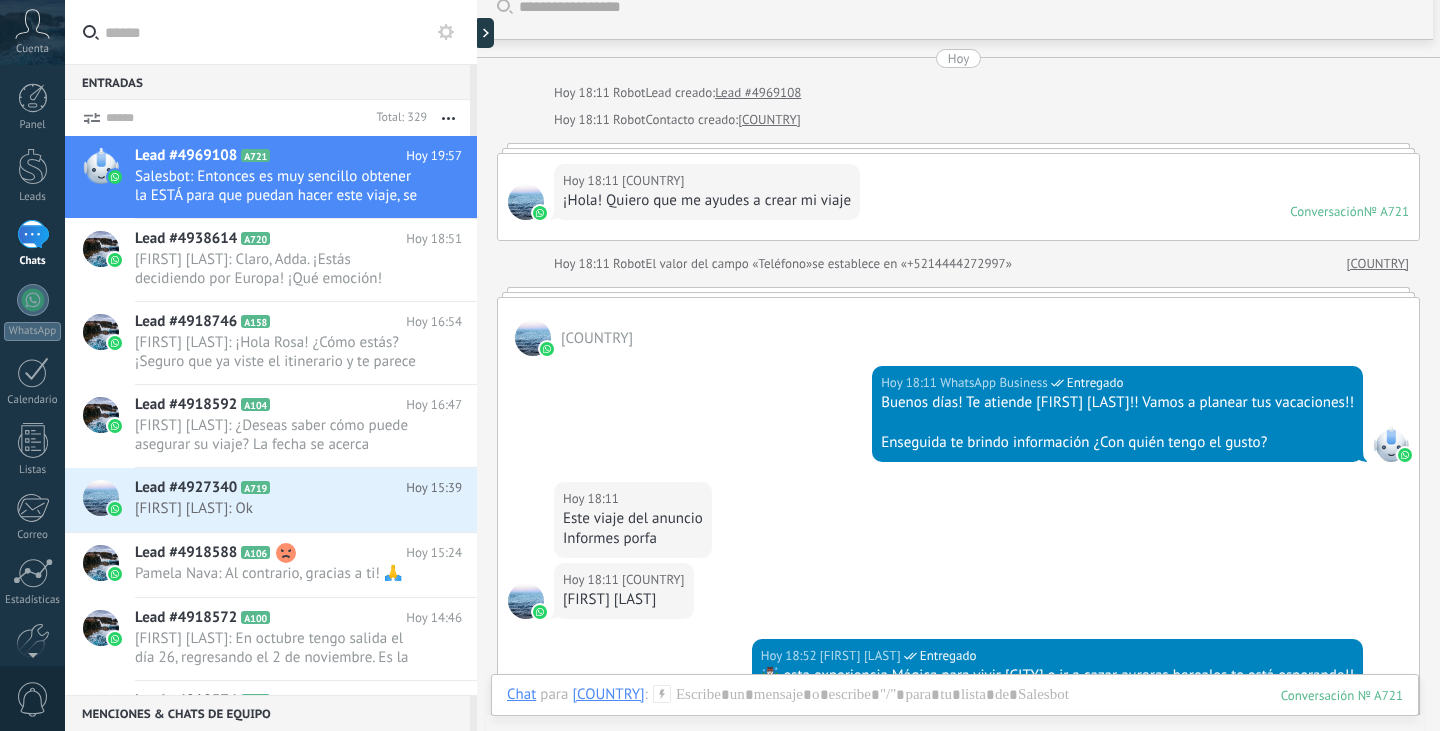 scroll, scrollTop: 0, scrollLeft: 0, axis: both 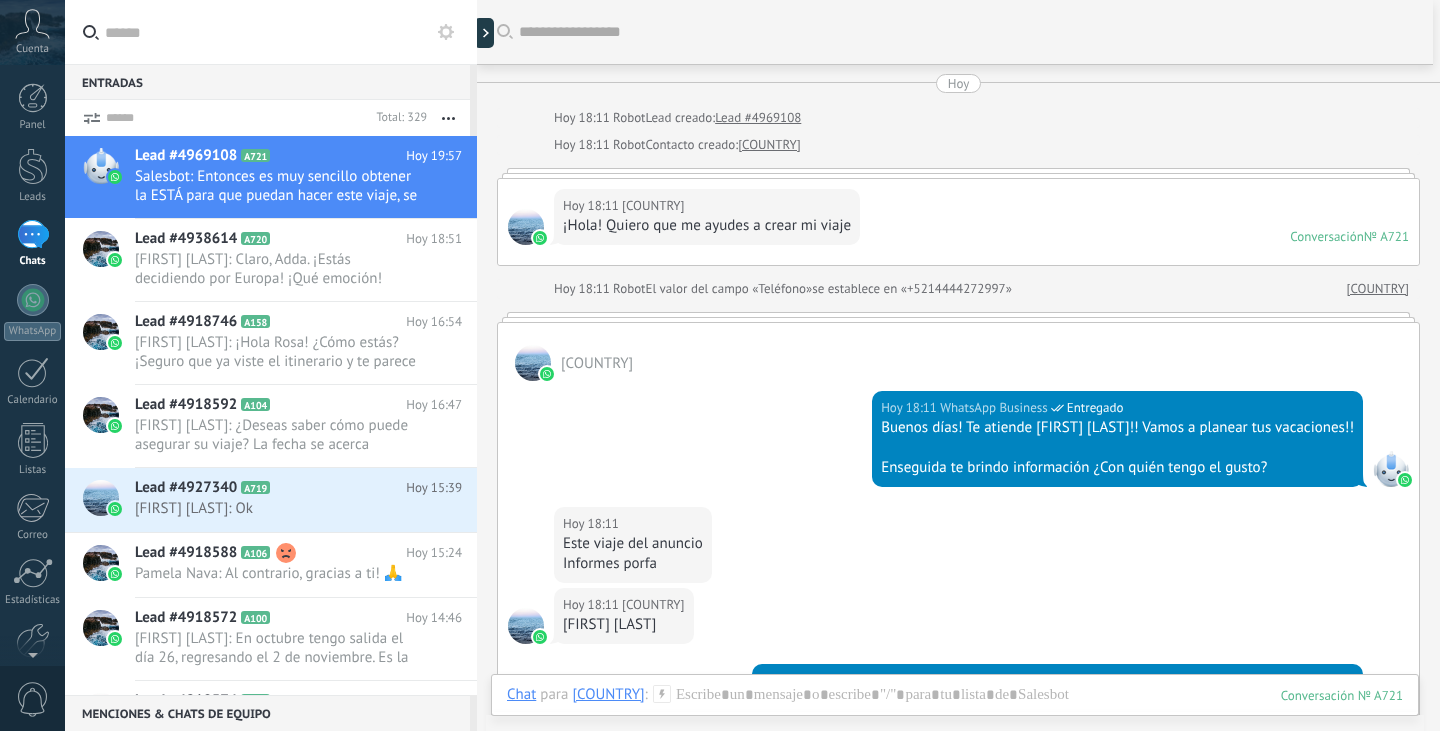 click on "[COUNTRY]" at bounding box center [769, 145] 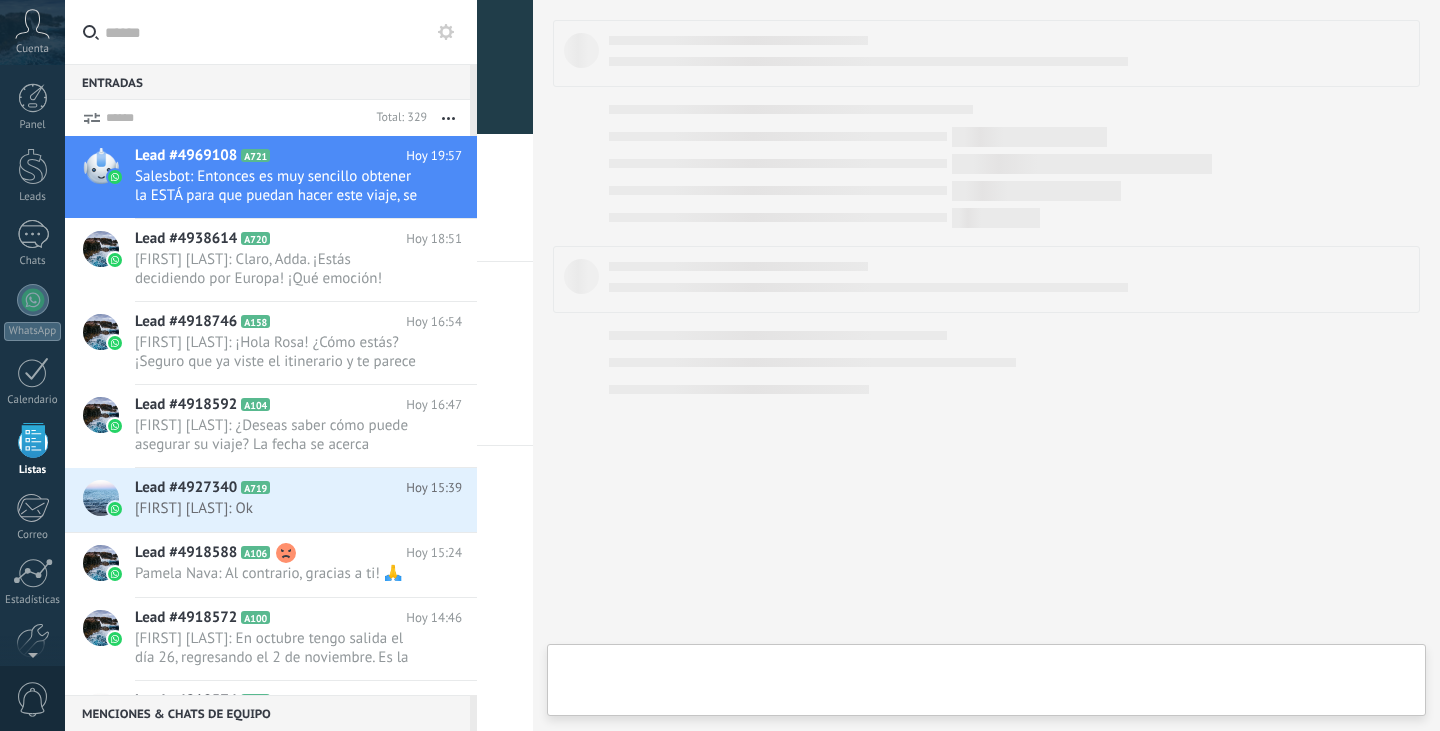 scroll, scrollTop: 52, scrollLeft: 0, axis: vertical 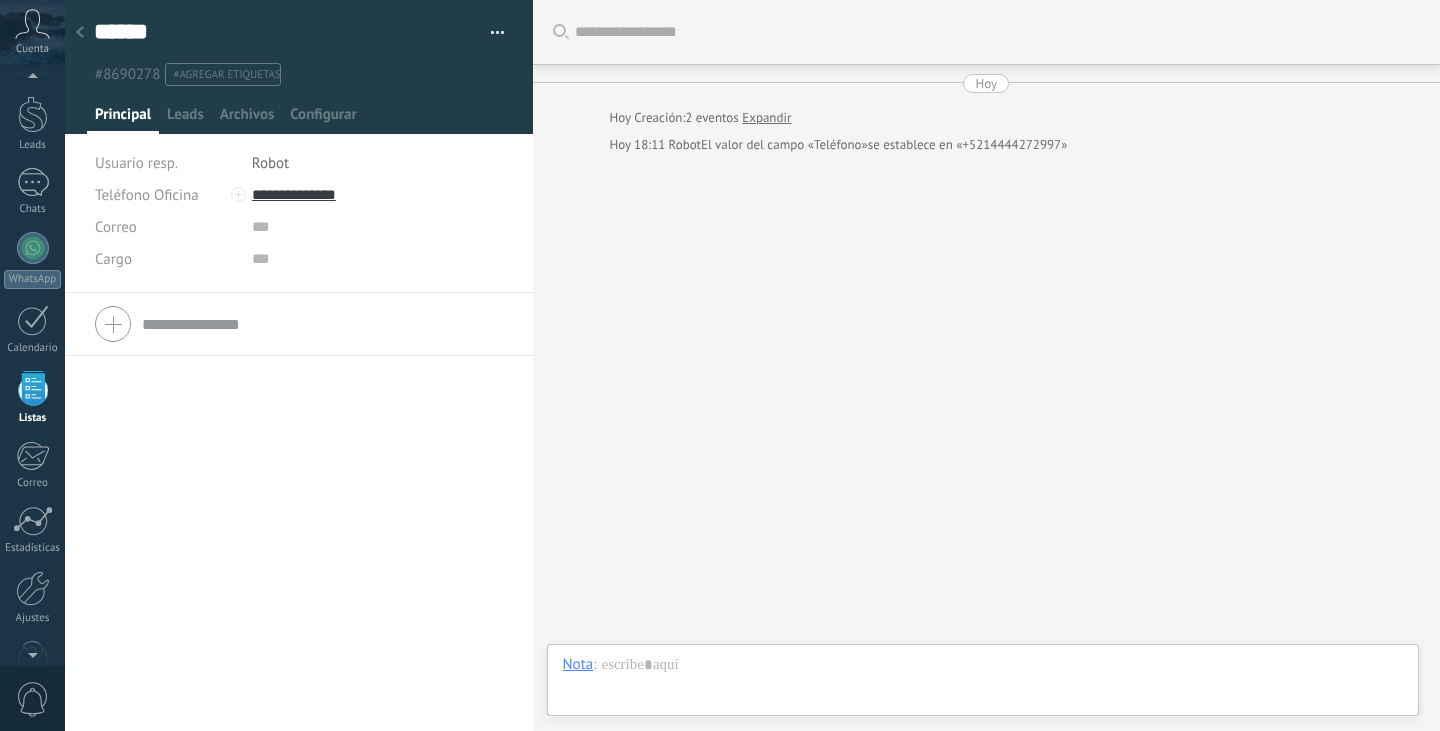 click 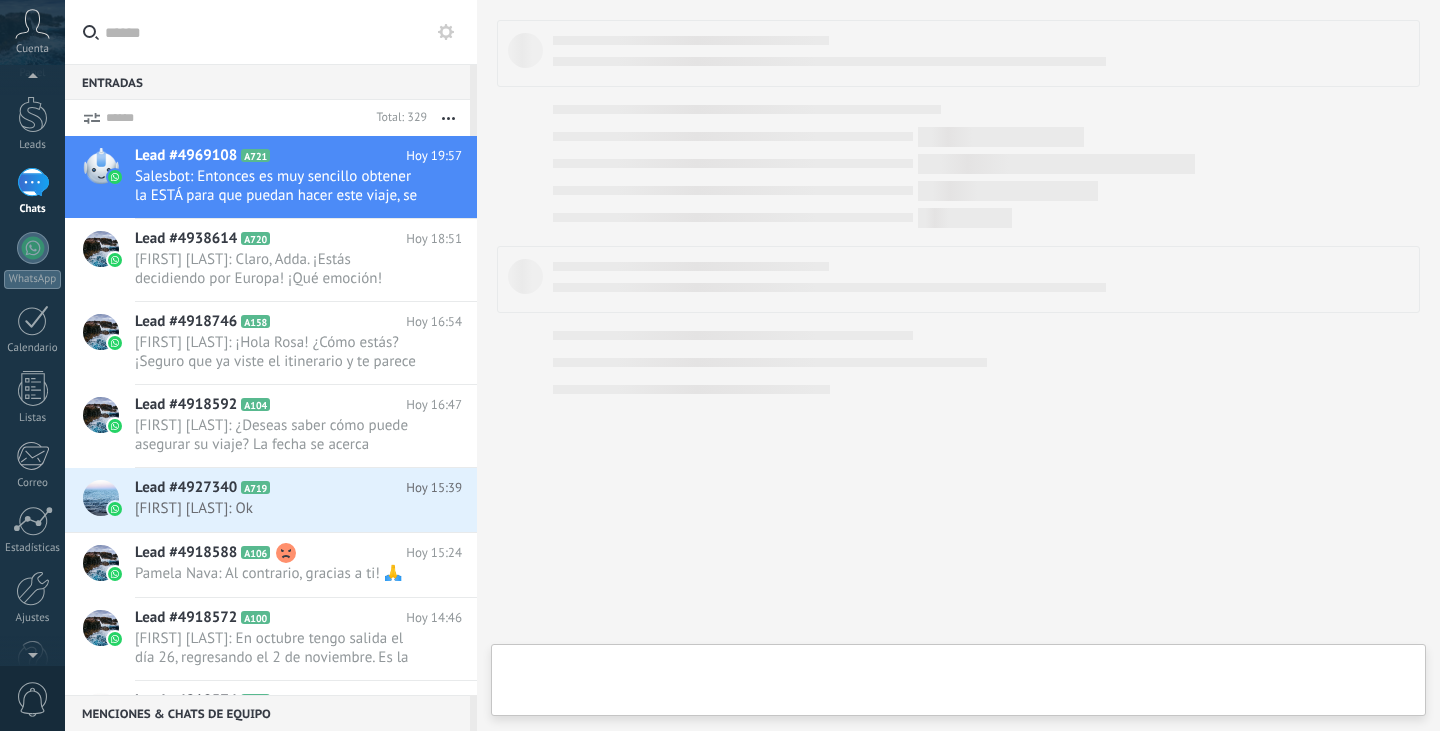scroll, scrollTop: 0, scrollLeft: 0, axis: both 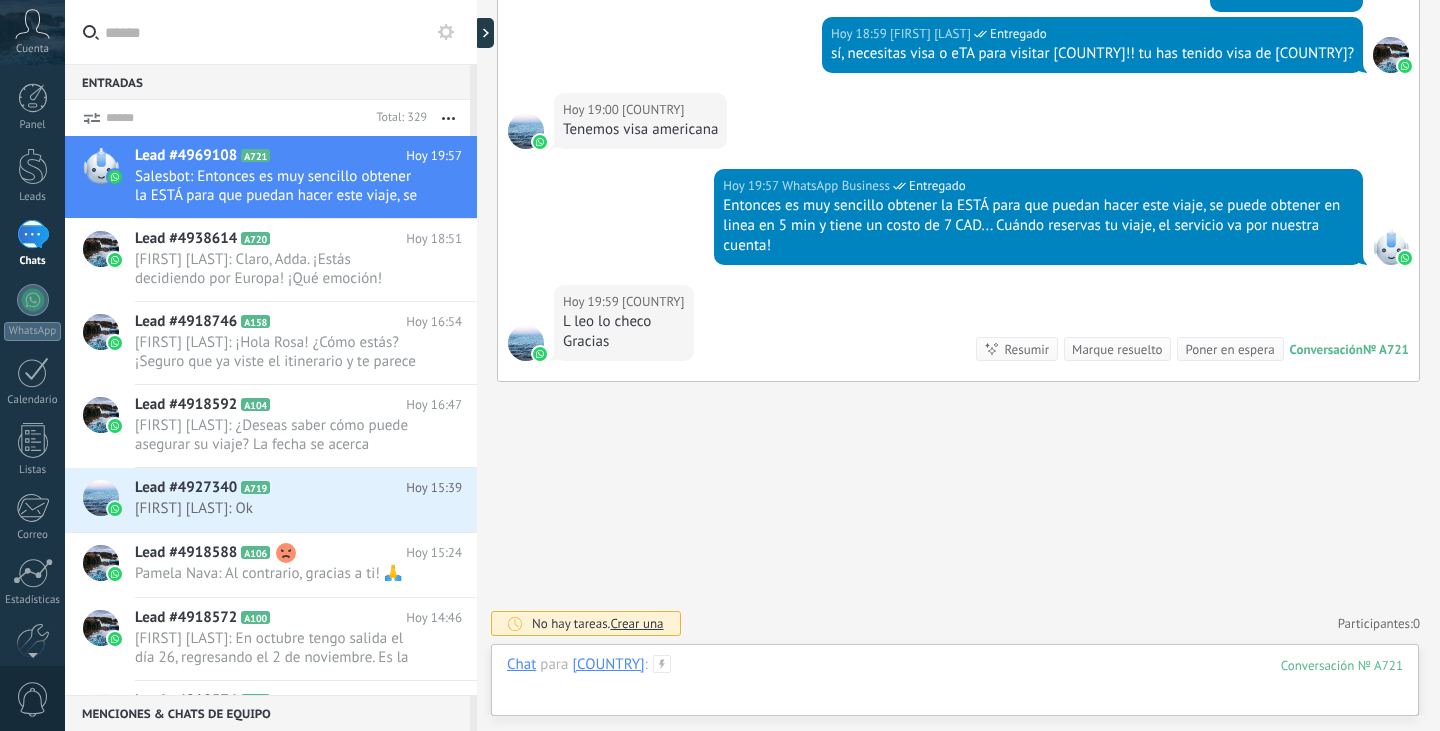 click at bounding box center [955, 685] 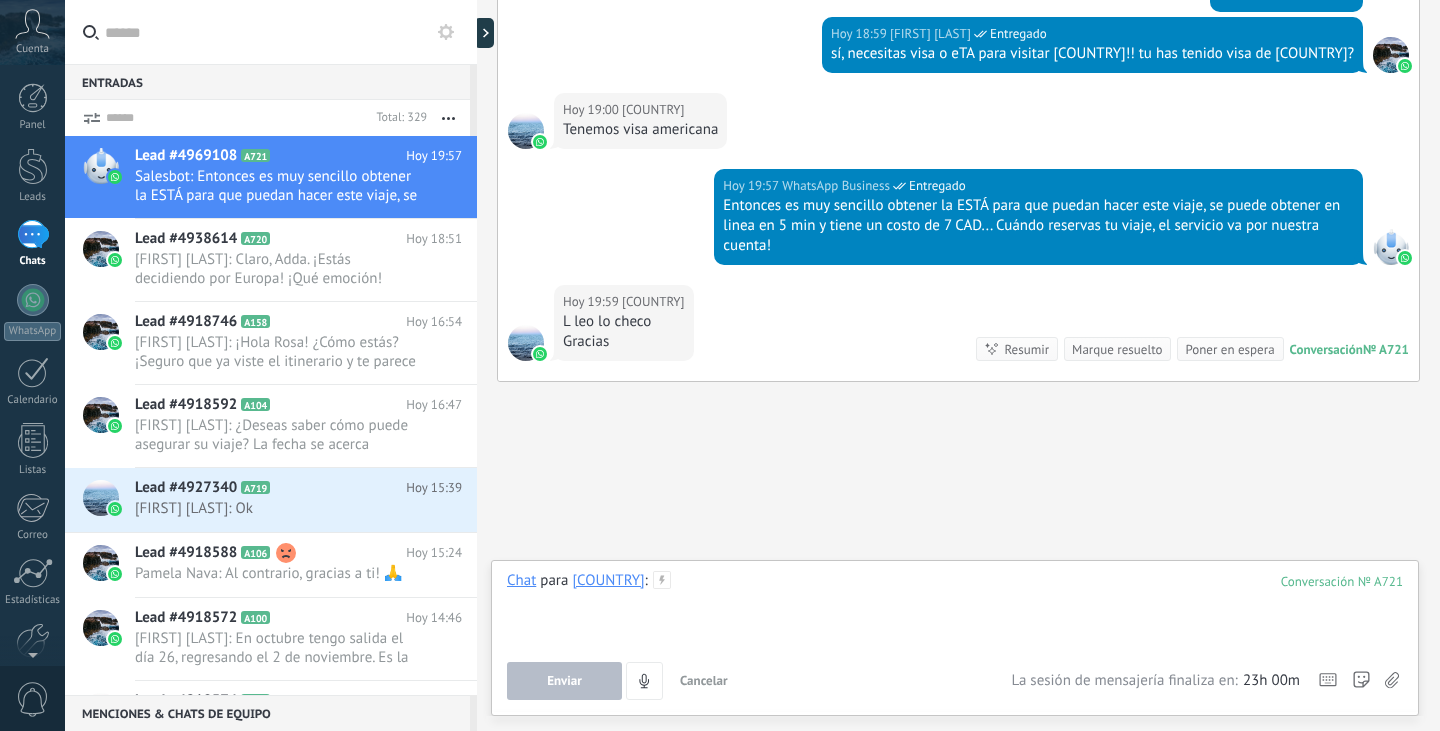type 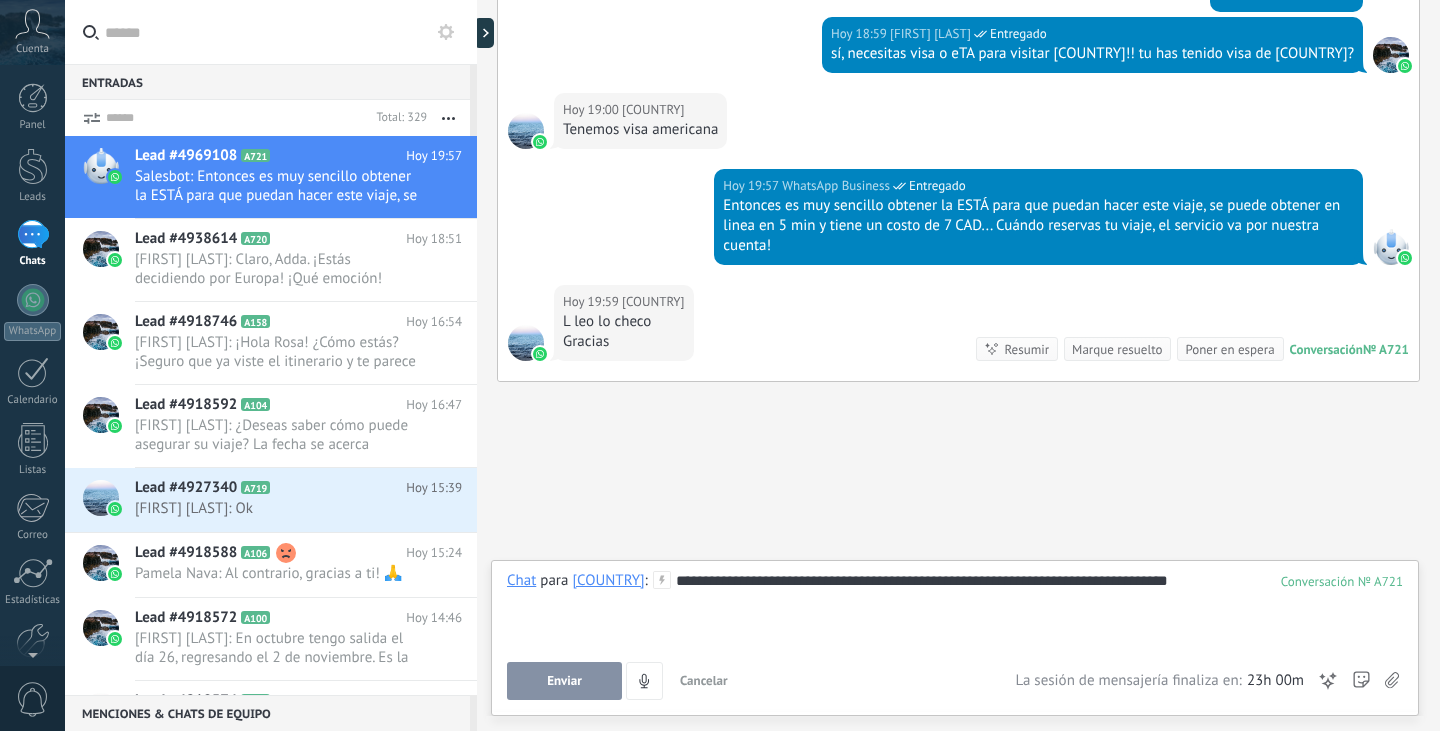 click on "Enviar" at bounding box center [564, 681] 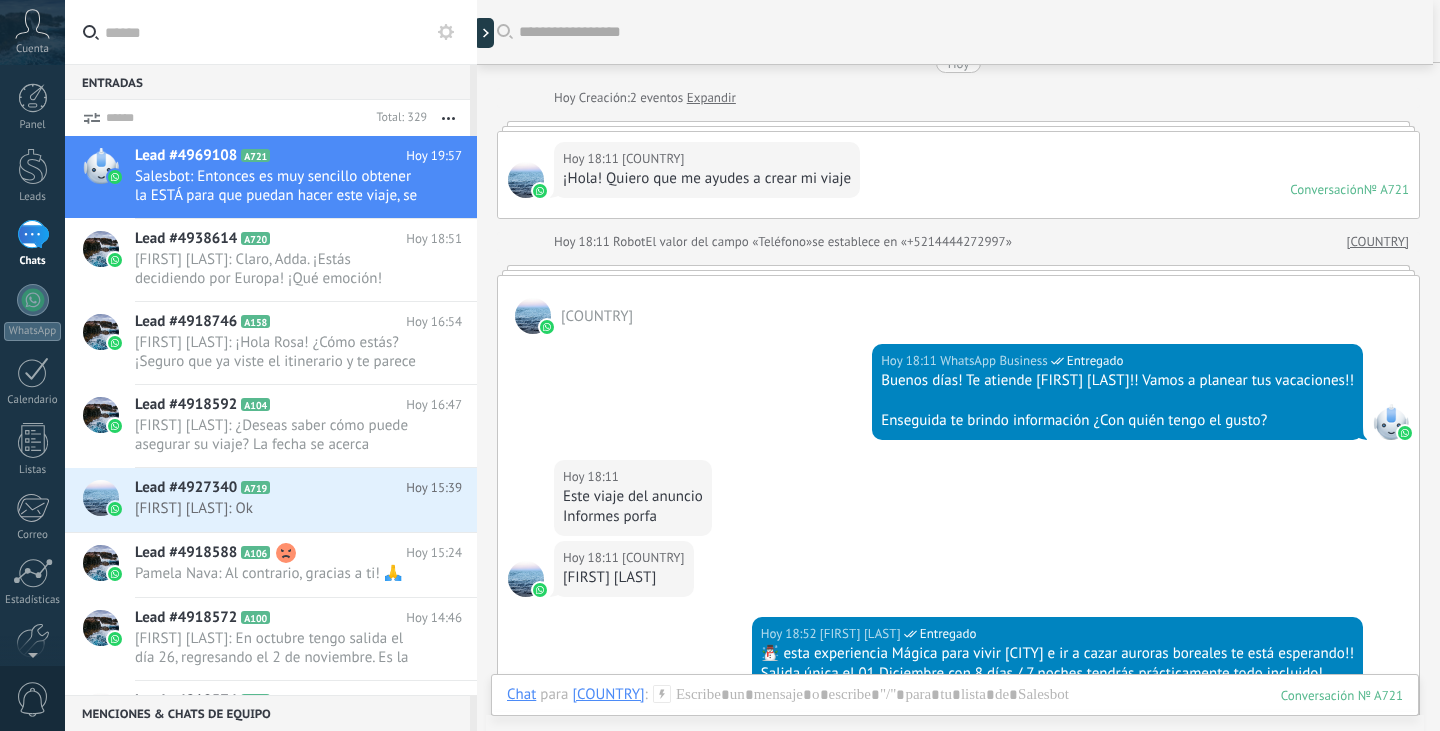 scroll, scrollTop: 0, scrollLeft: 0, axis: both 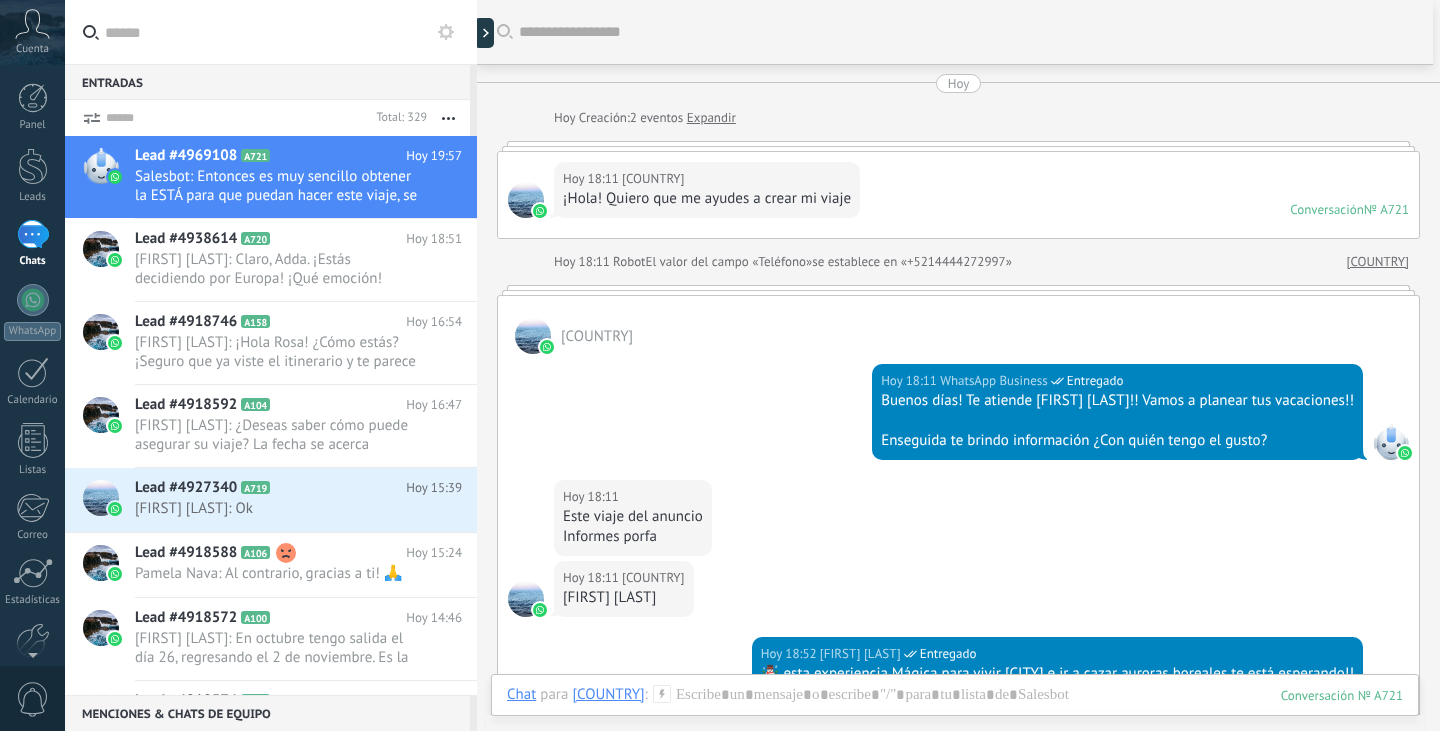 click on "[COUNTRY]" at bounding box center [1377, 262] 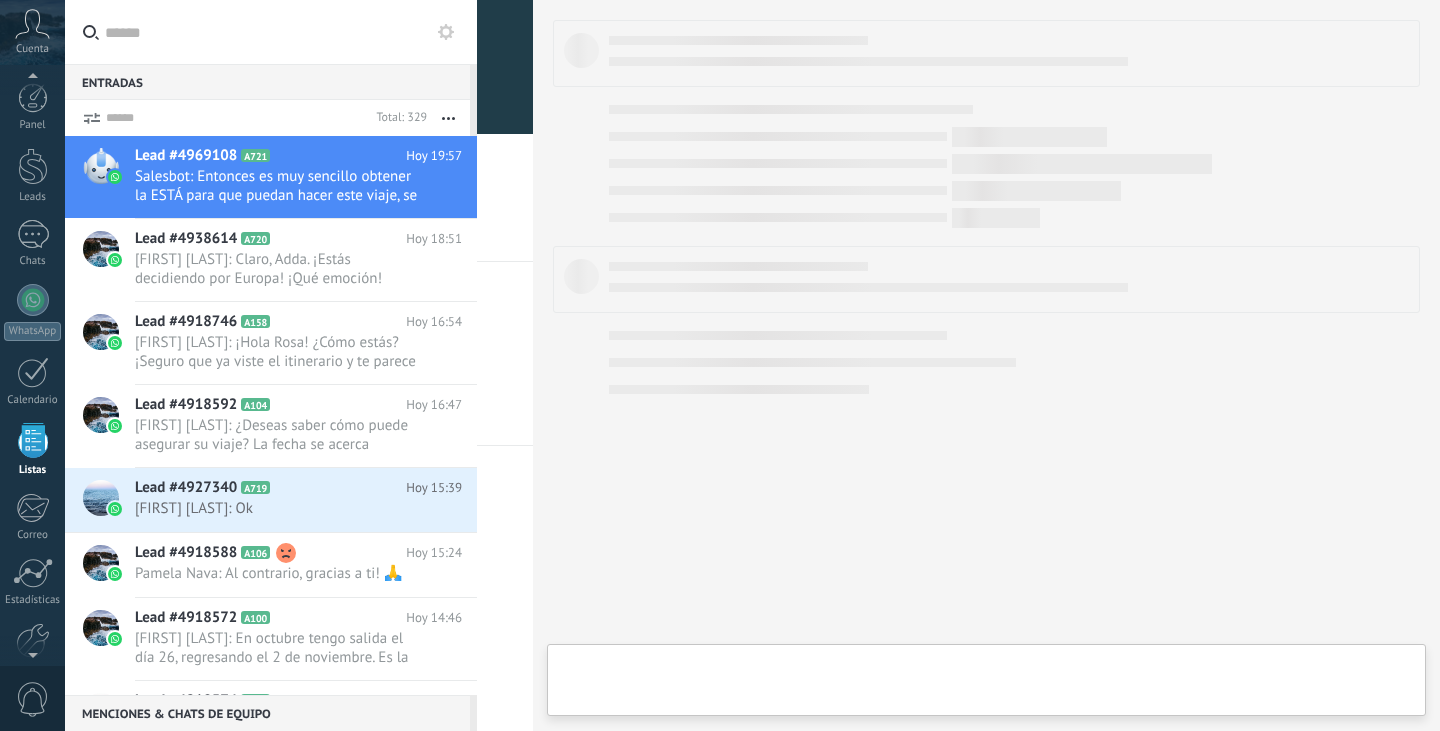 scroll, scrollTop: 52, scrollLeft: 0, axis: vertical 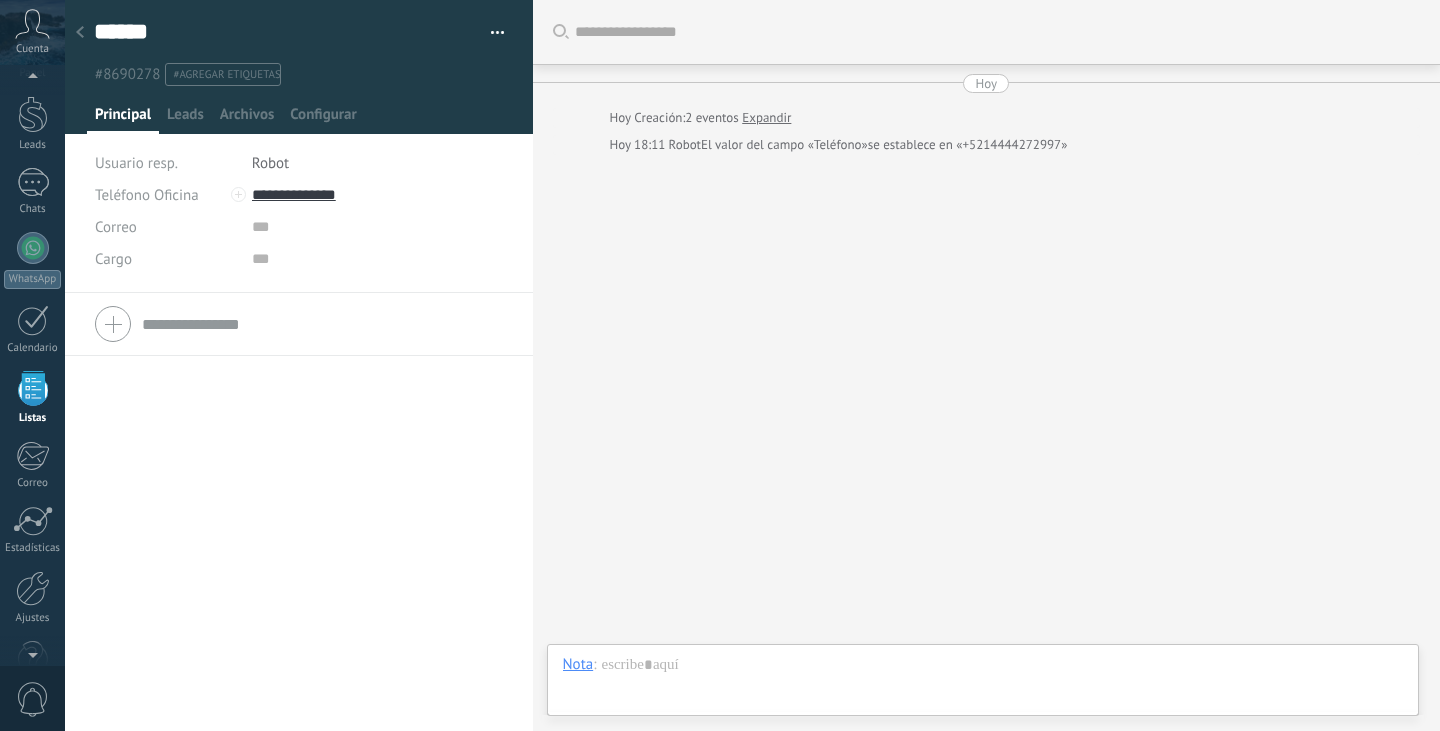 click at bounding box center [498, 36] 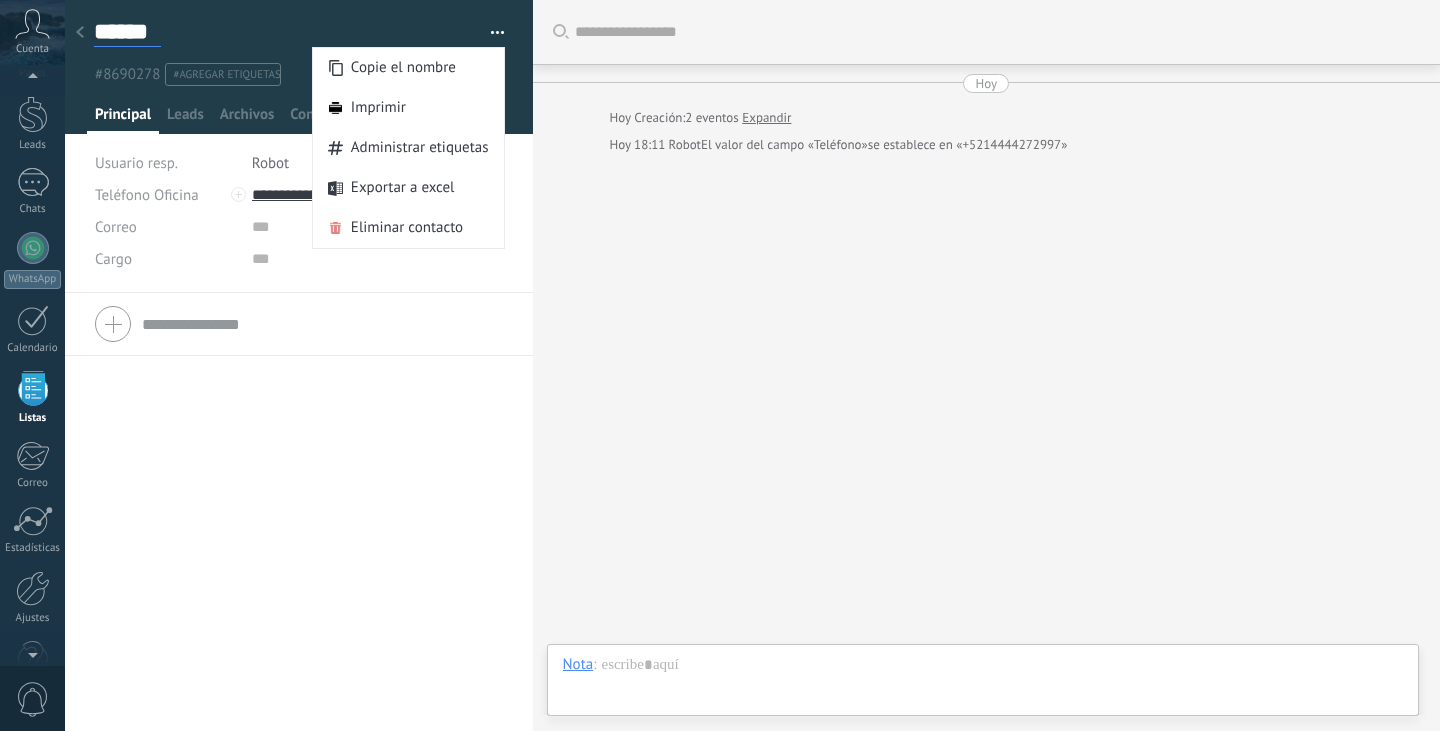 click on "******" at bounding box center [127, 32] 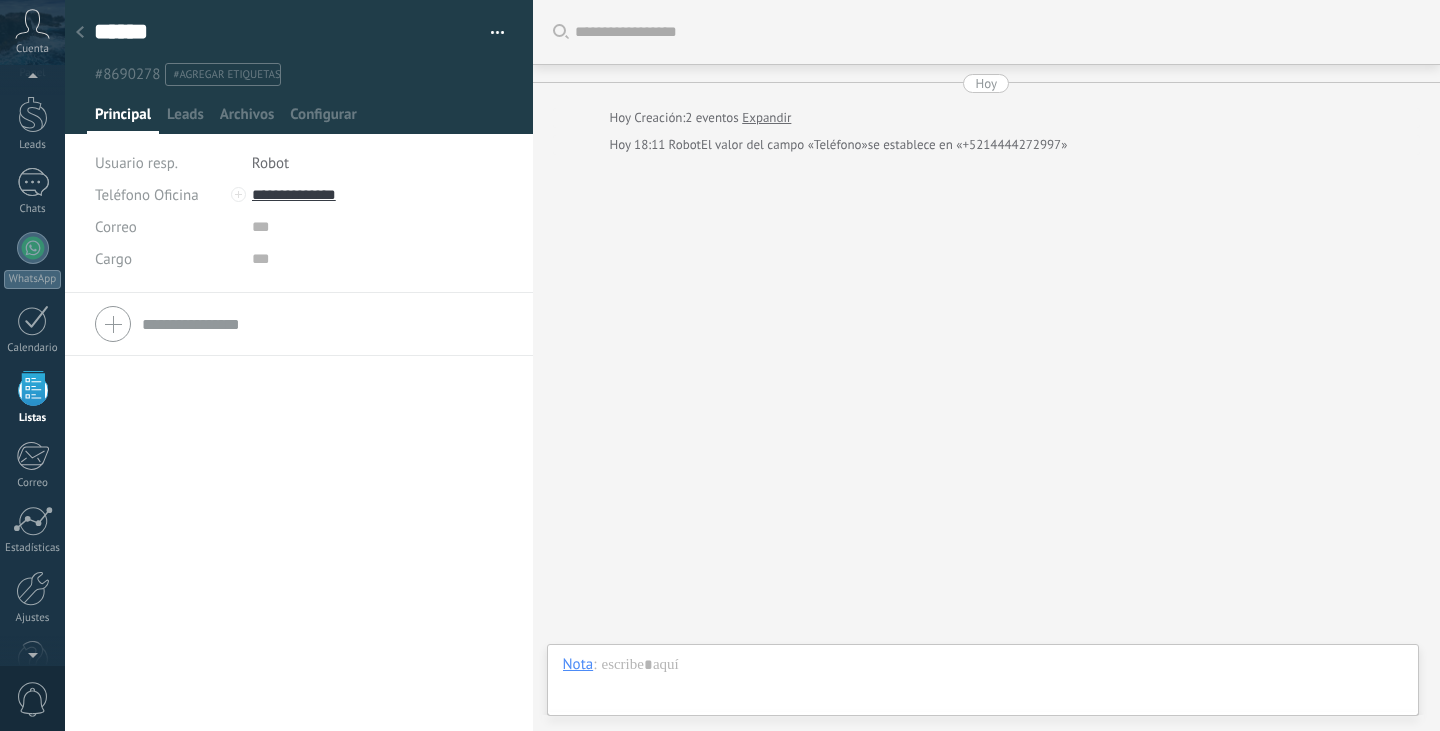 click at bounding box center [80, 33] 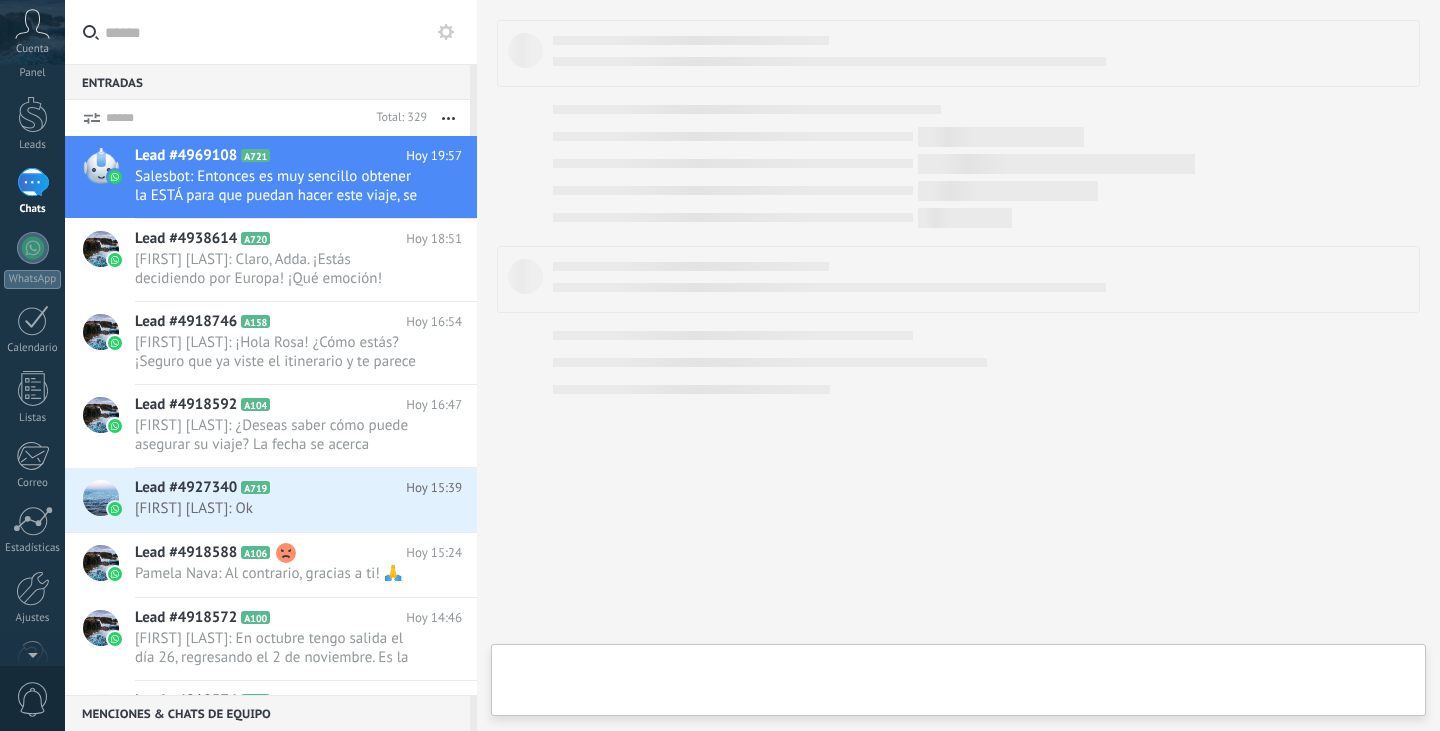 scroll, scrollTop: 0, scrollLeft: 0, axis: both 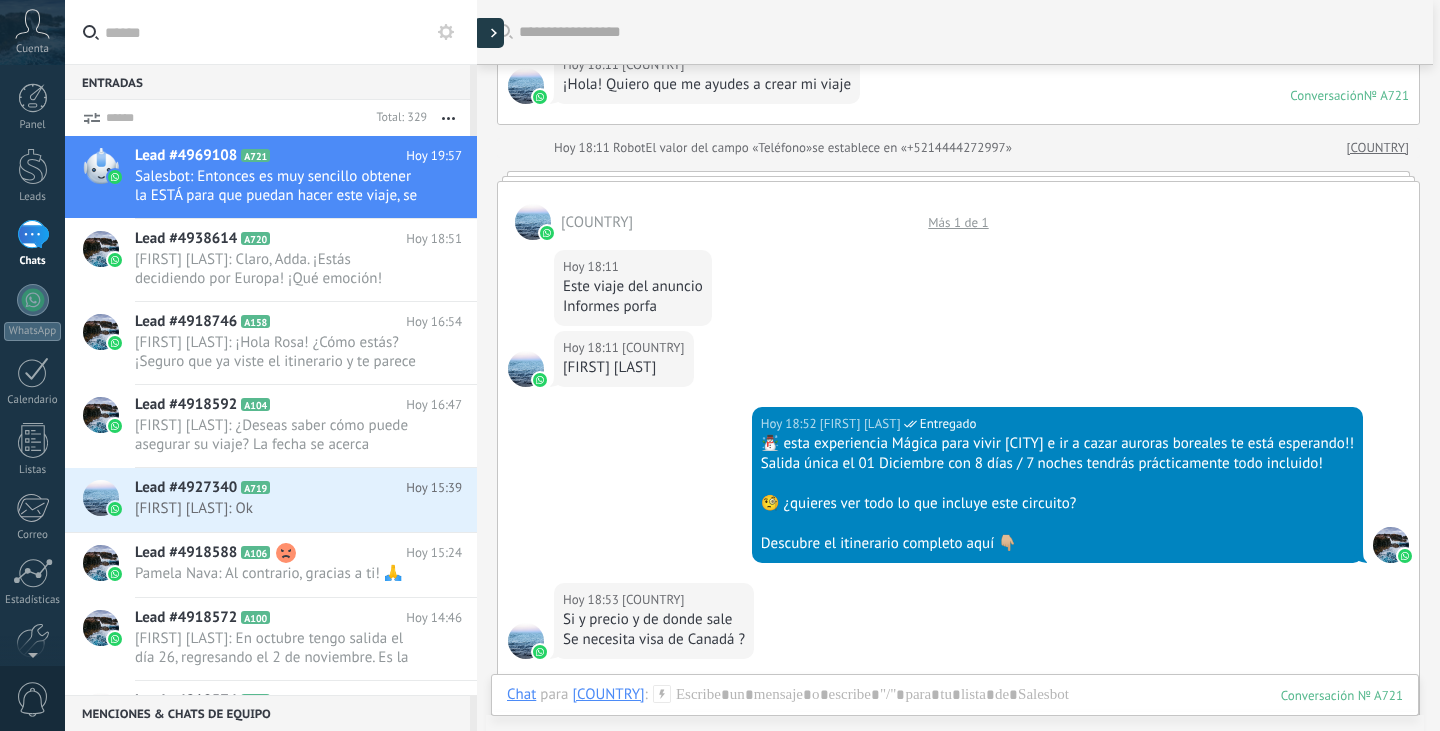 click at bounding box center (489, 33) 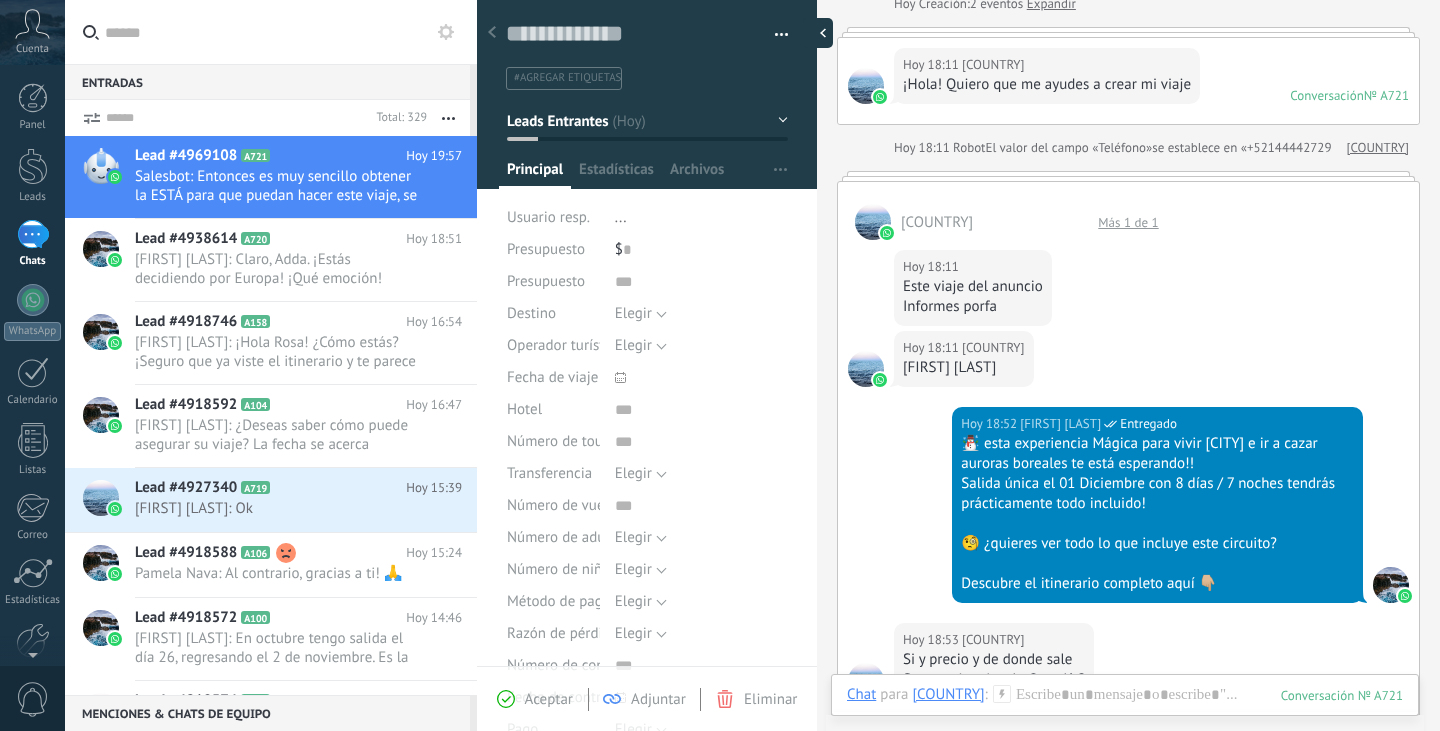 scroll, scrollTop: 30, scrollLeft: 0, axis: vertical 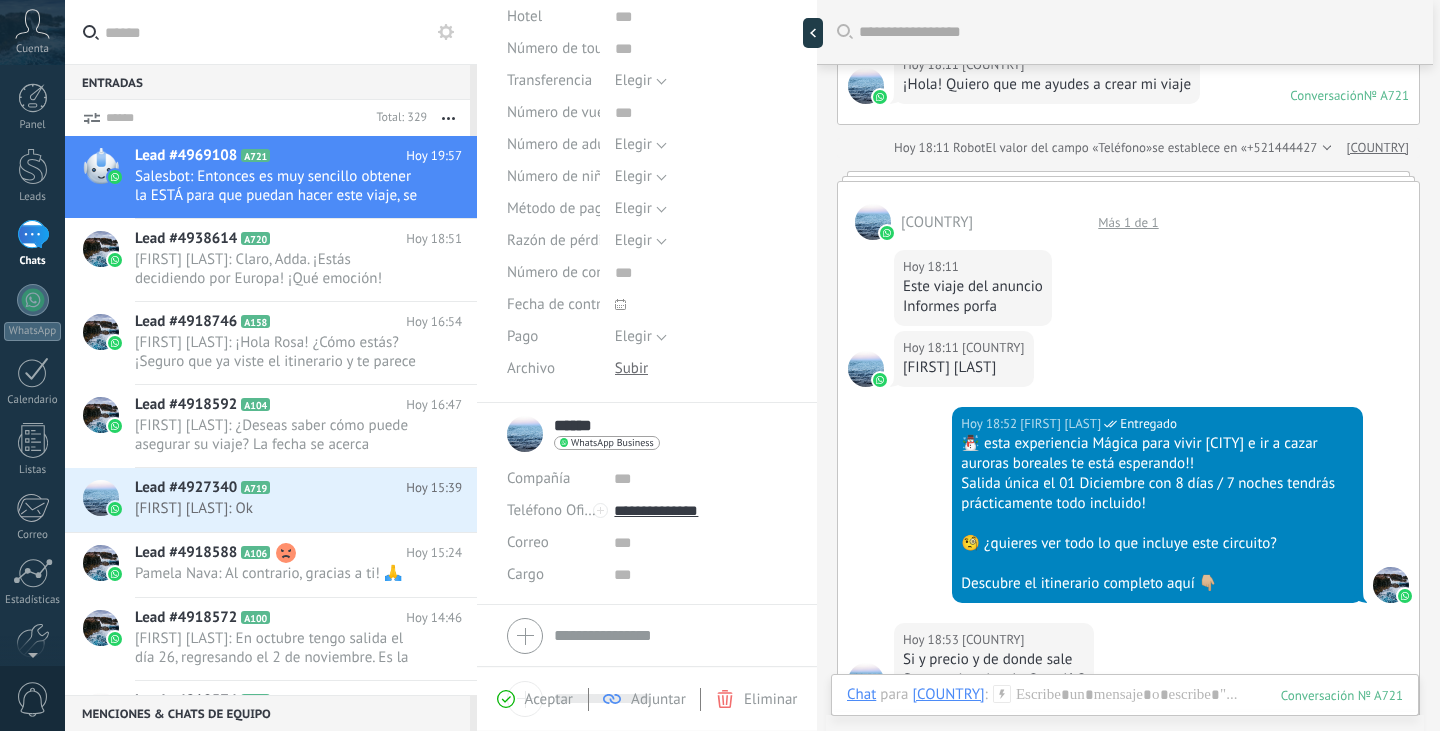 click on "******" at bounding box center [579, 426] 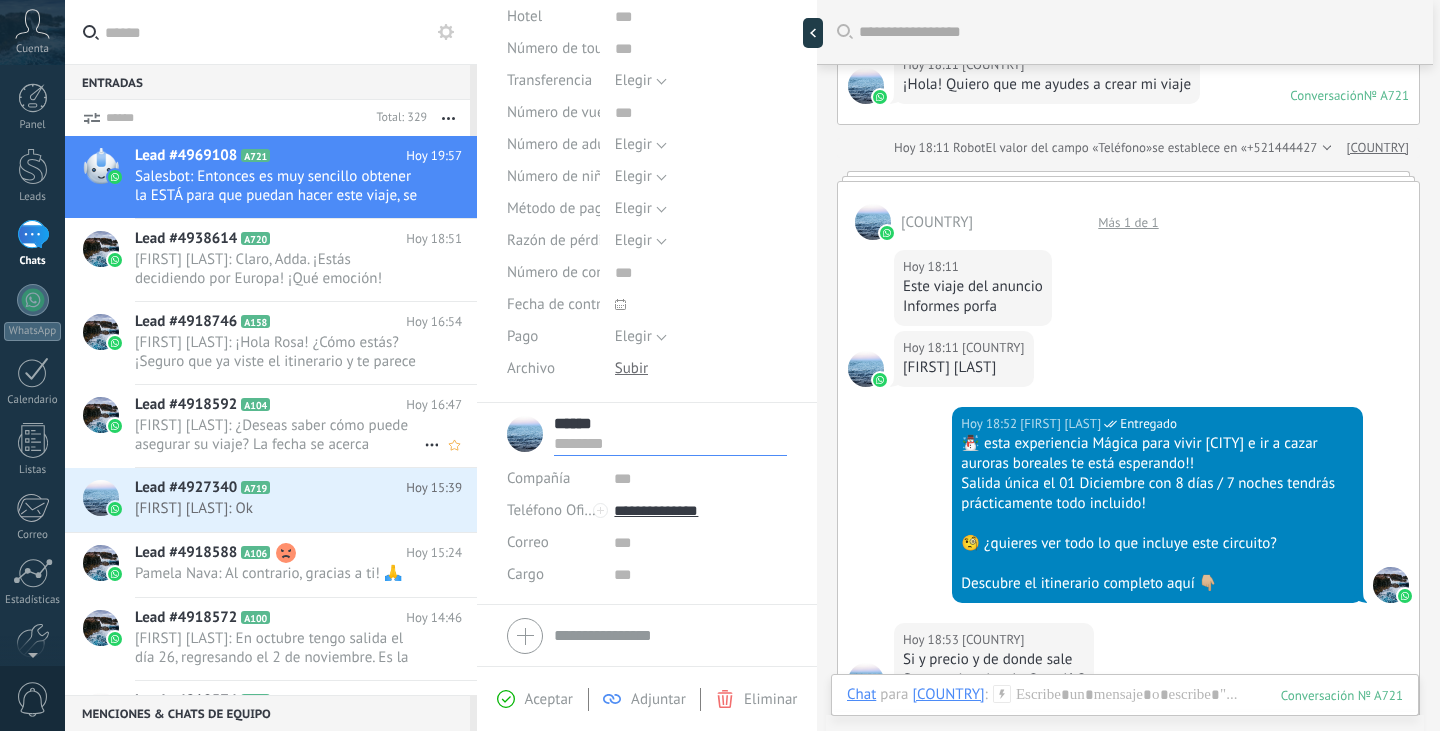 drag, startPoint x: 607, startPoint y: 428, endPoint x: 460, endPoint y: 428, distance: 147 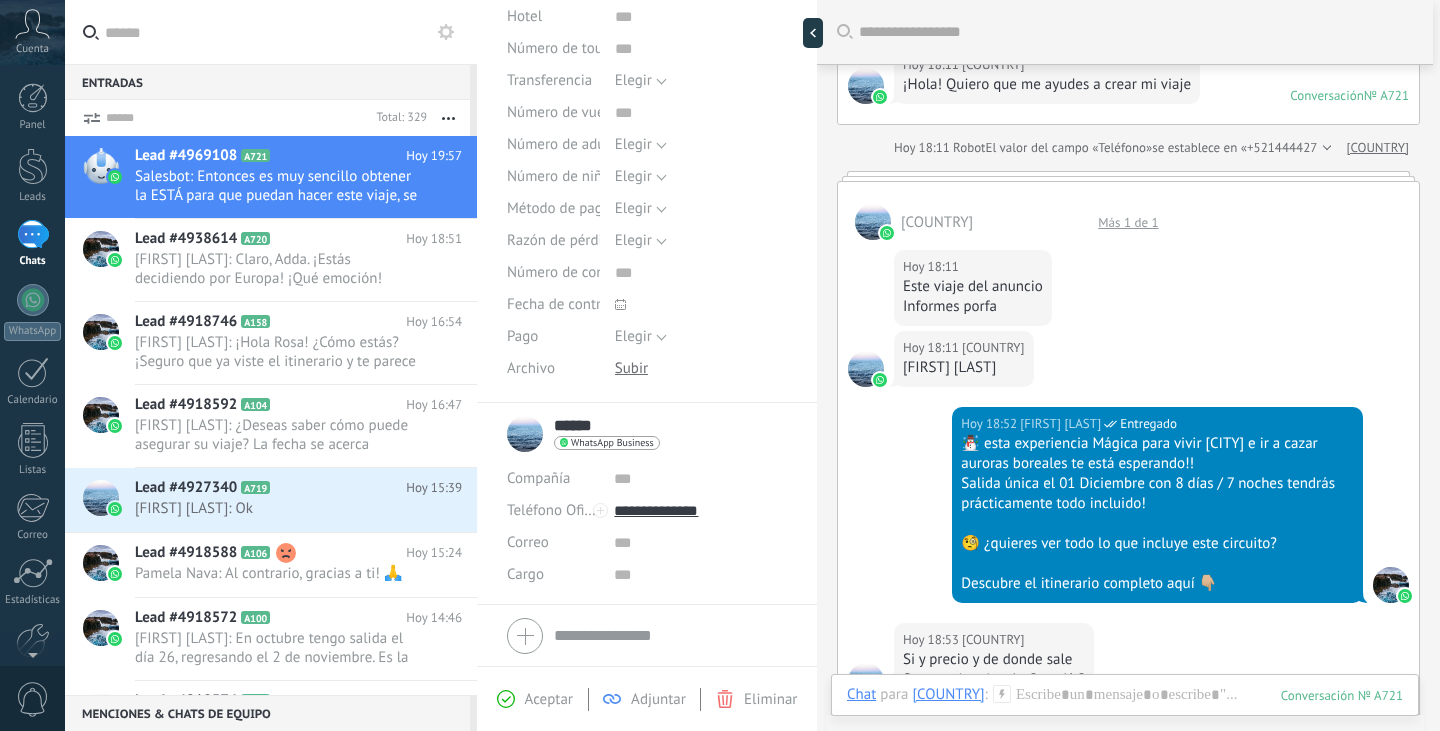 click on "******" at bounding box center [579, 426] 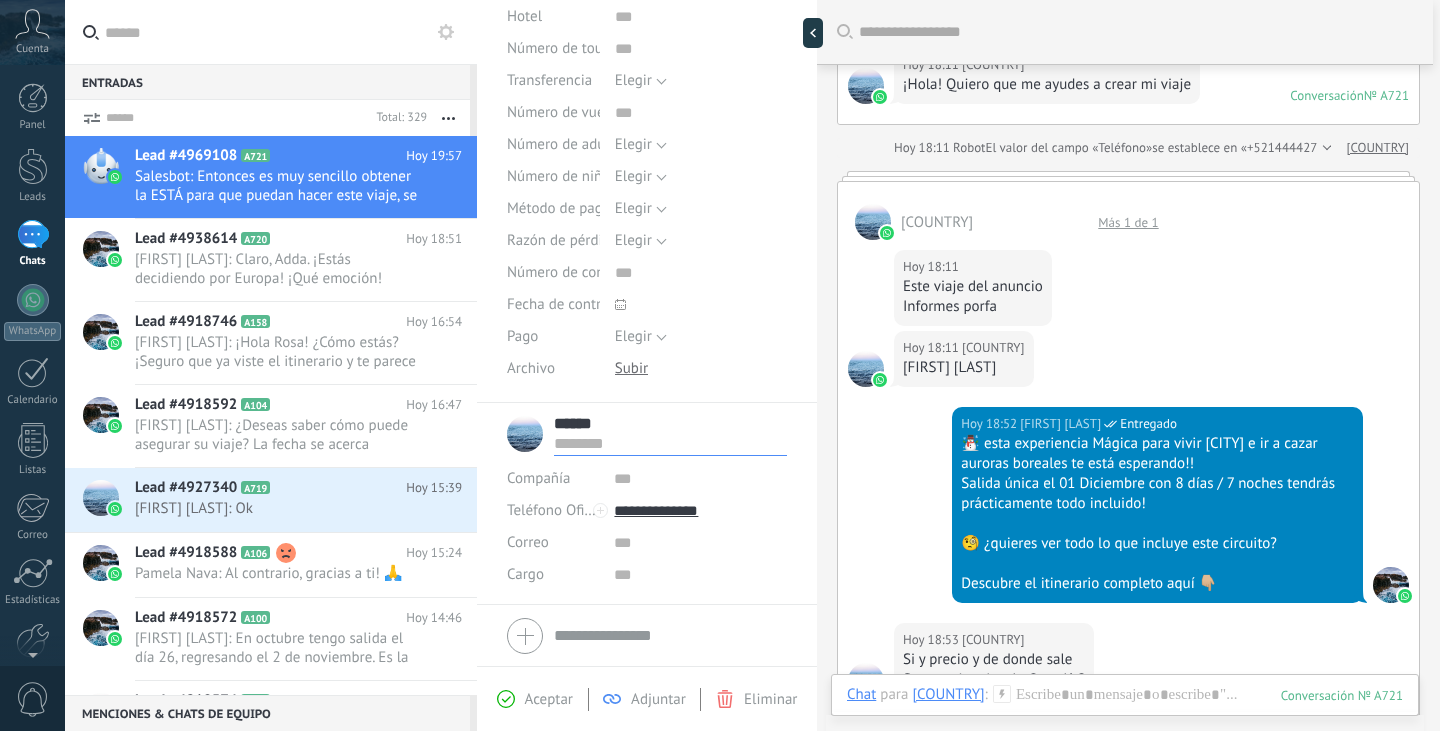 click on "******" at bounding box center [670, 424] 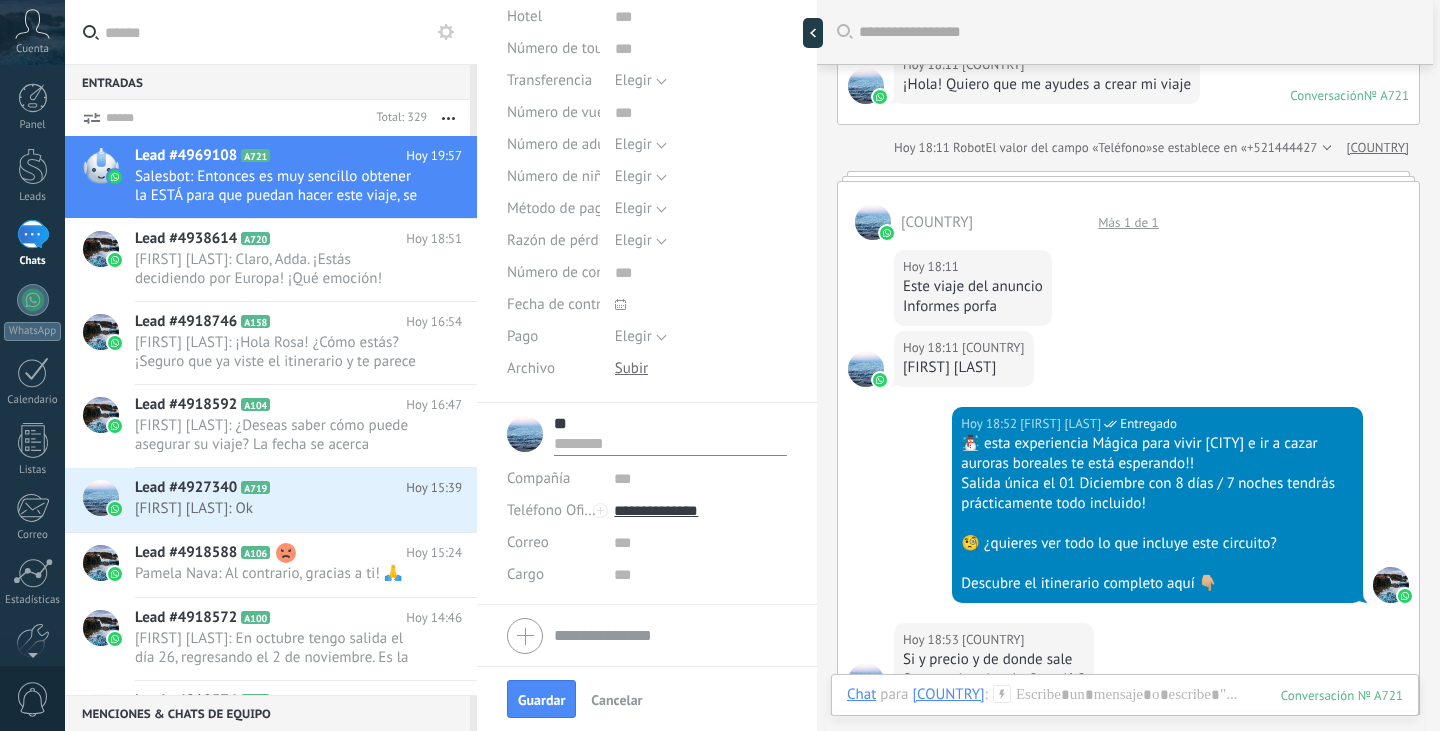 type on "*" 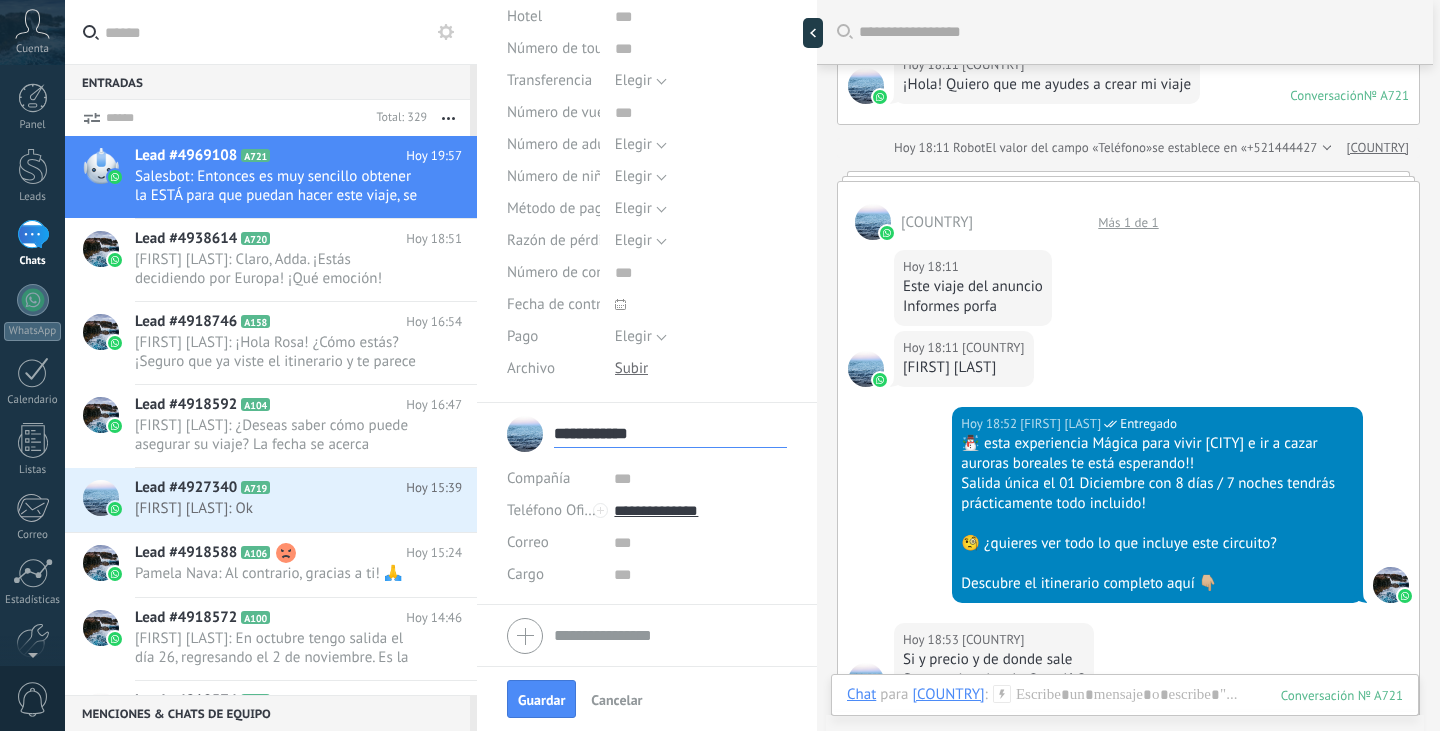 type on "**********" 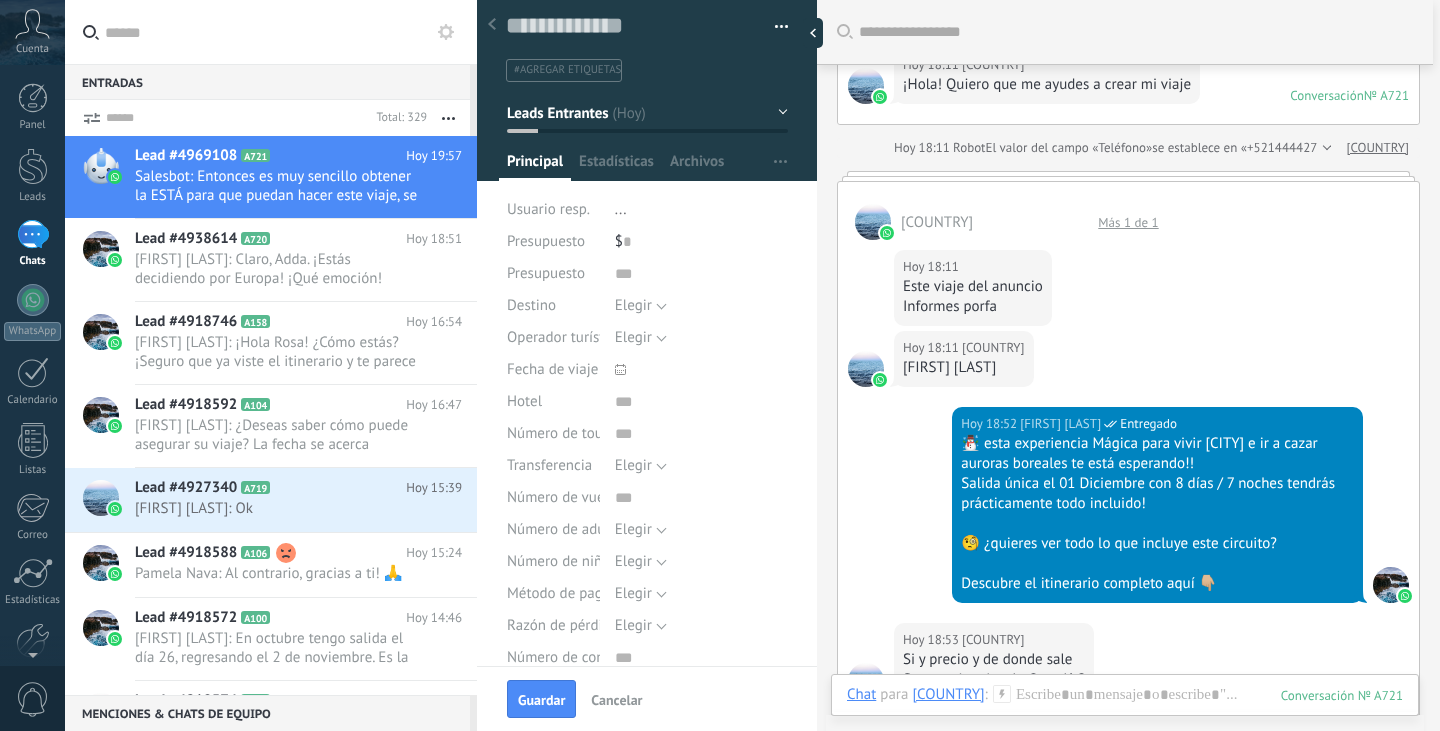 scroll, scrollTop: 0, scrollLeft: 0, axis: both 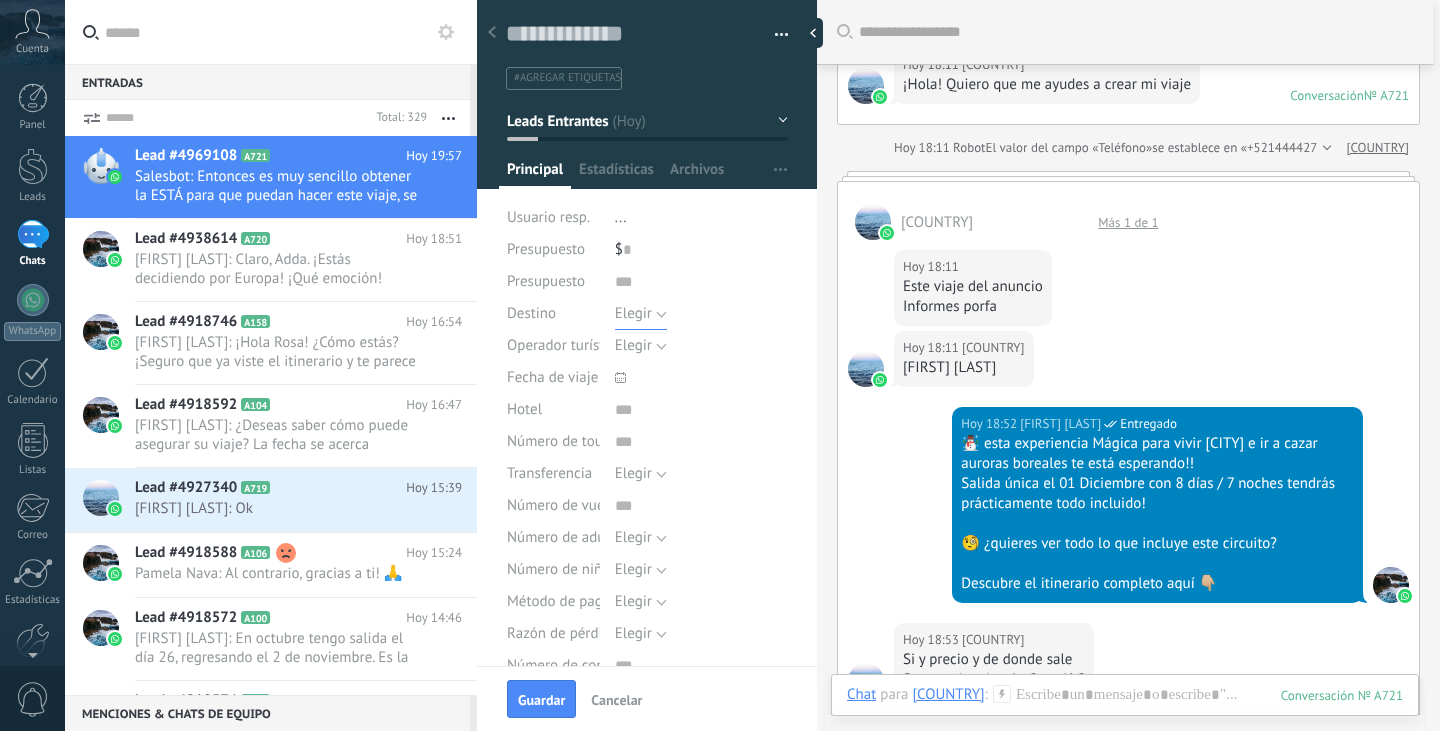 type on "**********" 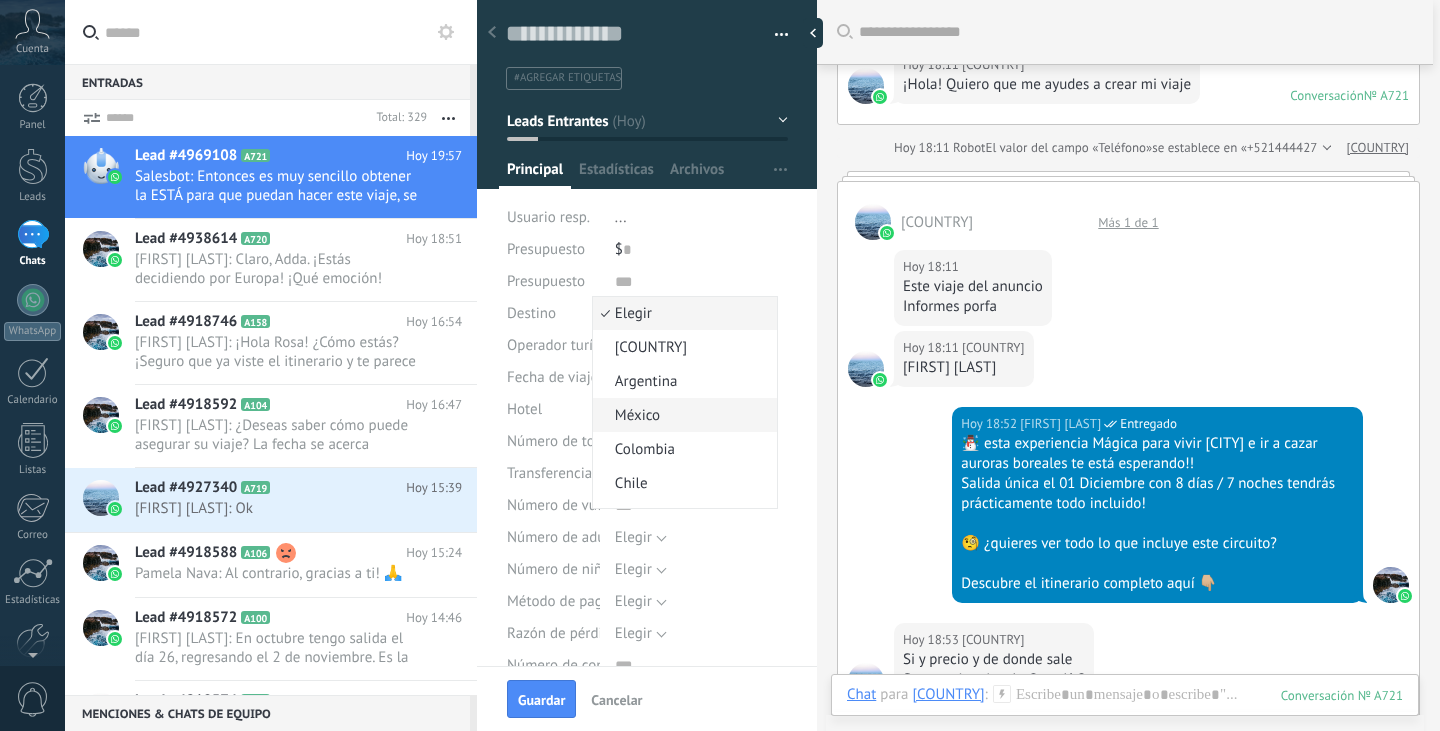 scroll, scrollTop: 0, scrollLeft: 0, axis: both 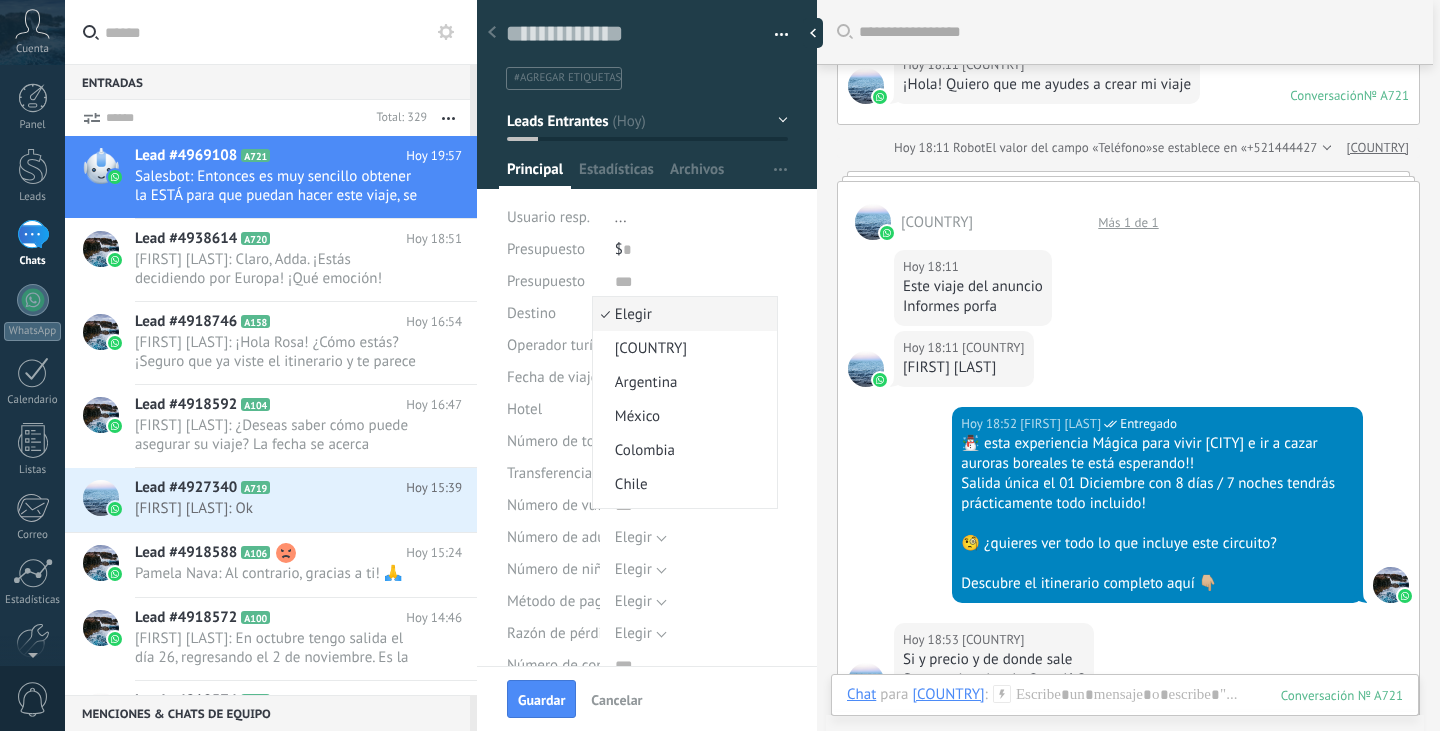 click on "Elegir" at bounding box center (682, 314) 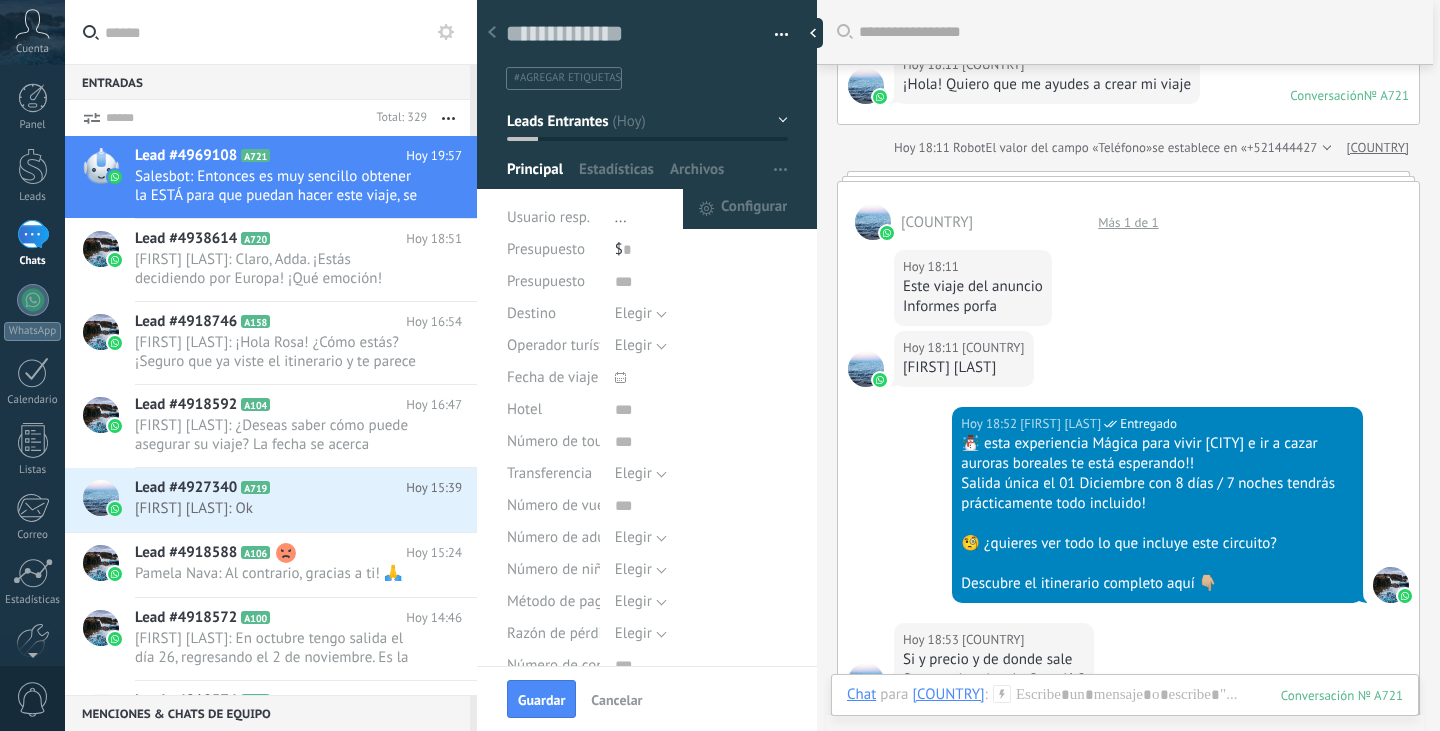 click 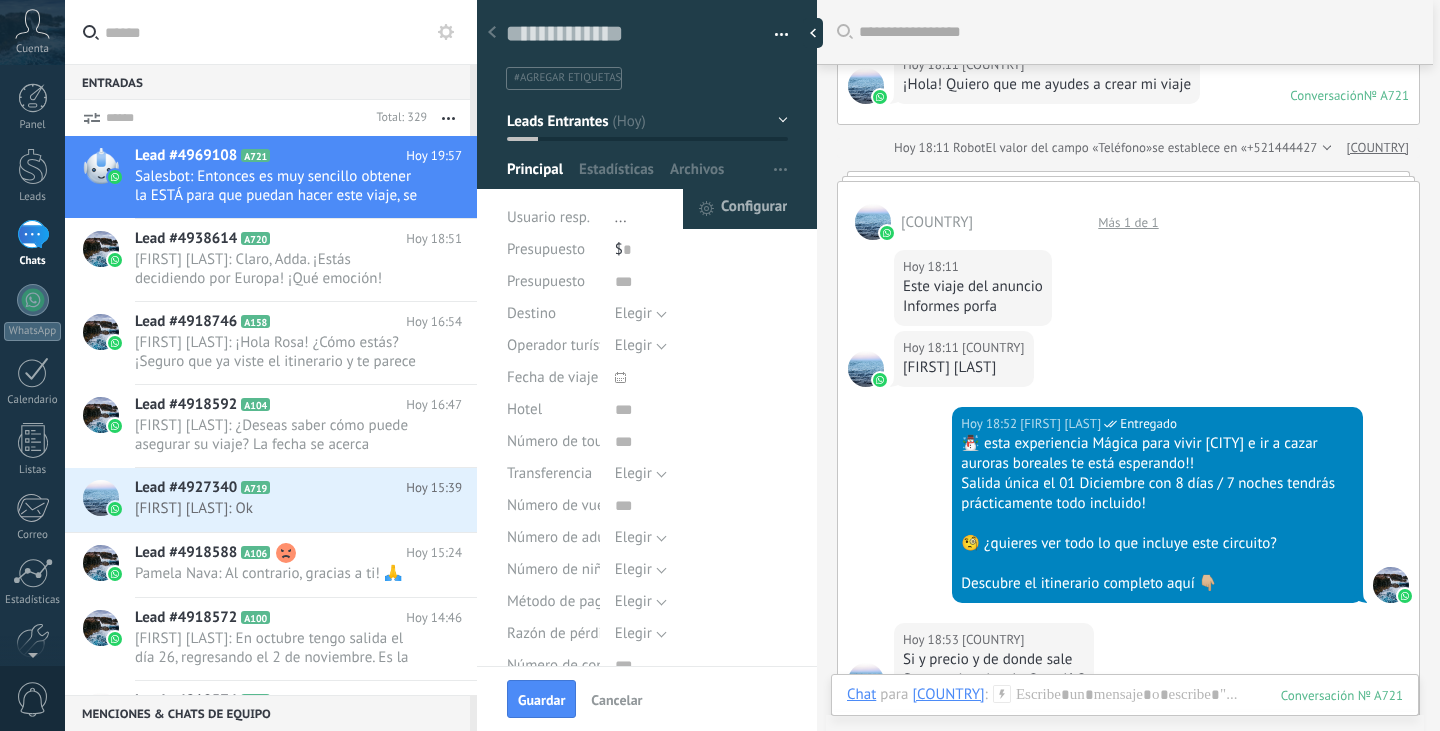click on "Configurar" at bounding box center (754, 209) 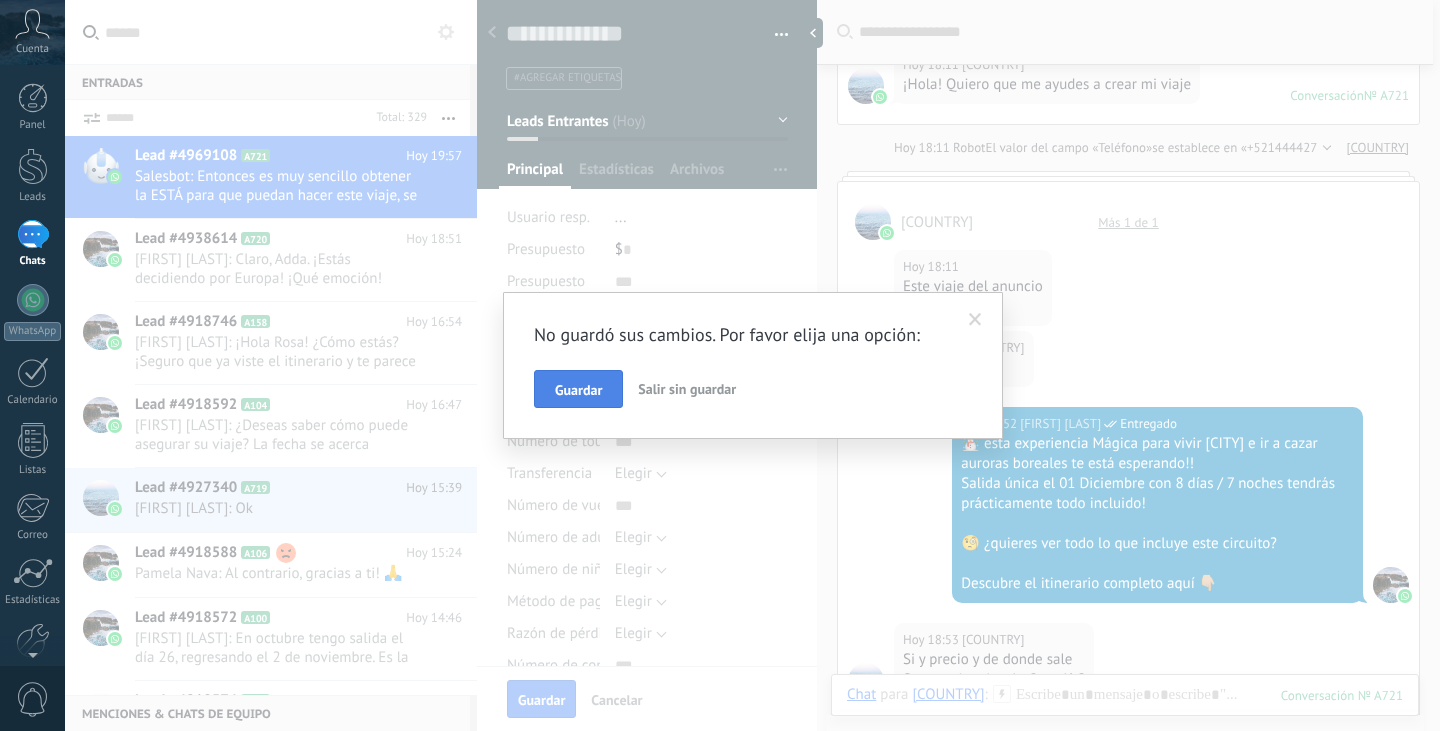 click on "Guardar" at bounding box center (578, 390) 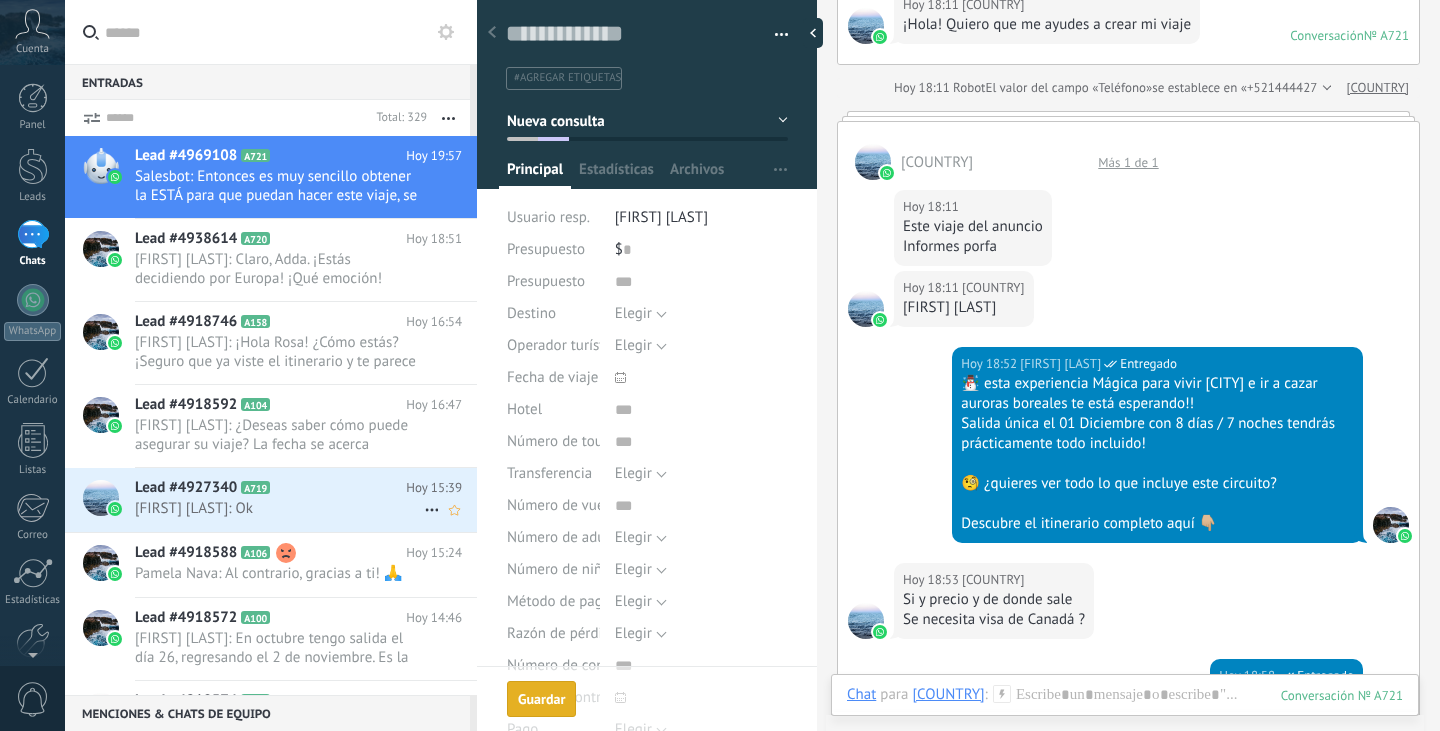 scroll, scrollTop: 228, scrollLeft: 0, axis: vertical 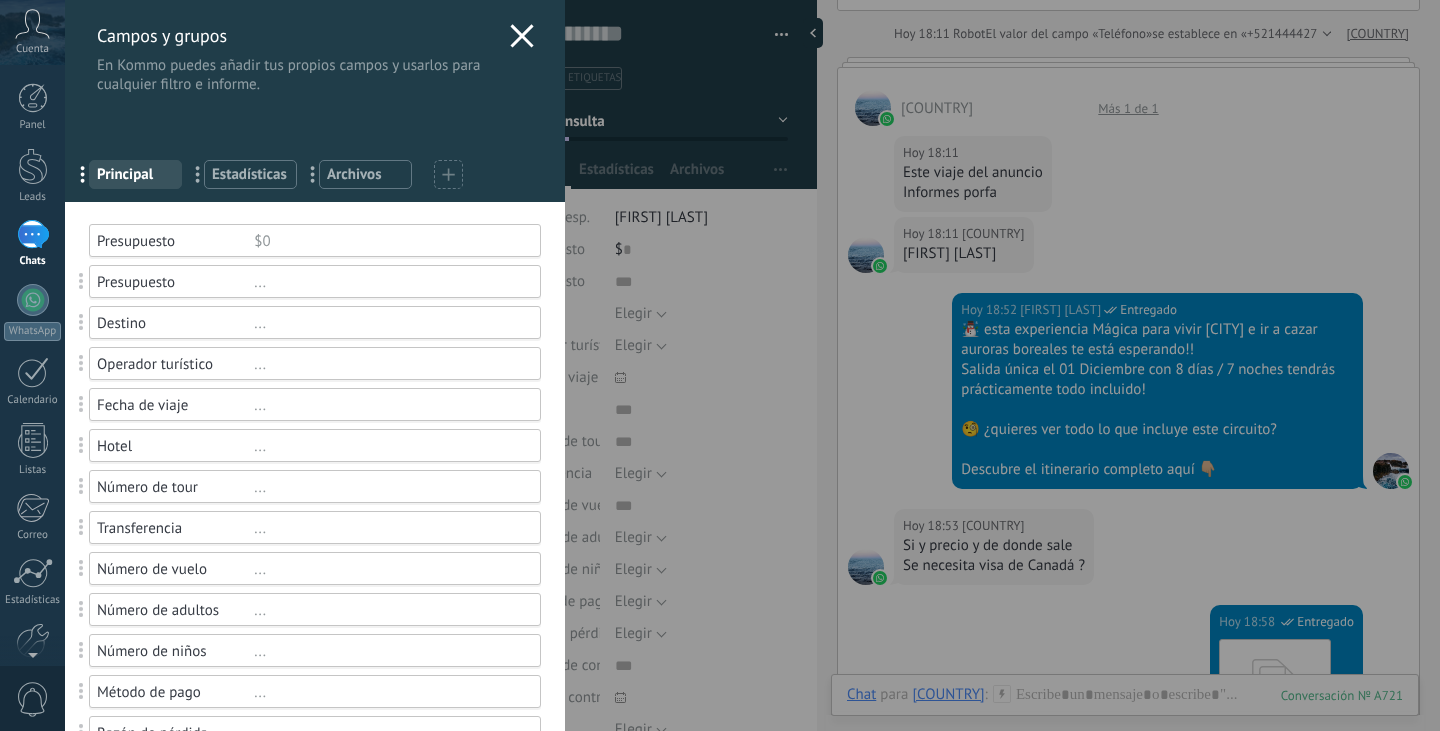 click on "Destino" at bounding box center [175, 323] 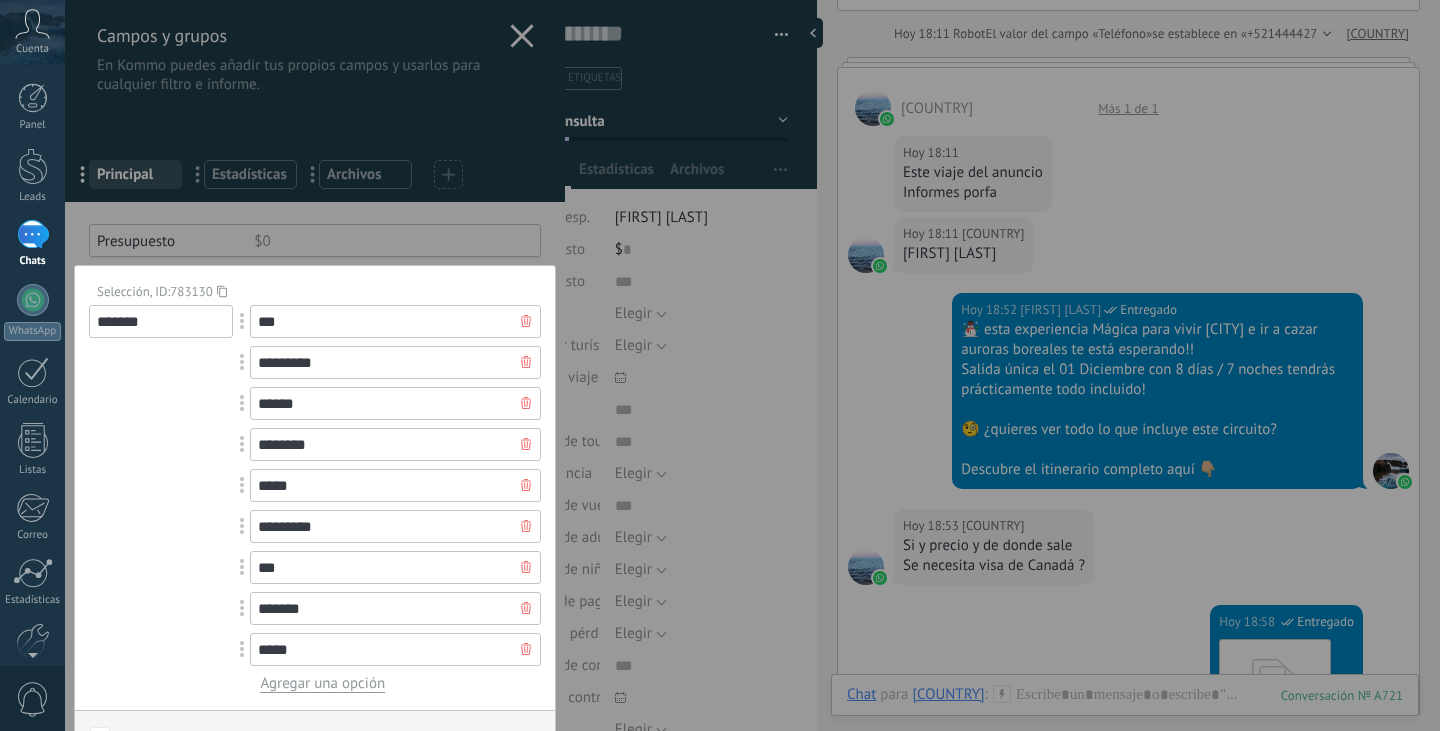 drag, startPoint x: 338, startPoint y: 327, endPoint x: 160, endPoint y: 339, distance: 178.40404 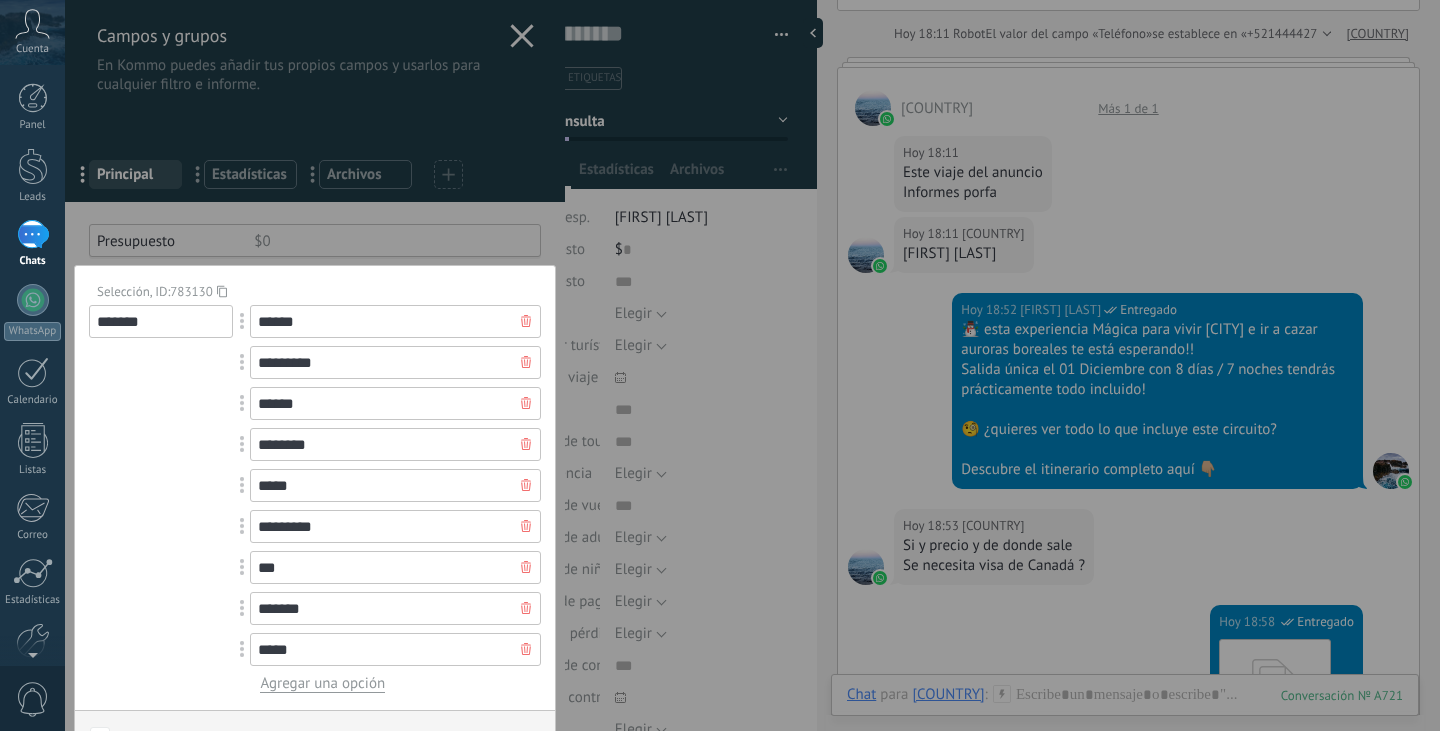 type on "******" 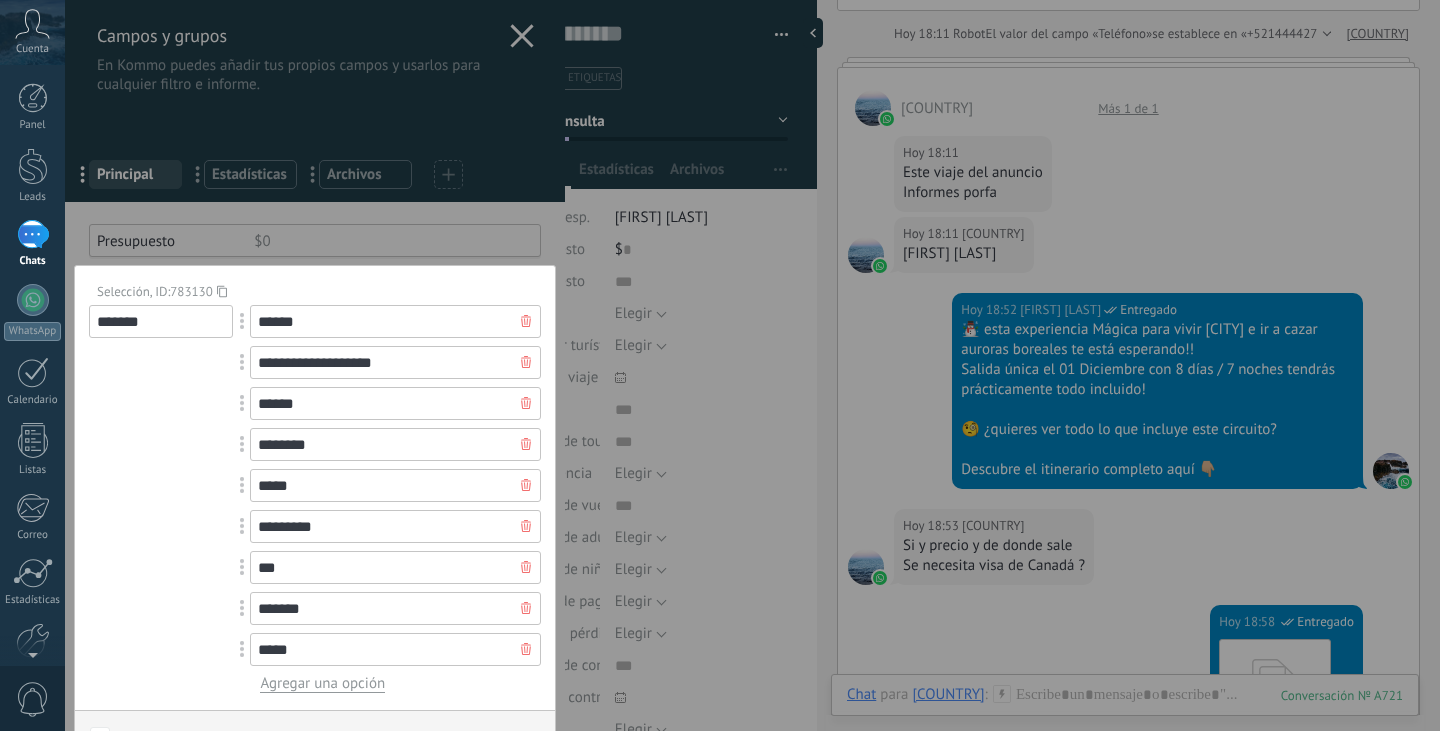 type on "**********" 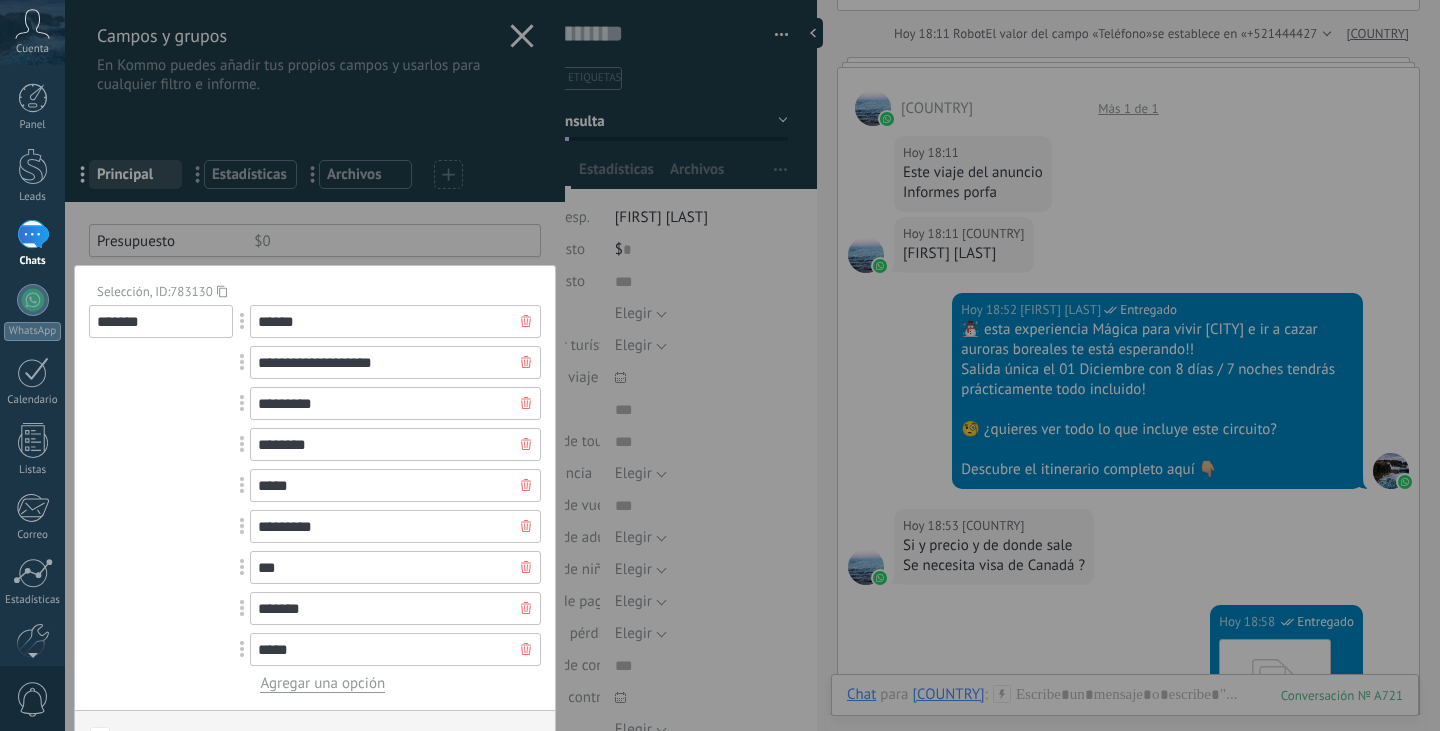 type on "*********" 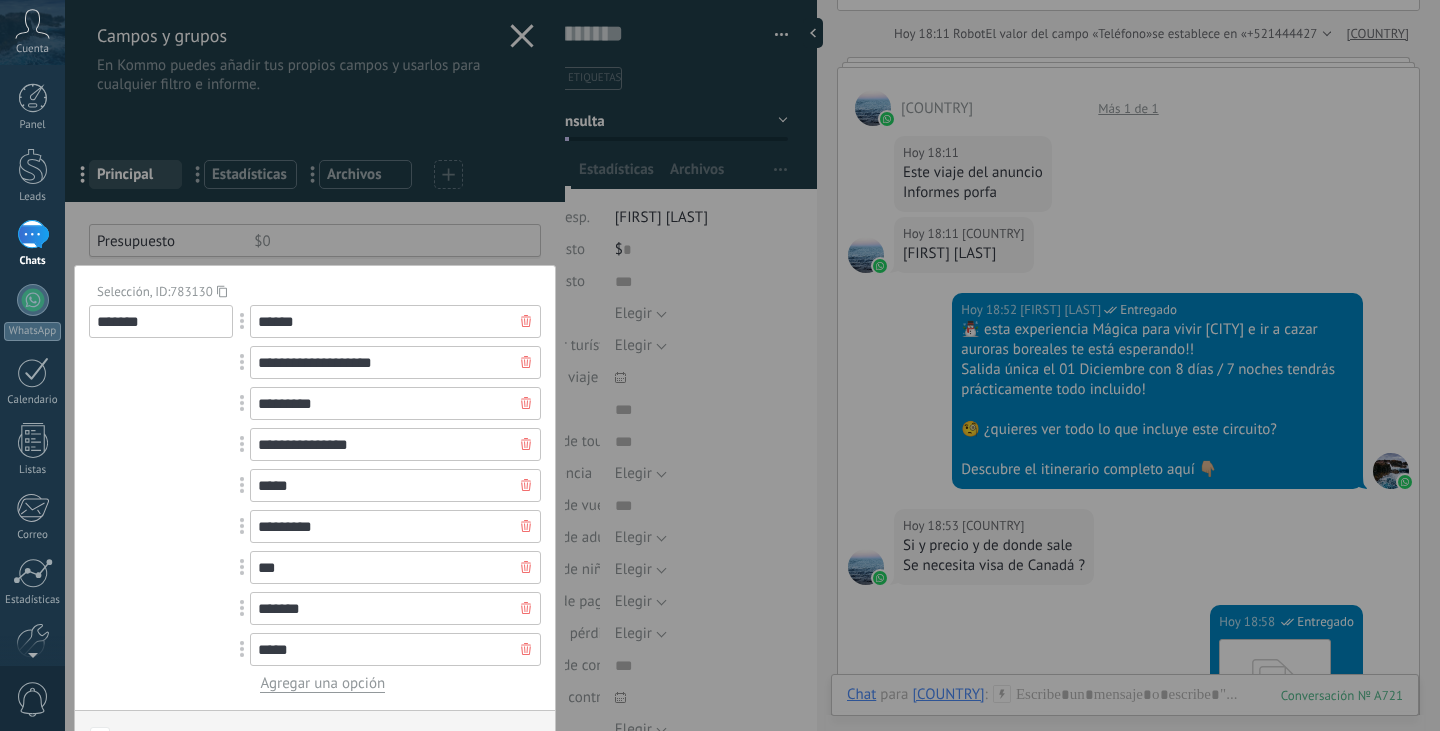 type on "**********" 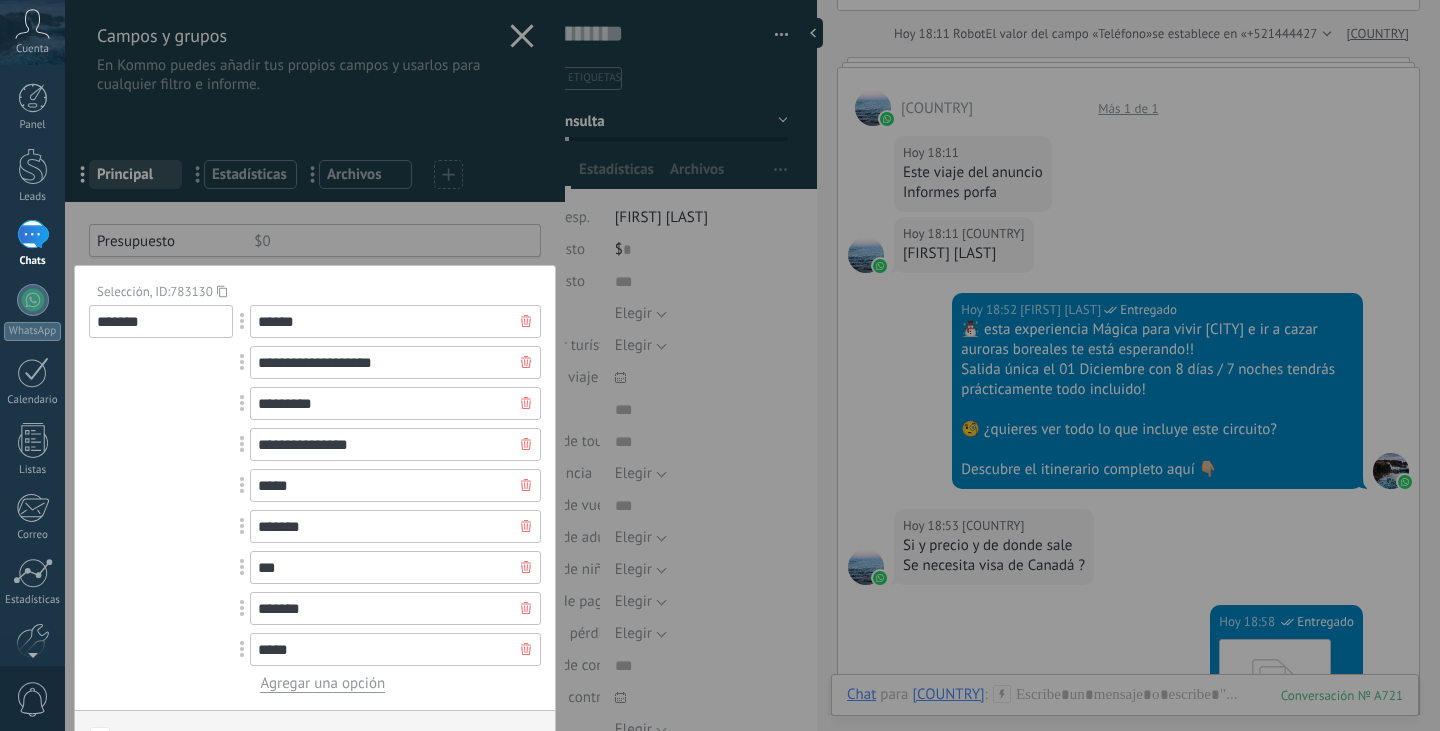 type on "*******" 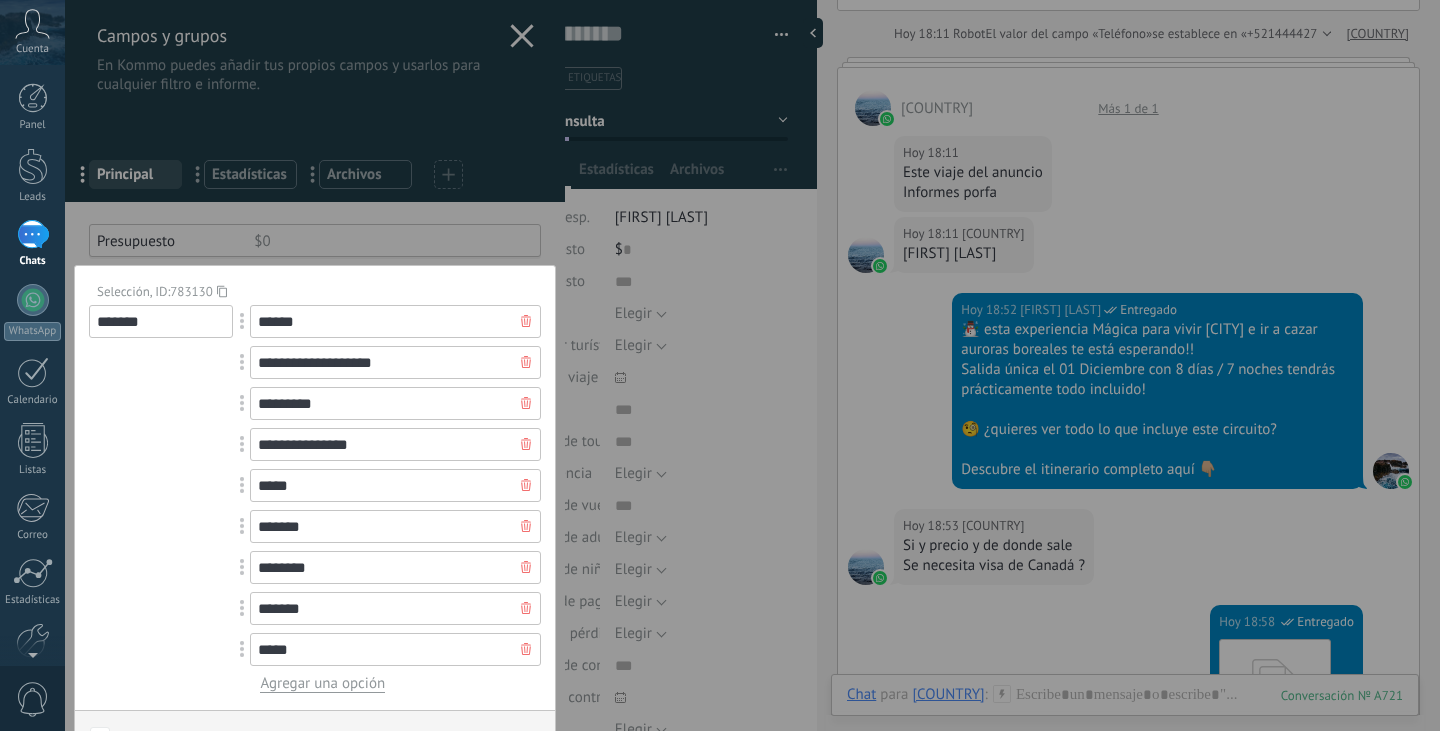 type on "********" 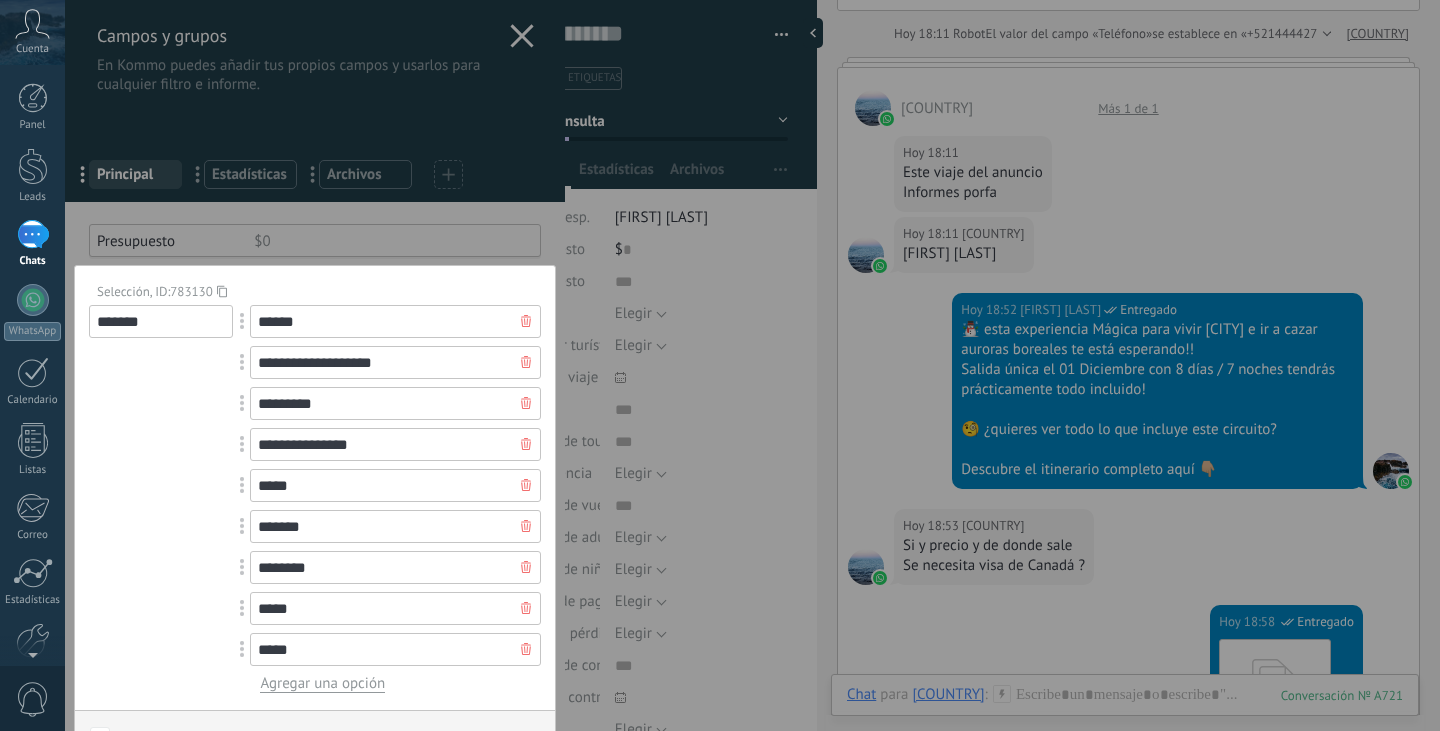 type on "*****" 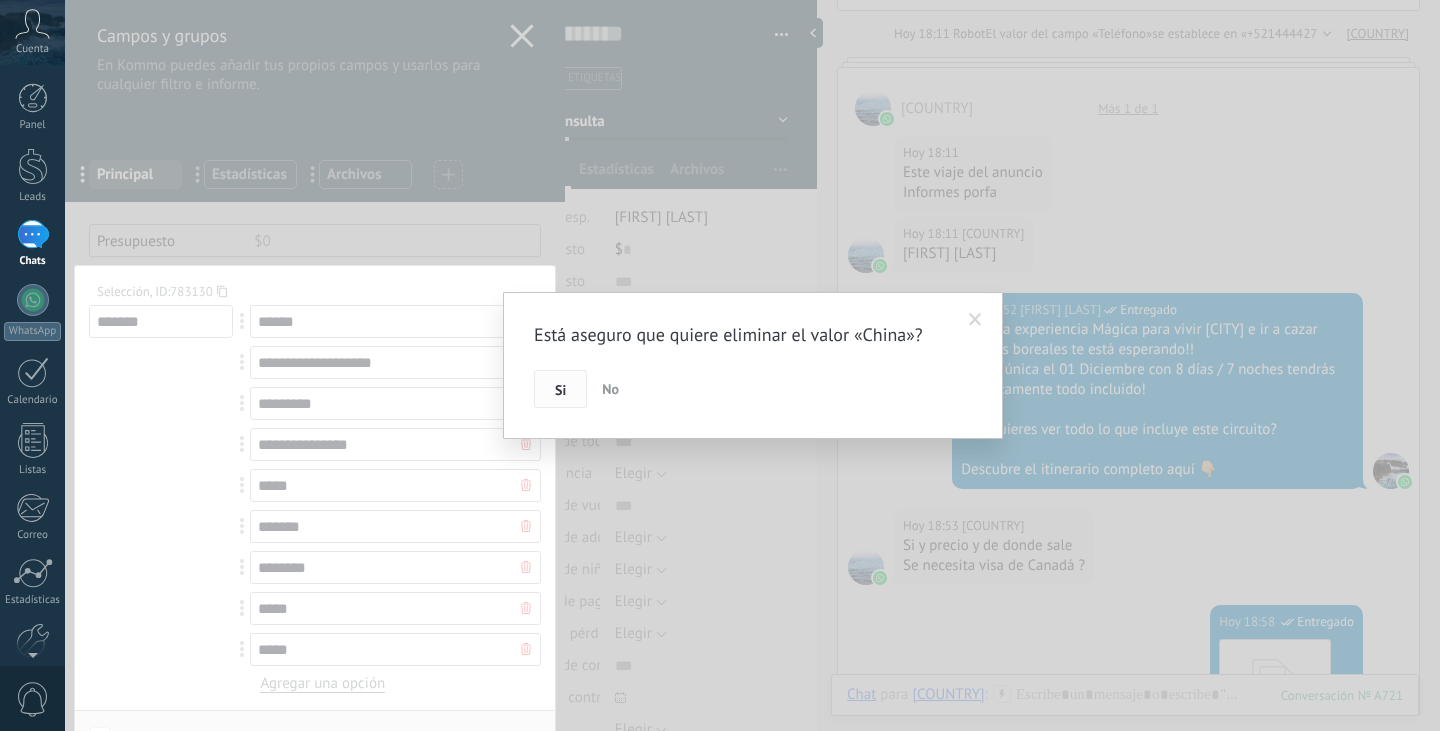 click on "Si" at bounding box center (560, 389) 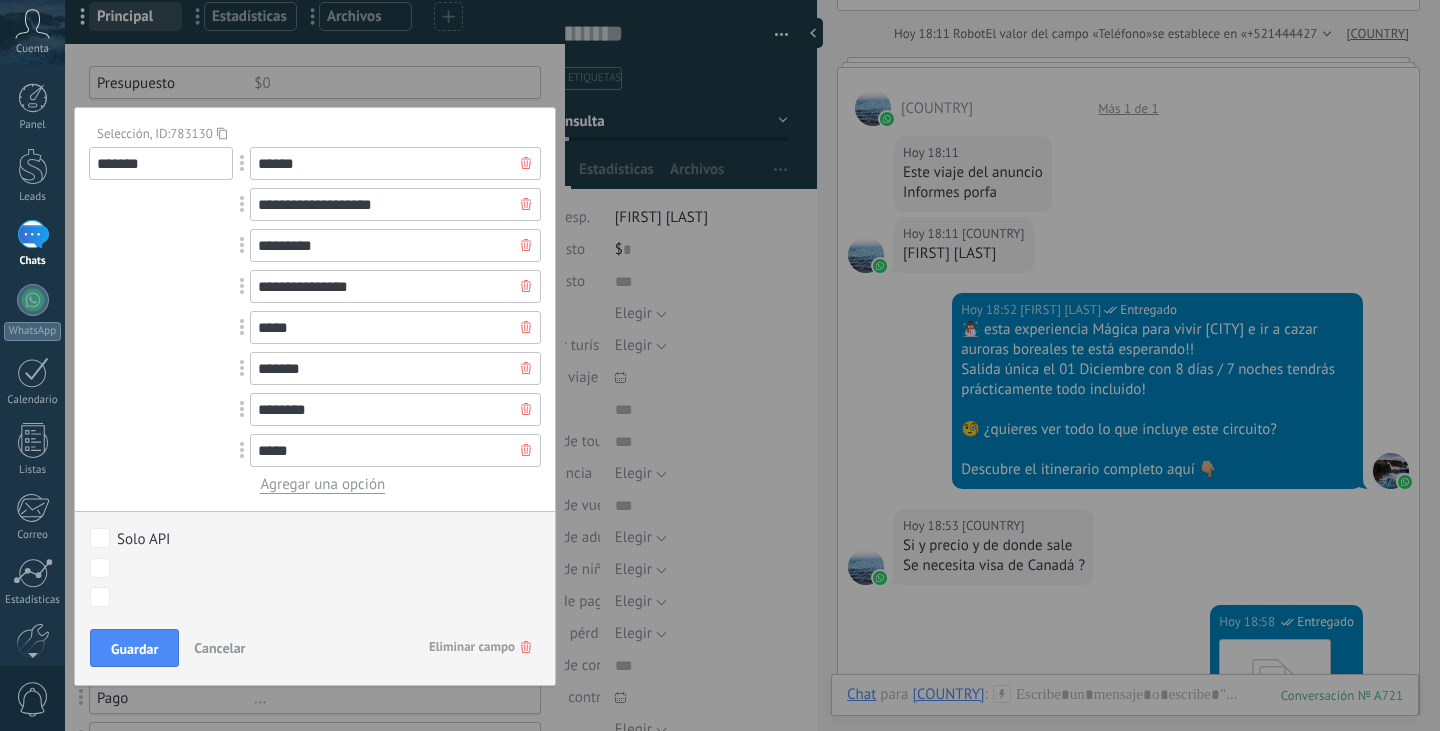 scroll, scrollTop: 200, scrollLeft: 0, axis: vertical 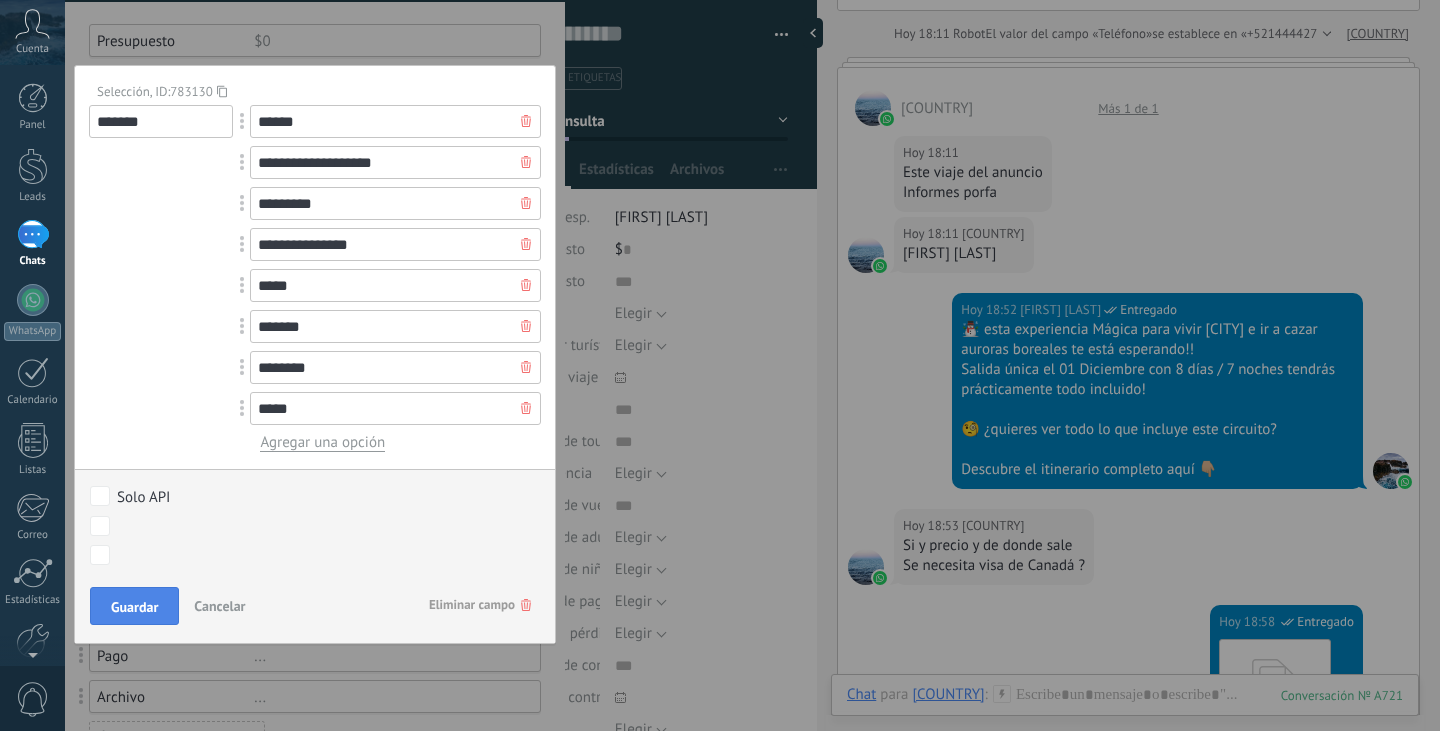 click on "Guardar" at bounding box center (134, 607) 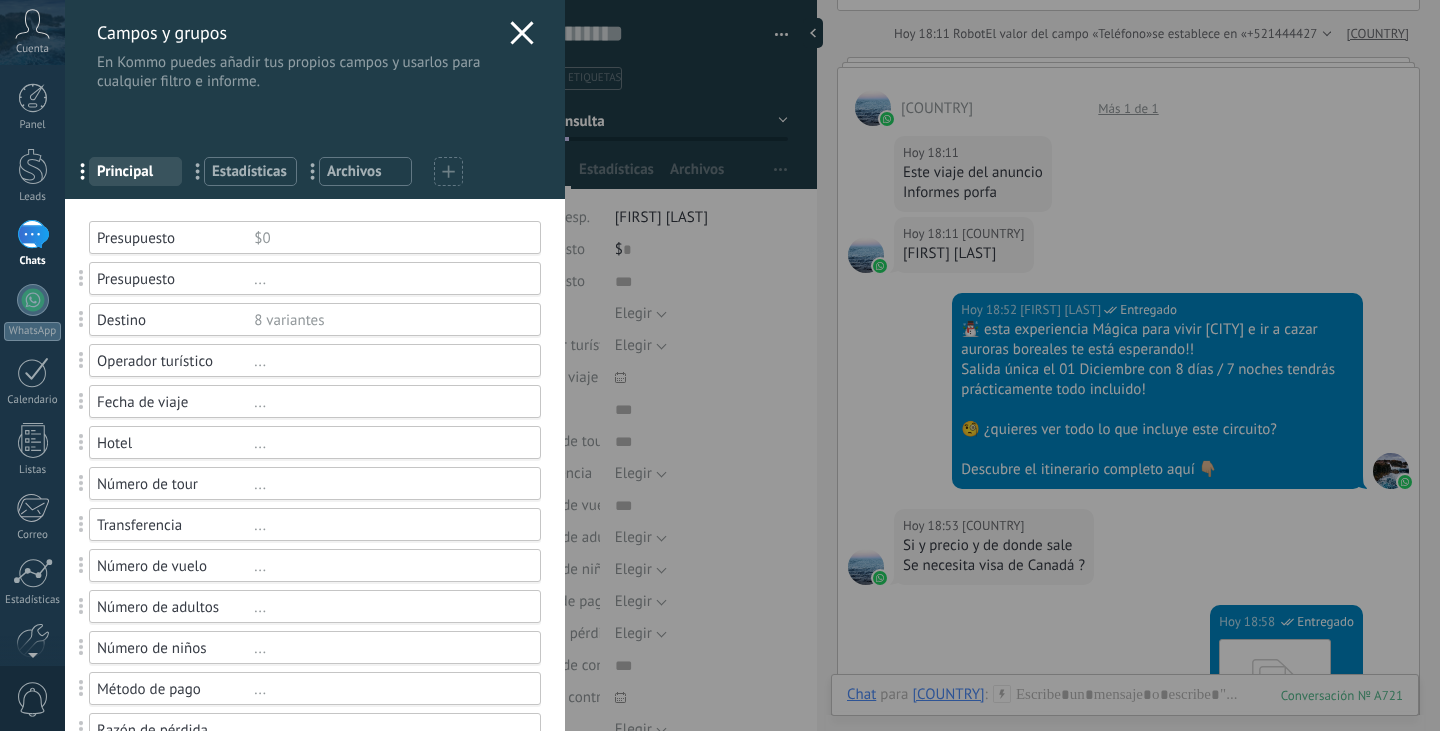 scroll, scrollTop: 0, scrollLeft: 0, axis: both 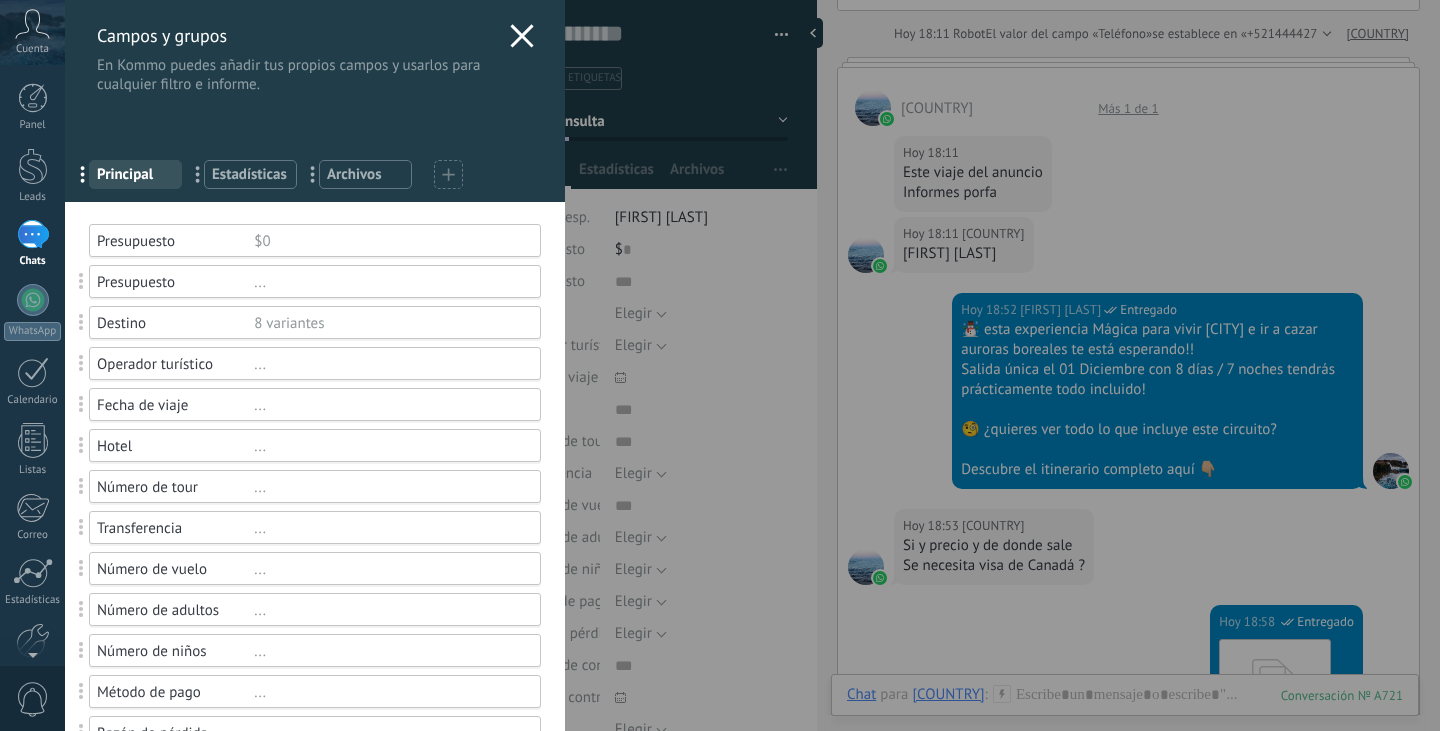 click at bounding box center (82, 281) 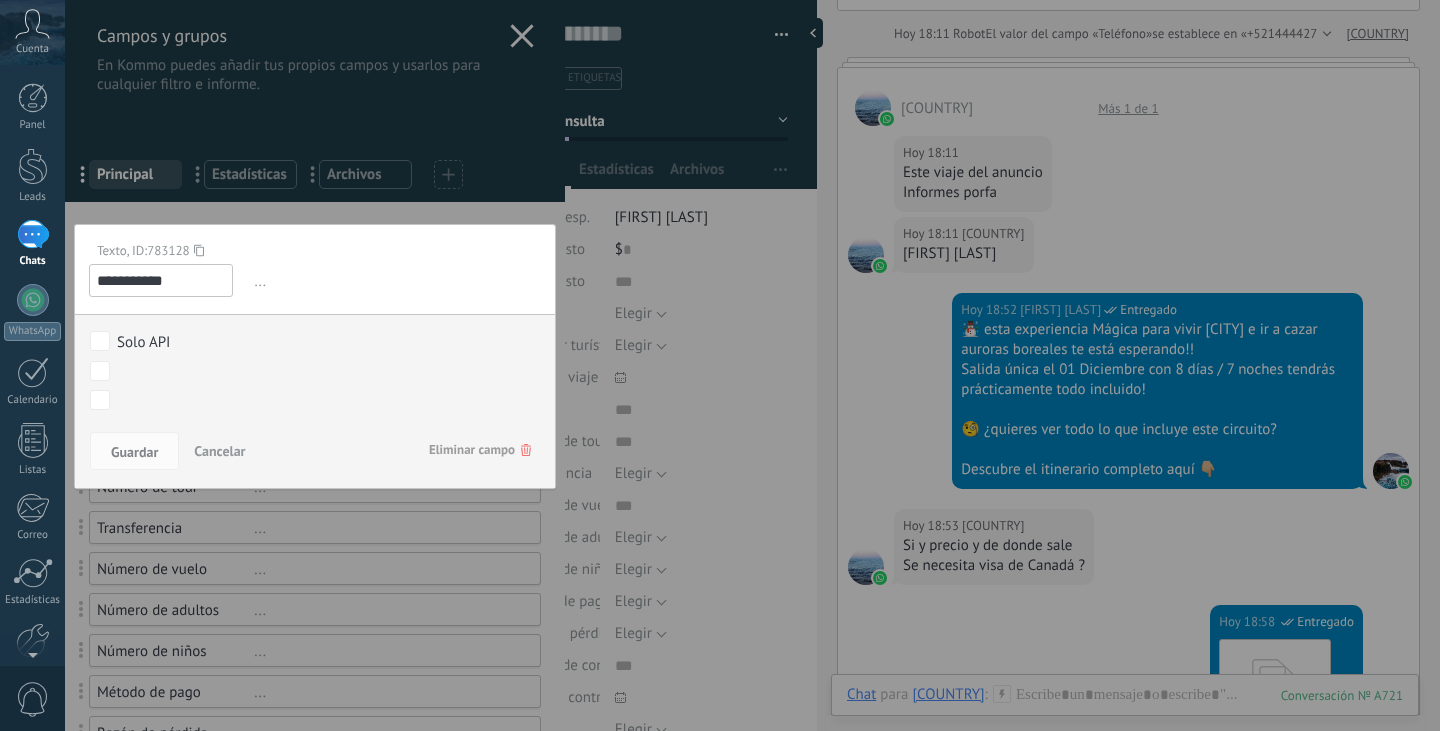 click on "Eliminar campo" at bounding box center [480, 450] 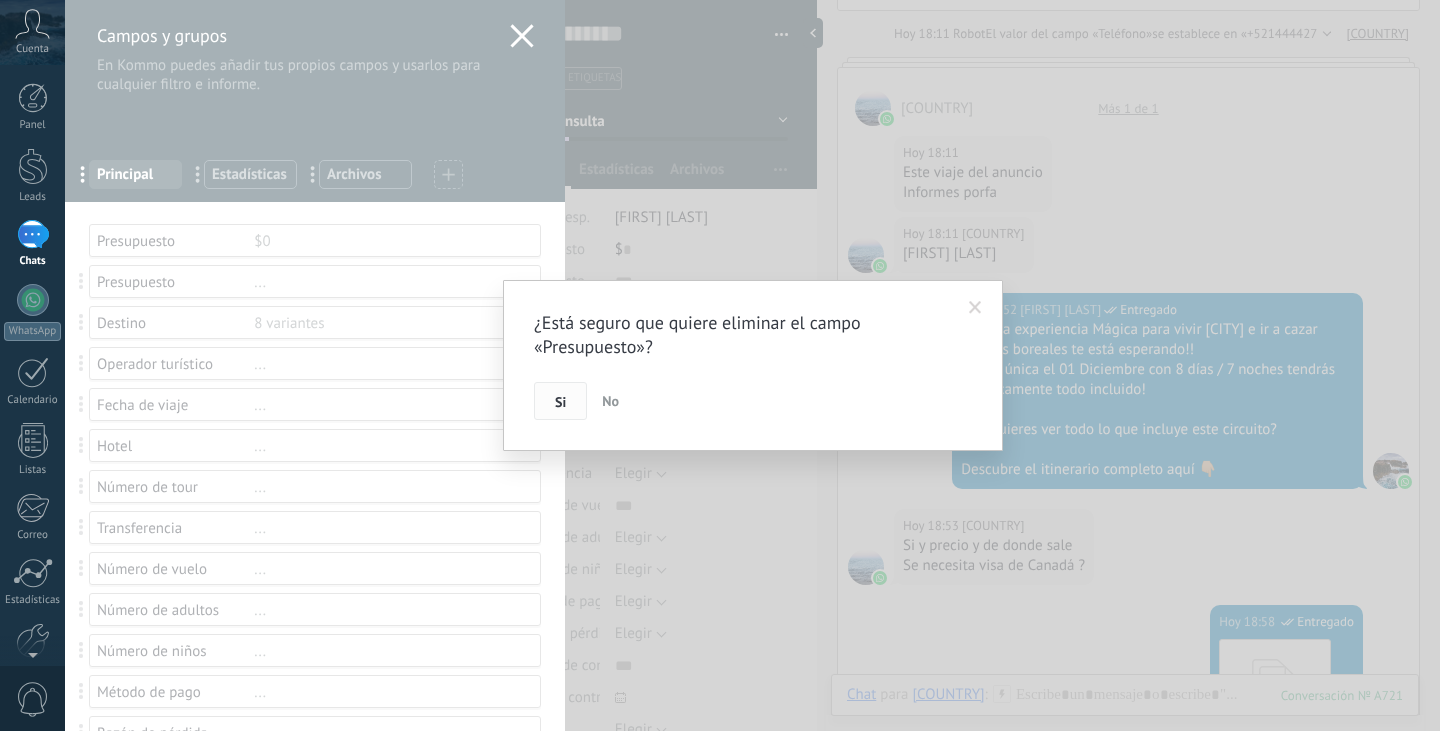click on "Si" at bounding box center [560, 401] 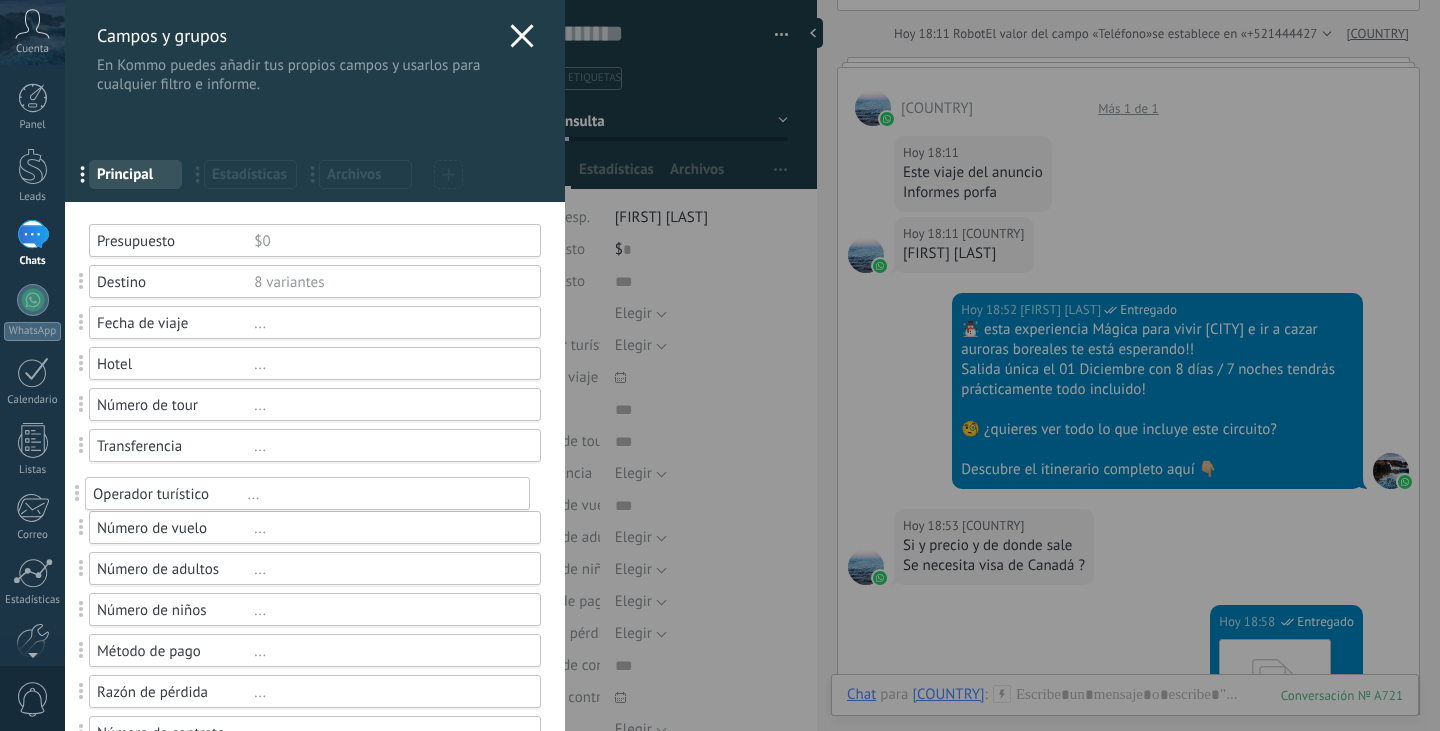 drag, startPoint x: 82, startPoint y: 325, endPoint x: 78, endPoint y: 496, distance: 171.04678 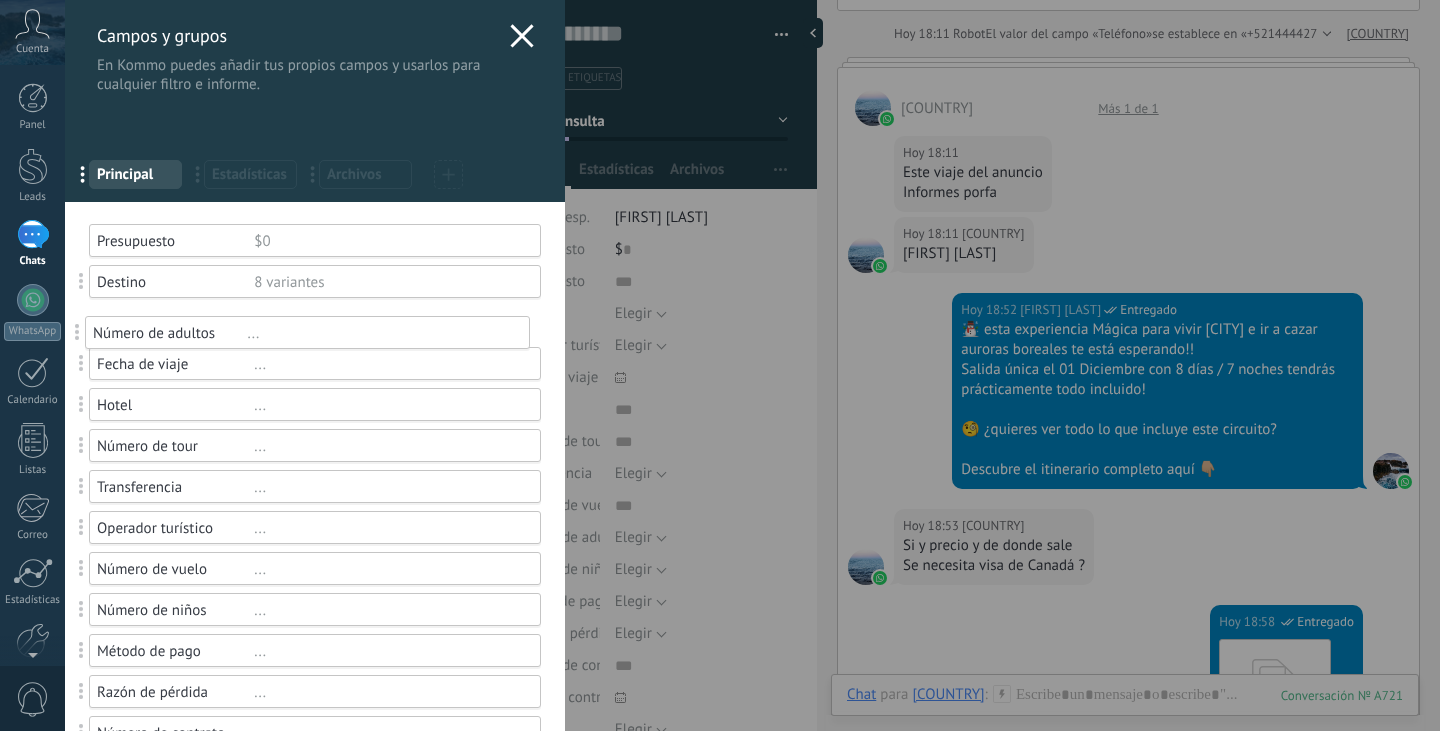 drag, startPoint x: 83, startPoint y: 563, endPoint x: 57, endPoint y: 327, distance: 237.42789 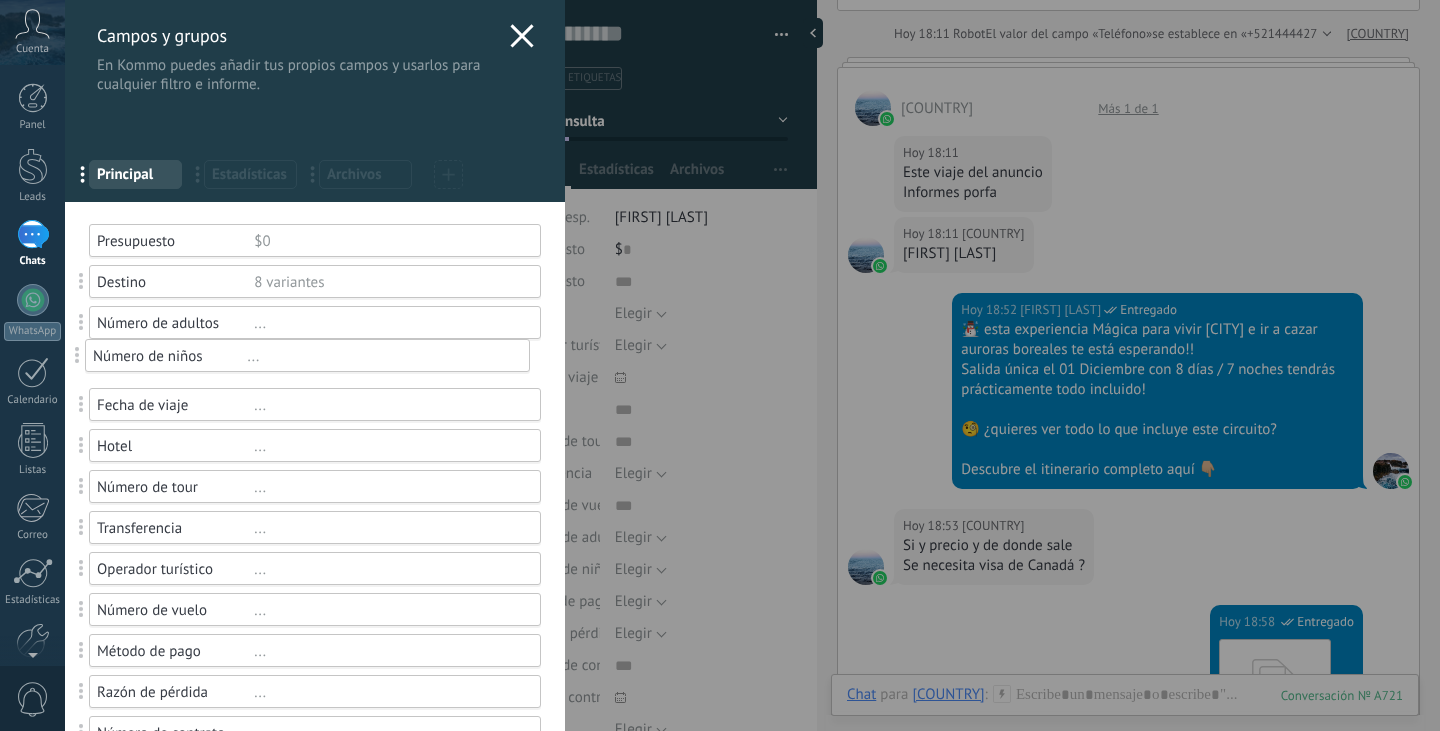 drag, startPoint x: 81, startPoint y: 608, endPoint x: 72, endPoint y: 353, distance: 255.15877 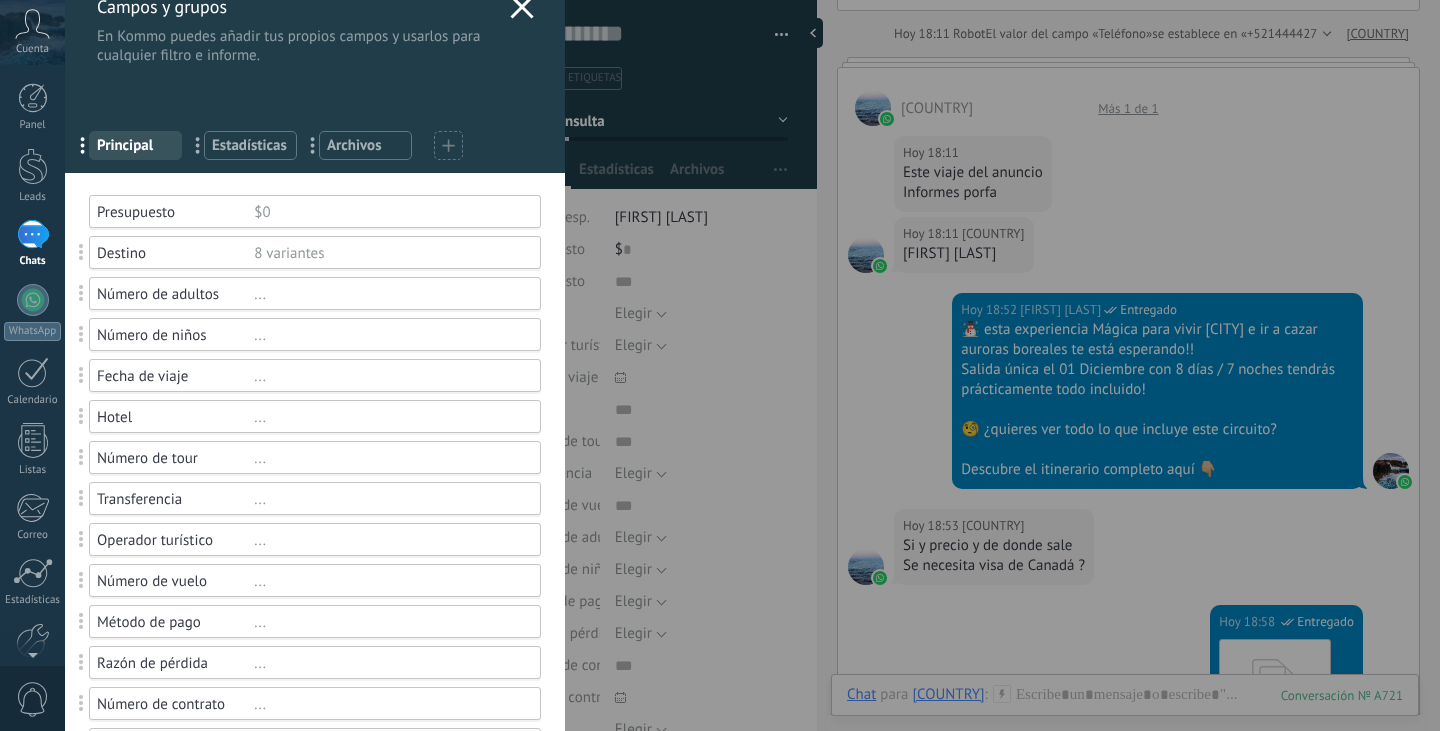 scroll, scrollTop: 0, scrollLeft: 0, axis: both 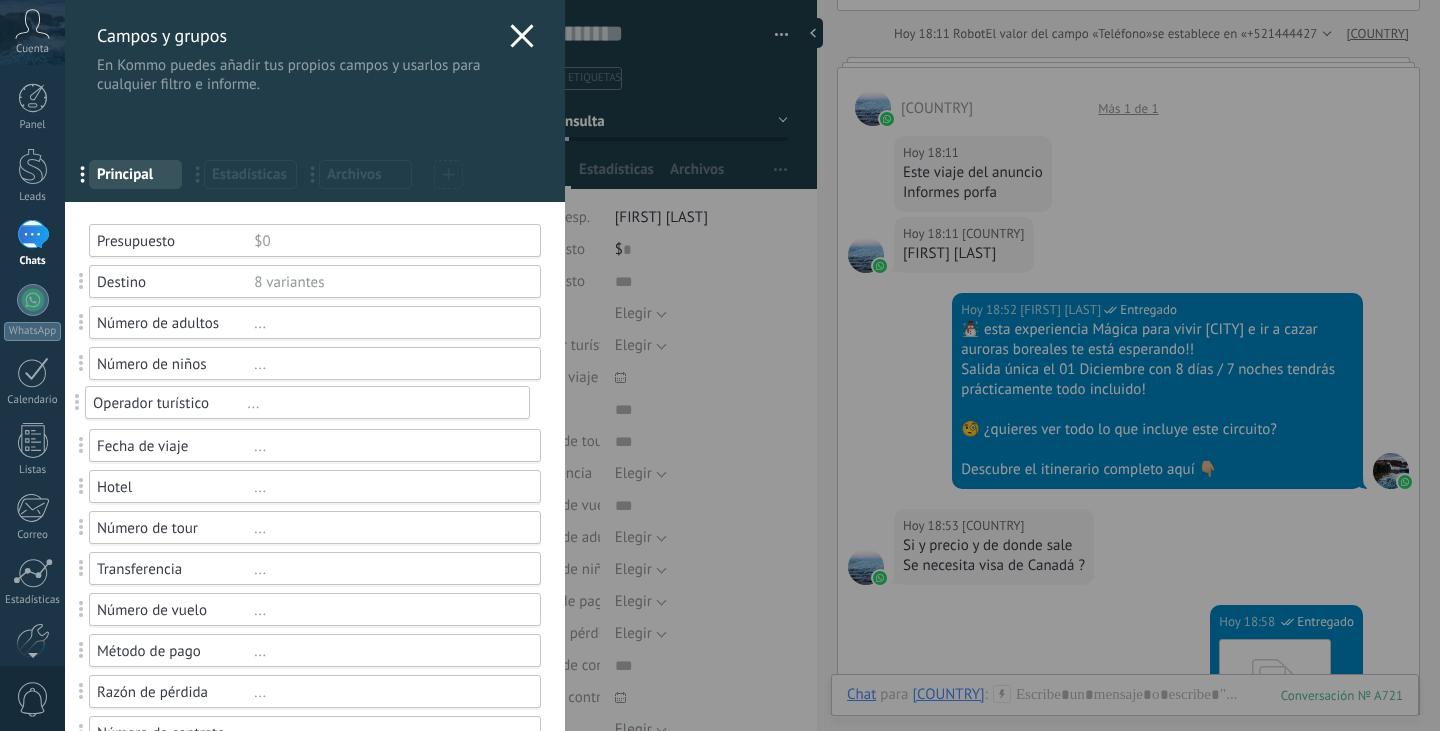 drag, startPoint x: 85, startPoint y: 563, endPoint x: 63, endPoint y: 397, distance: 167.45149 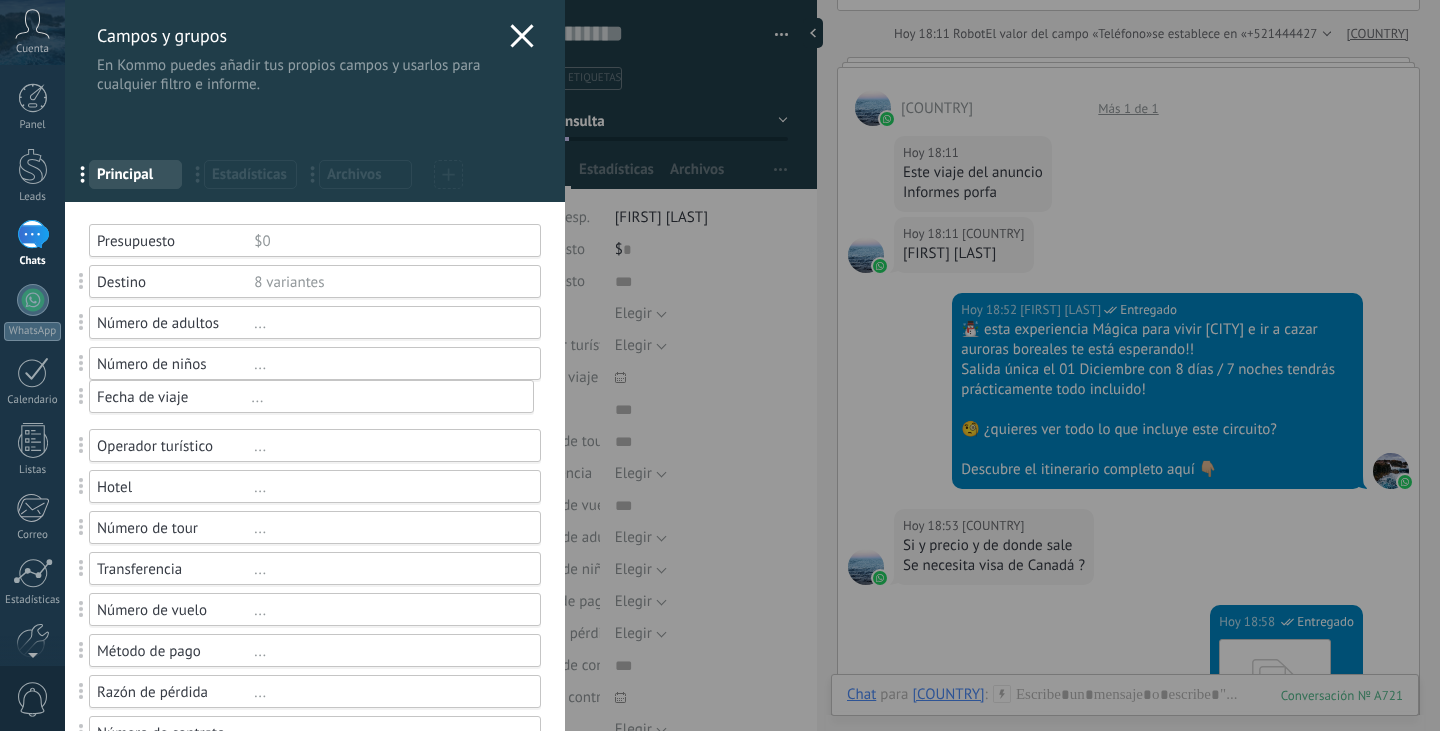 drag, startPoint x: 76, startPoint y: 442, endPoint x: 76, endPoint y: 393, distance: 49 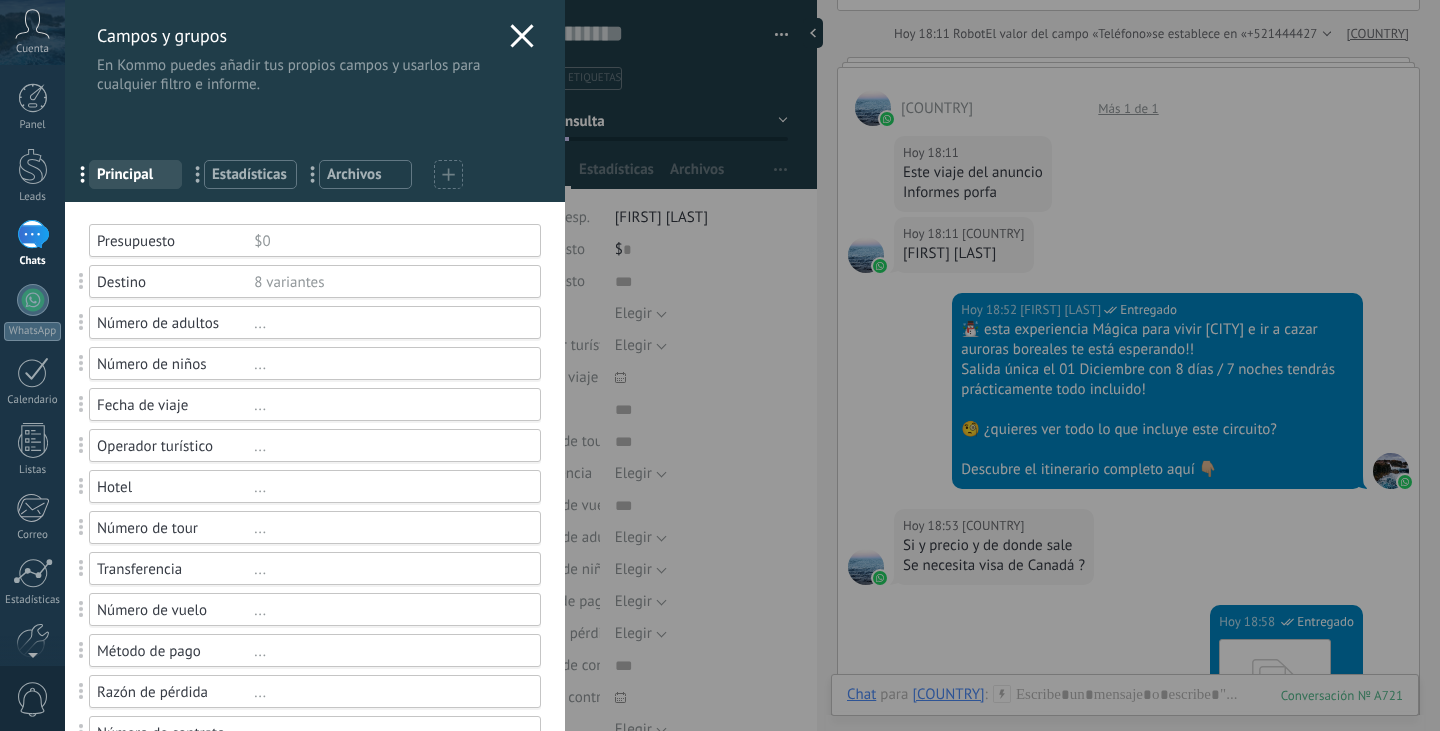 click on "Hotel" at bounding box center [175, 487] 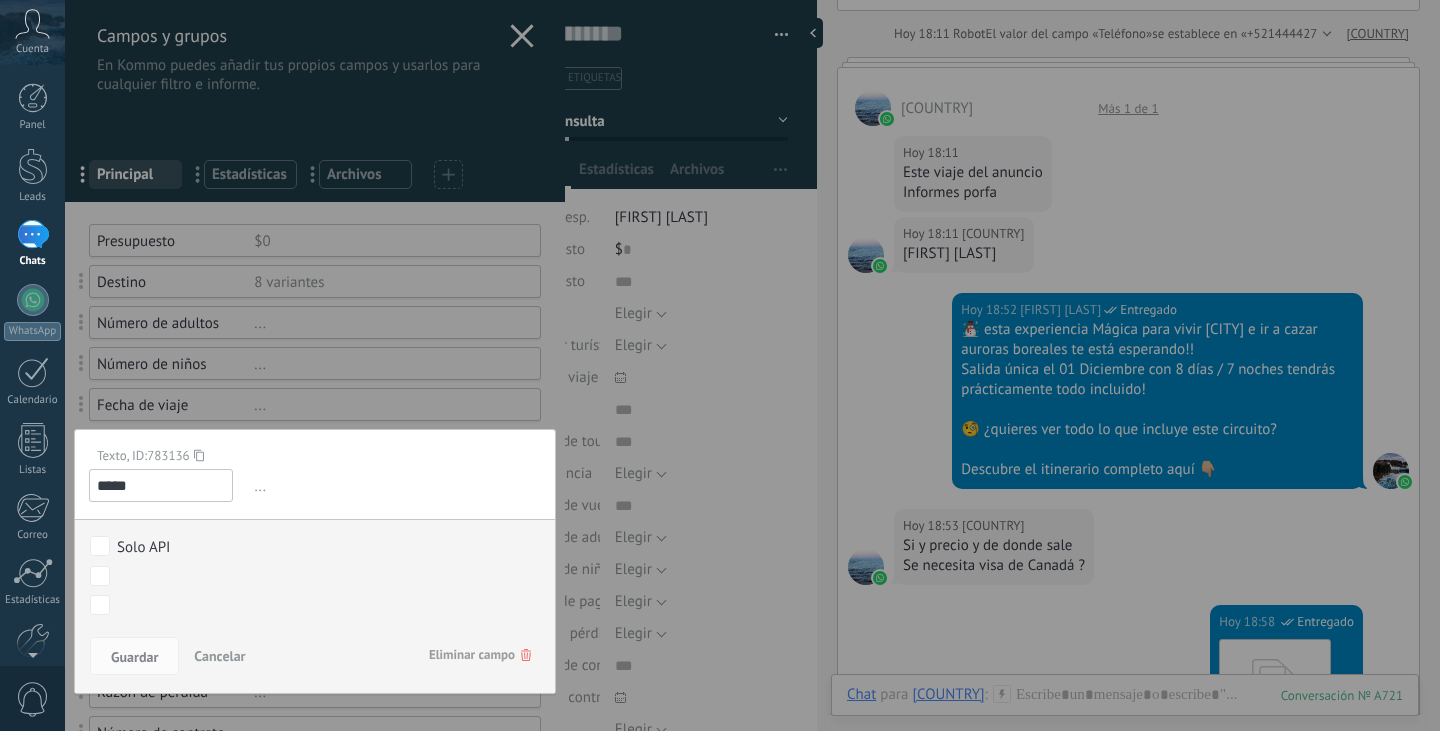click on "Eliminar campo" at bounding box center (480, 655) 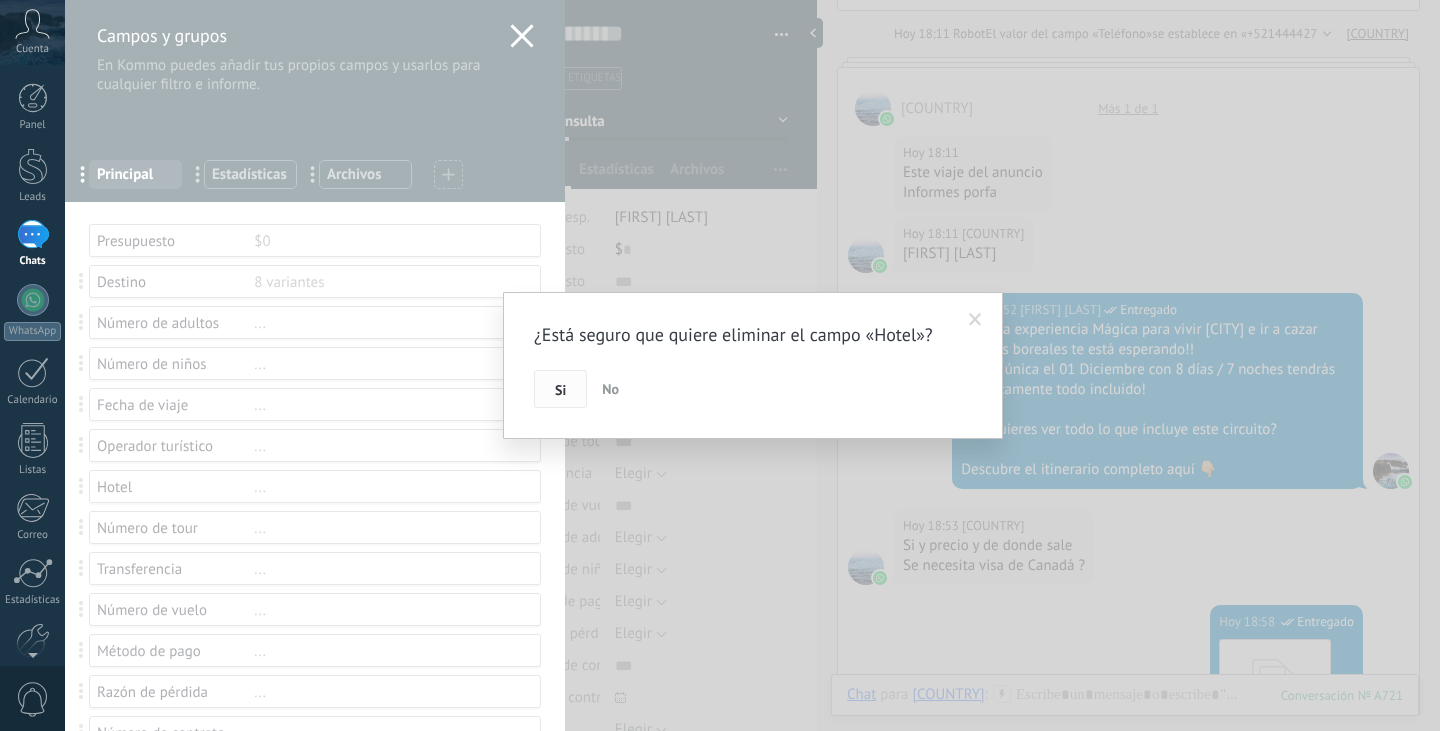 click on "Si" at bounding box center [560, 389] 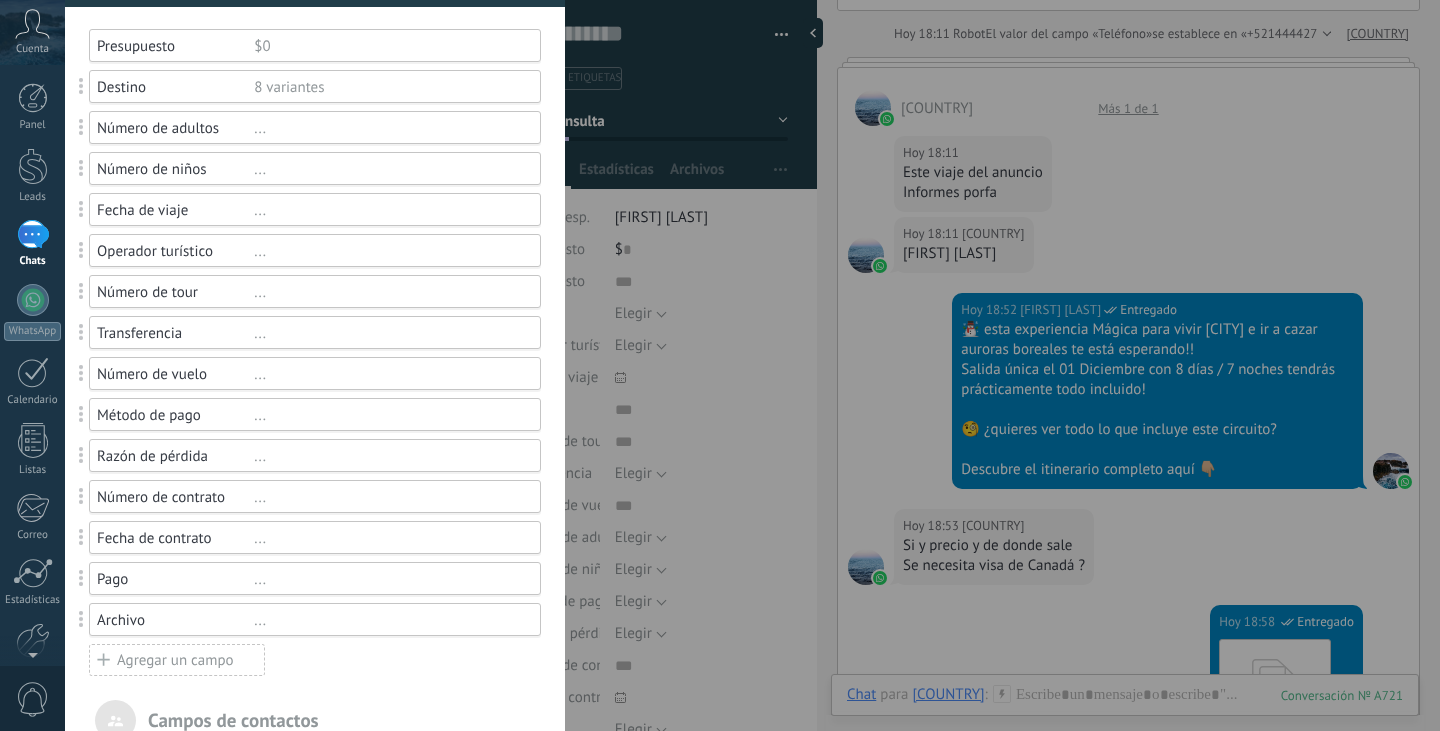 scroll, scrollTop: 200, scrollLeft: 0, axis: vertical 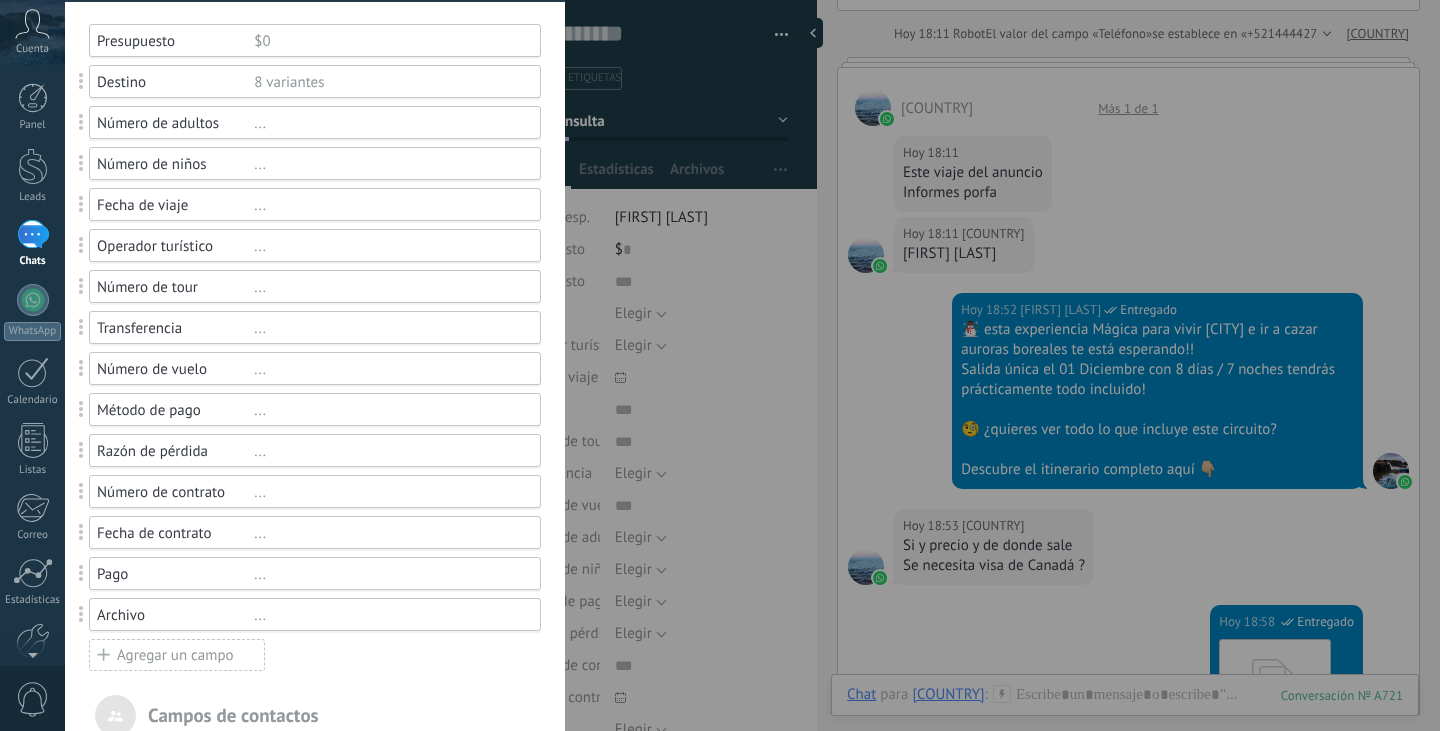 click on "Archivo" at bounding box center [175, 615] 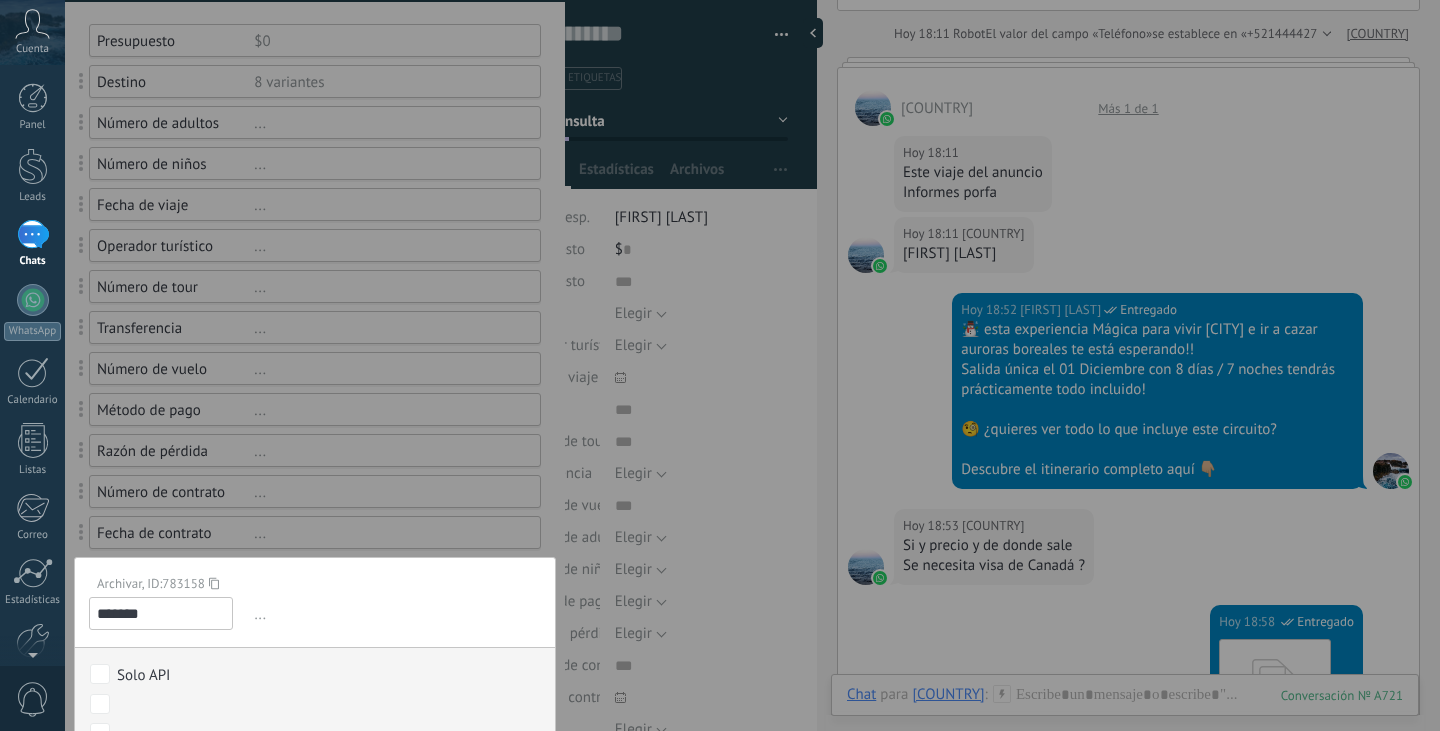 click at bounding box center (315, 542) 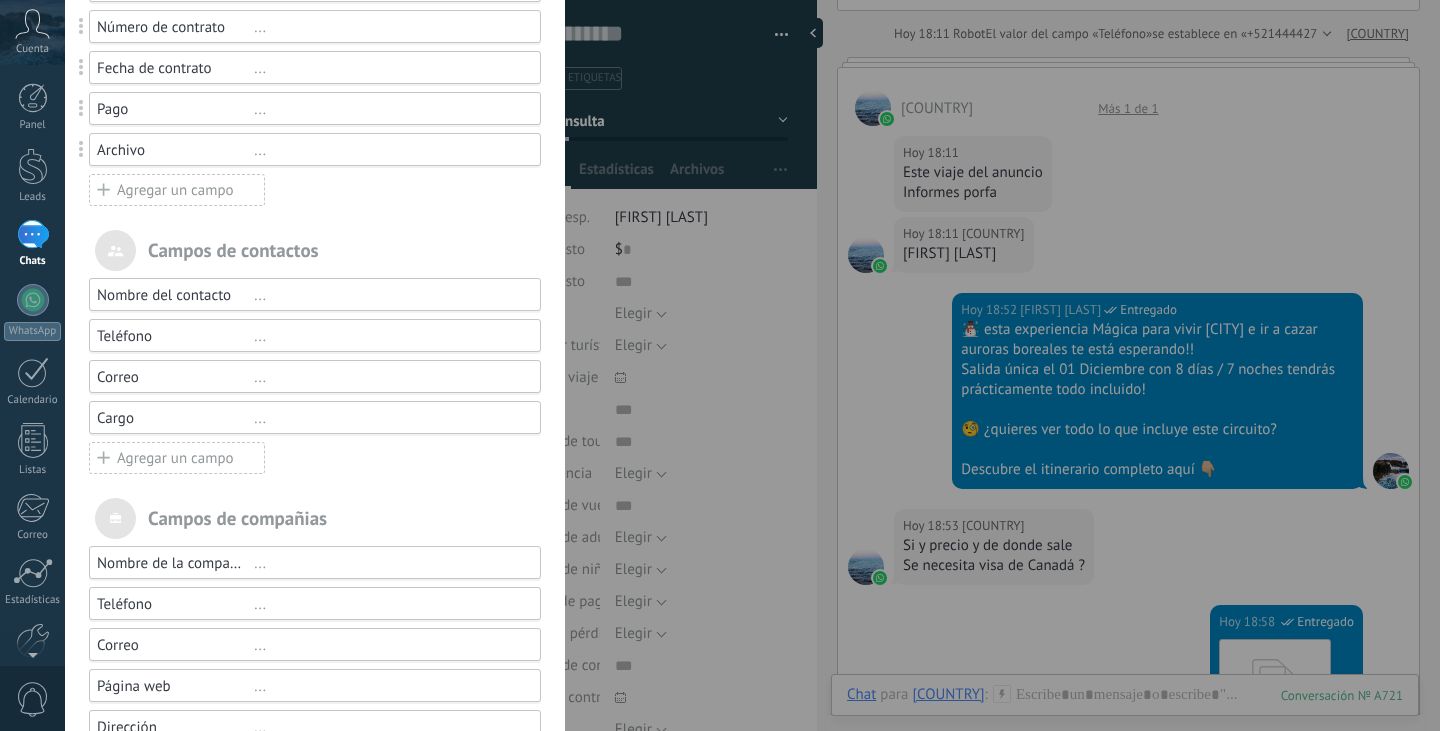 scroll, scrollTop: 700, scrollLeft: 0, axis: vertical 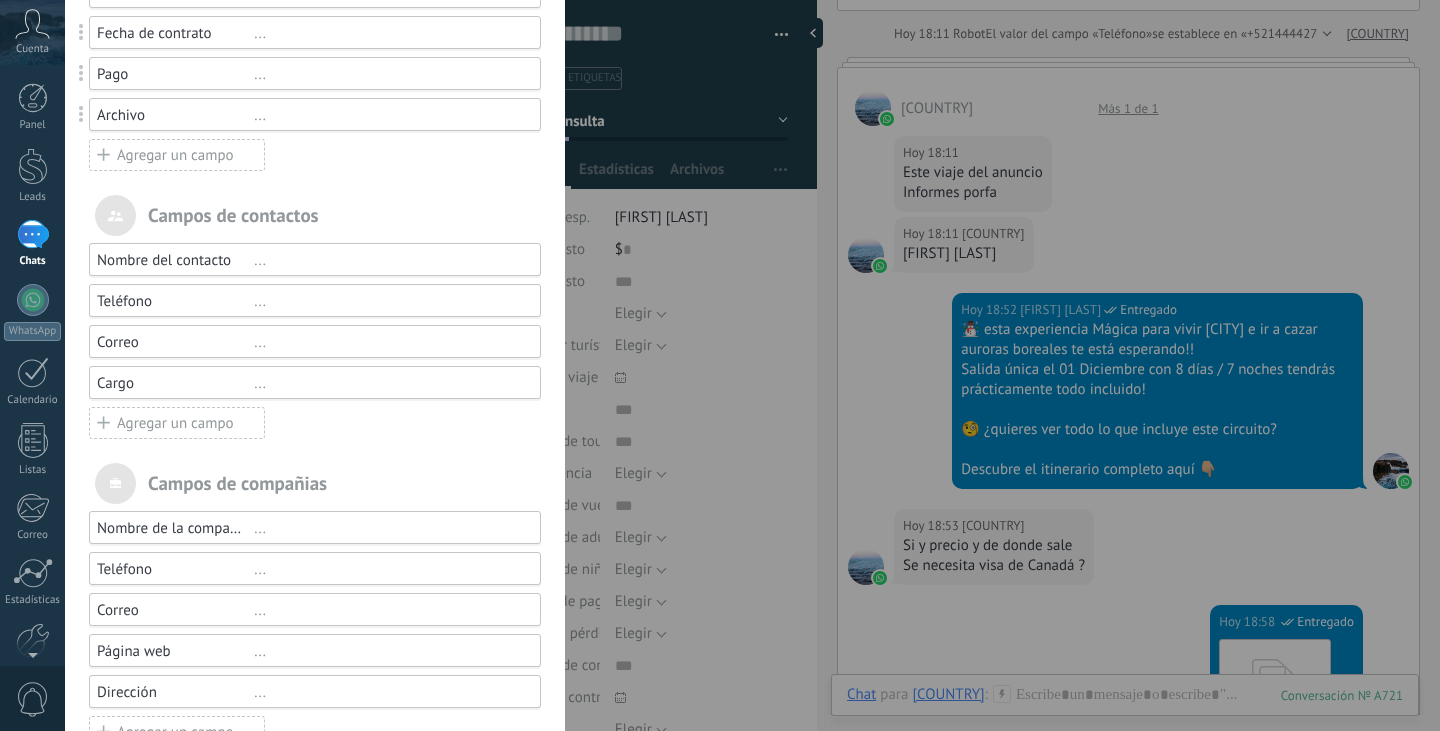 click on "Cargo" at bounding box center [175, 383] 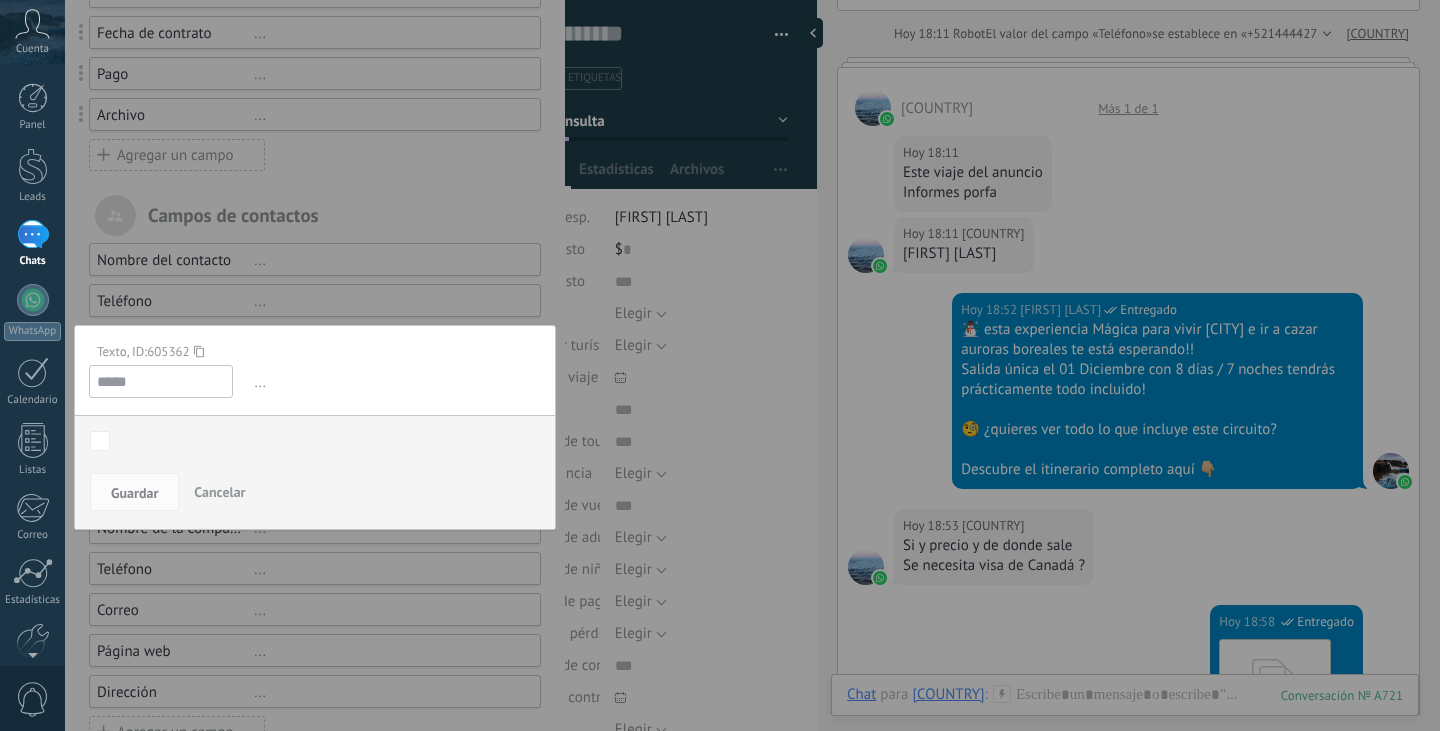 click at bounding box center (315, 42) 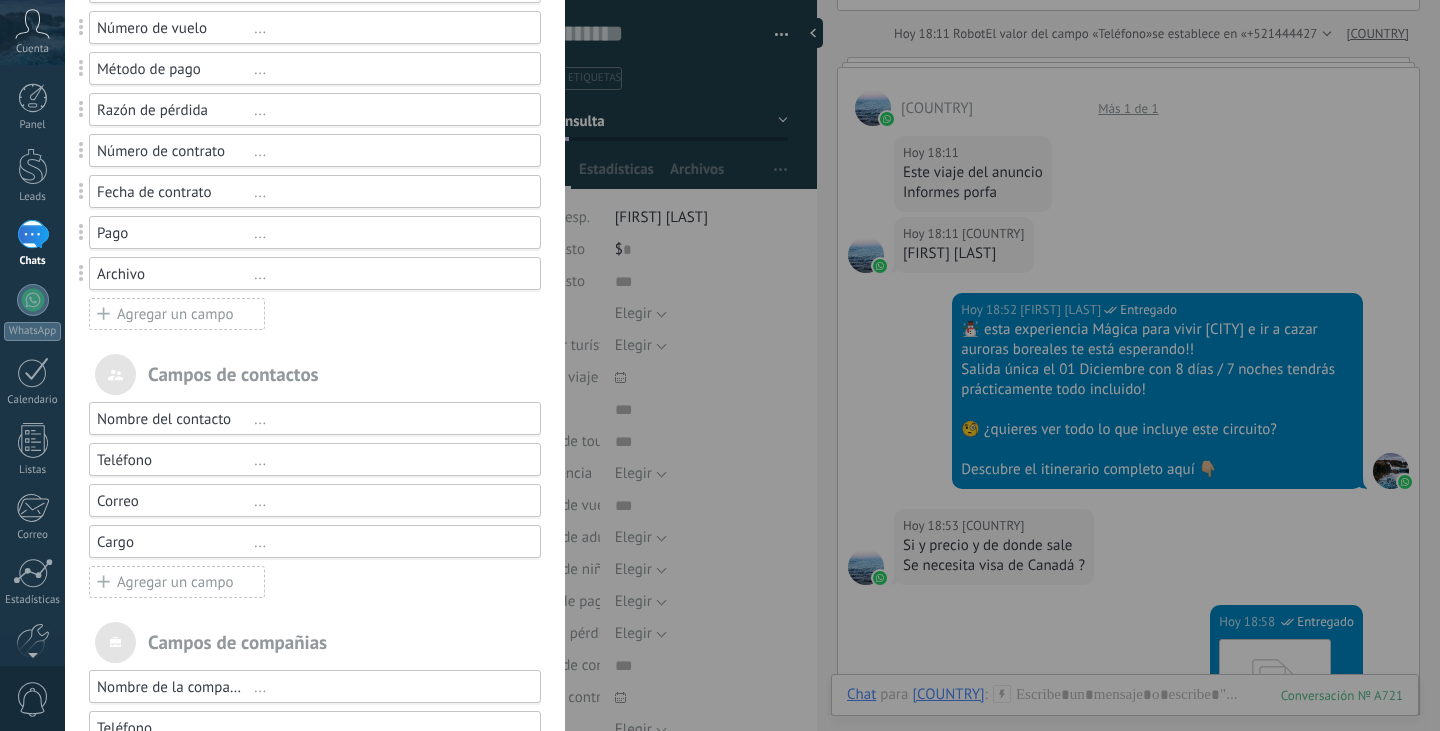 scroll, scrollTop: 0, scrollLeft: 0, axis: both 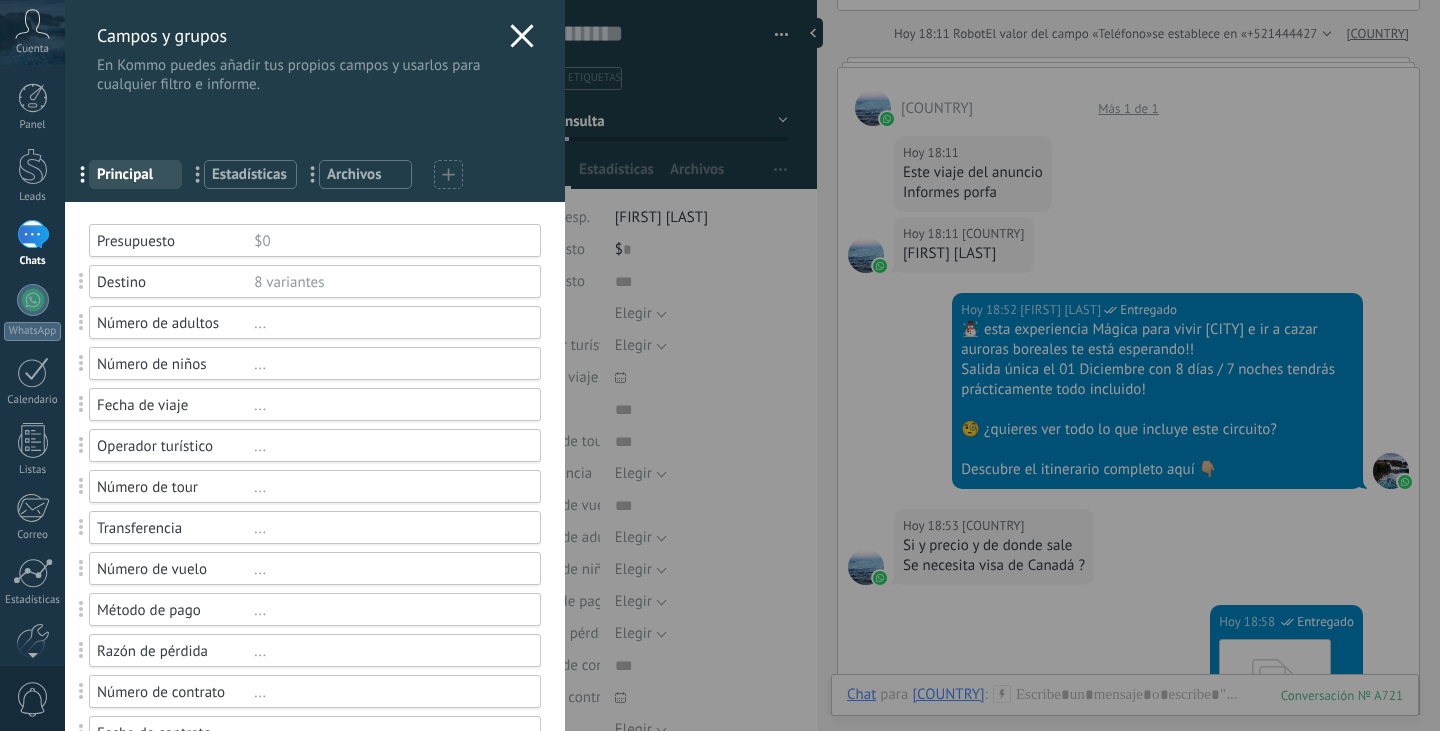 click 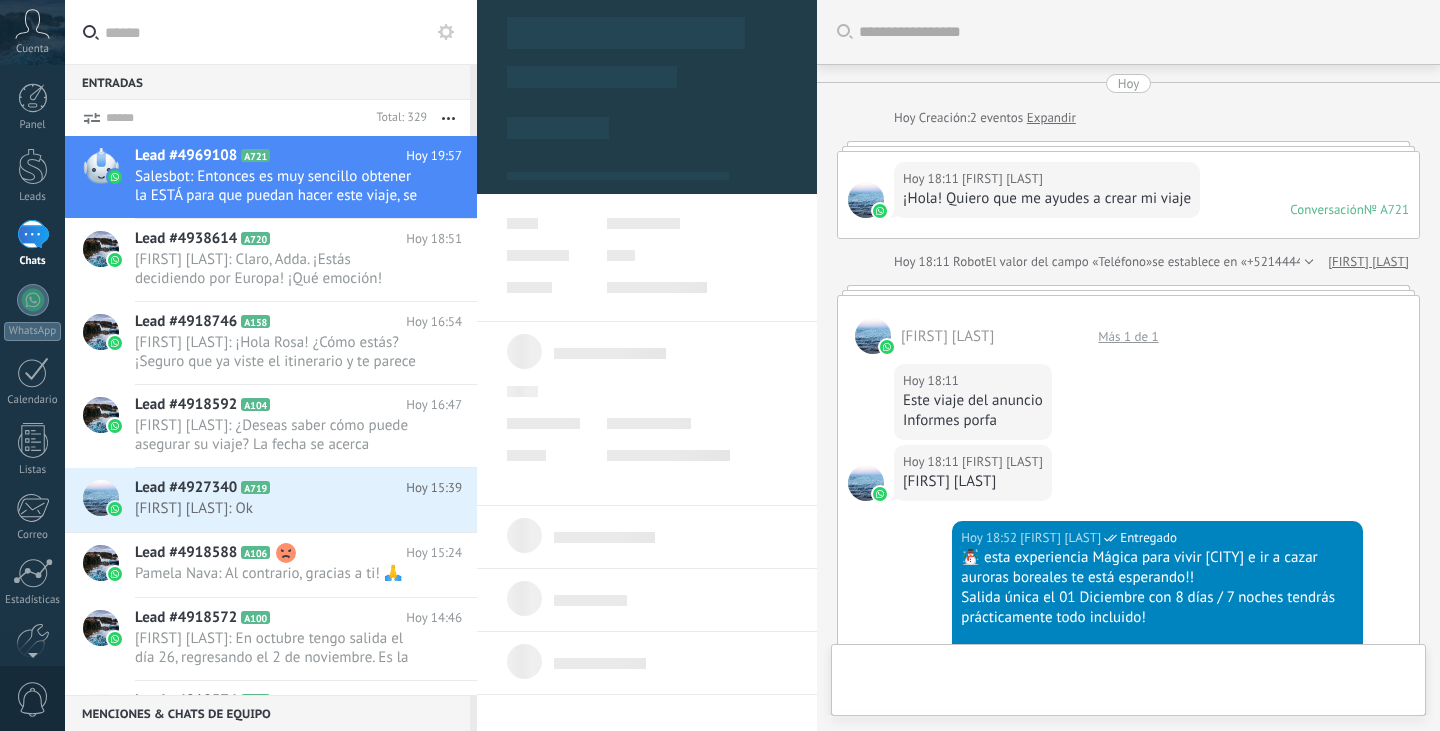 type on "**********" 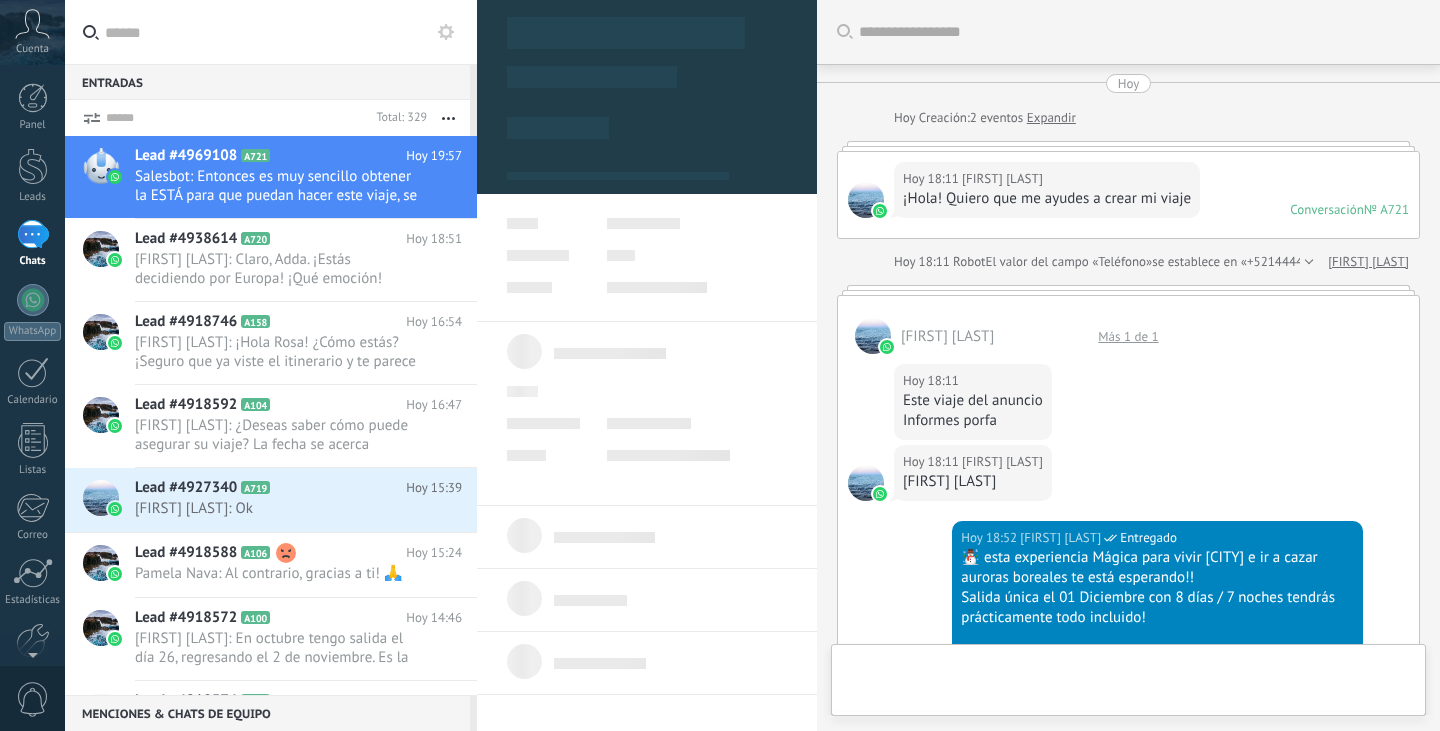 scroll, scrollTop: 30, scrollLeft: 0, axis: vertical 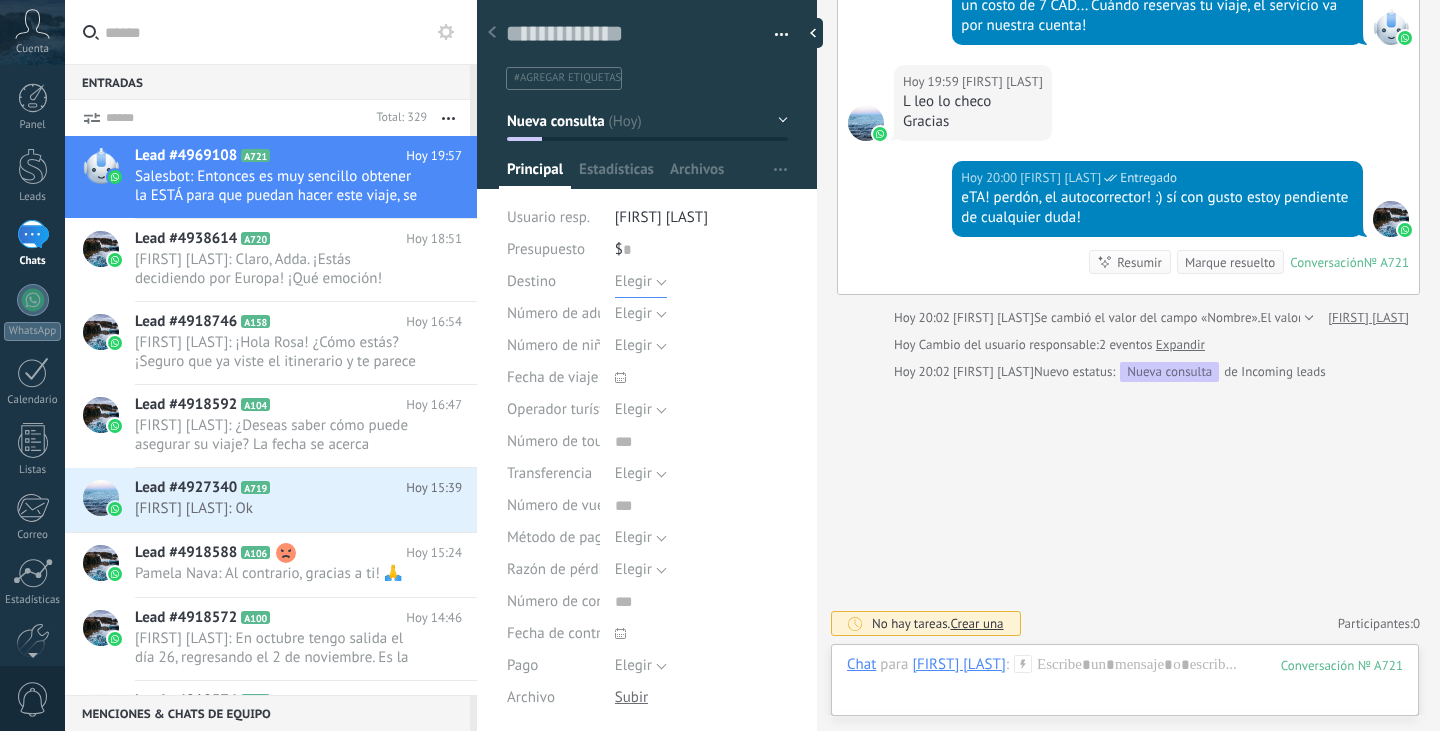 click on "Elegir" at bounding box center [641, 282] 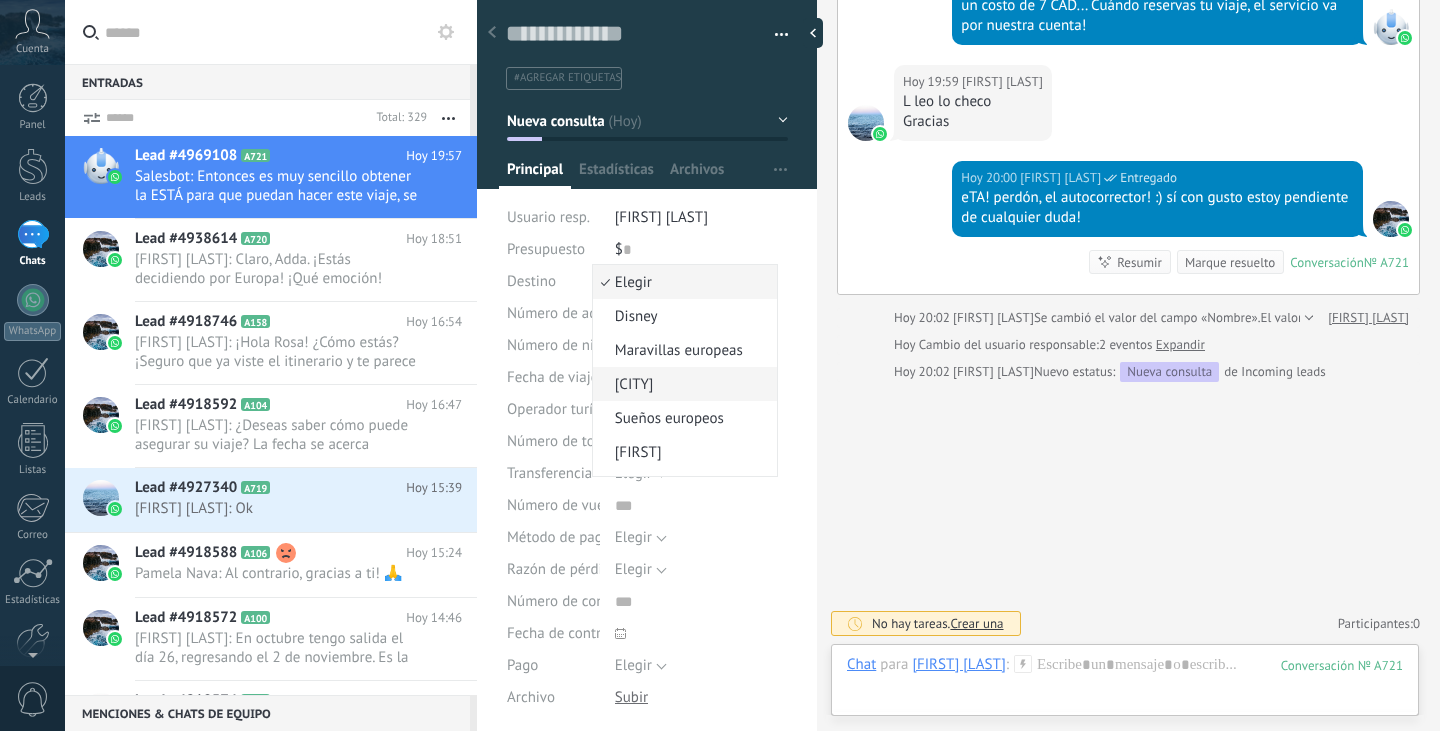 click on "[CITY]" at bounding box center (685, 384) 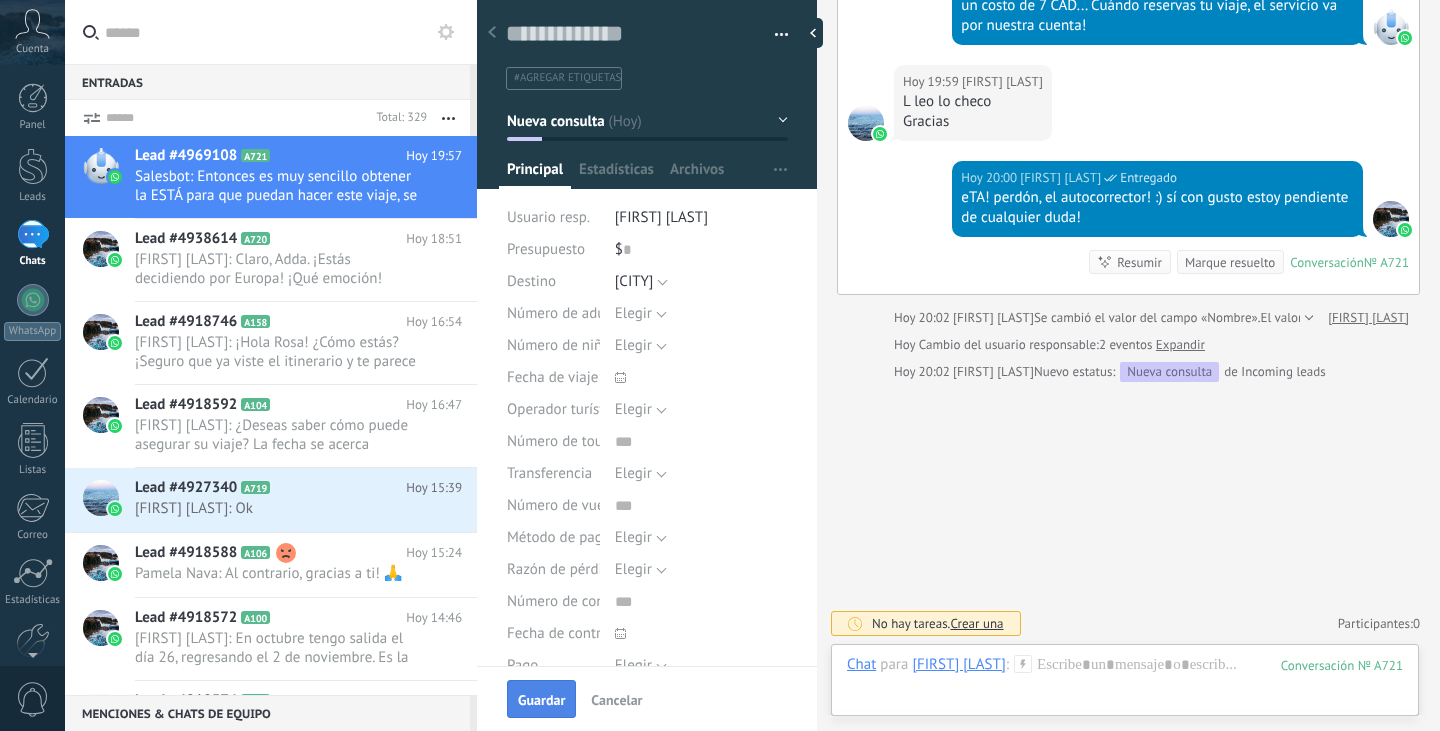 click on "Guardar" at bounding box center [541, 700] 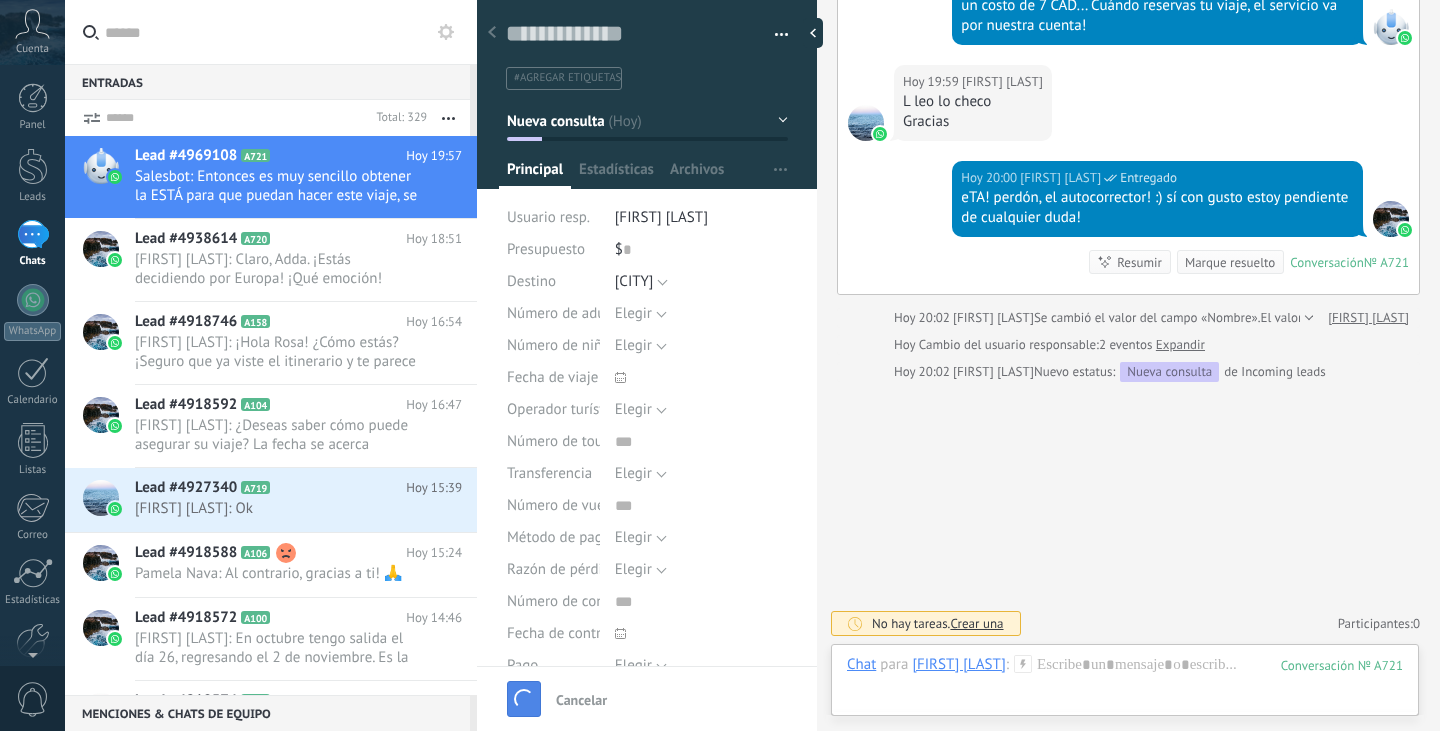scroll, scrollTop: 1269, scrollLeft: 0, axis: vertical 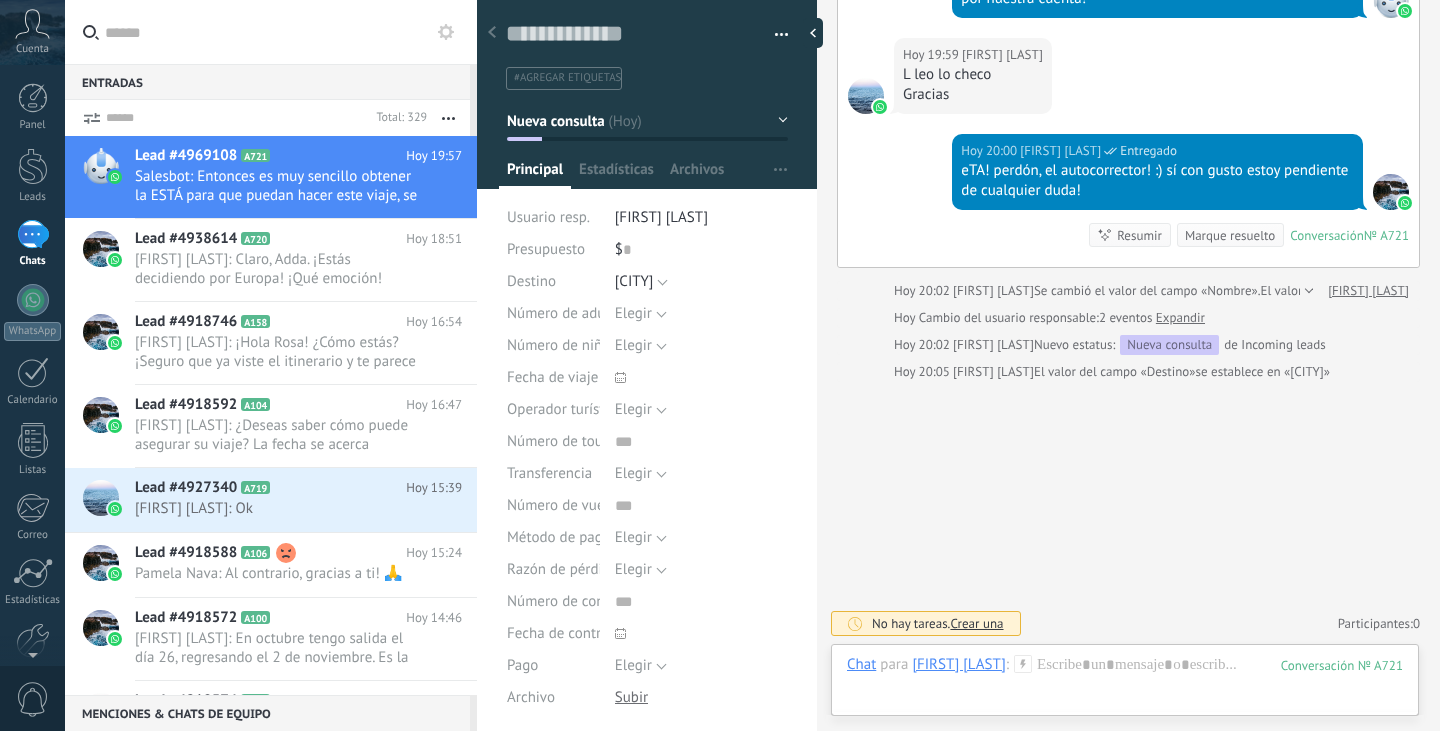 click at bounding box center (271, 32) 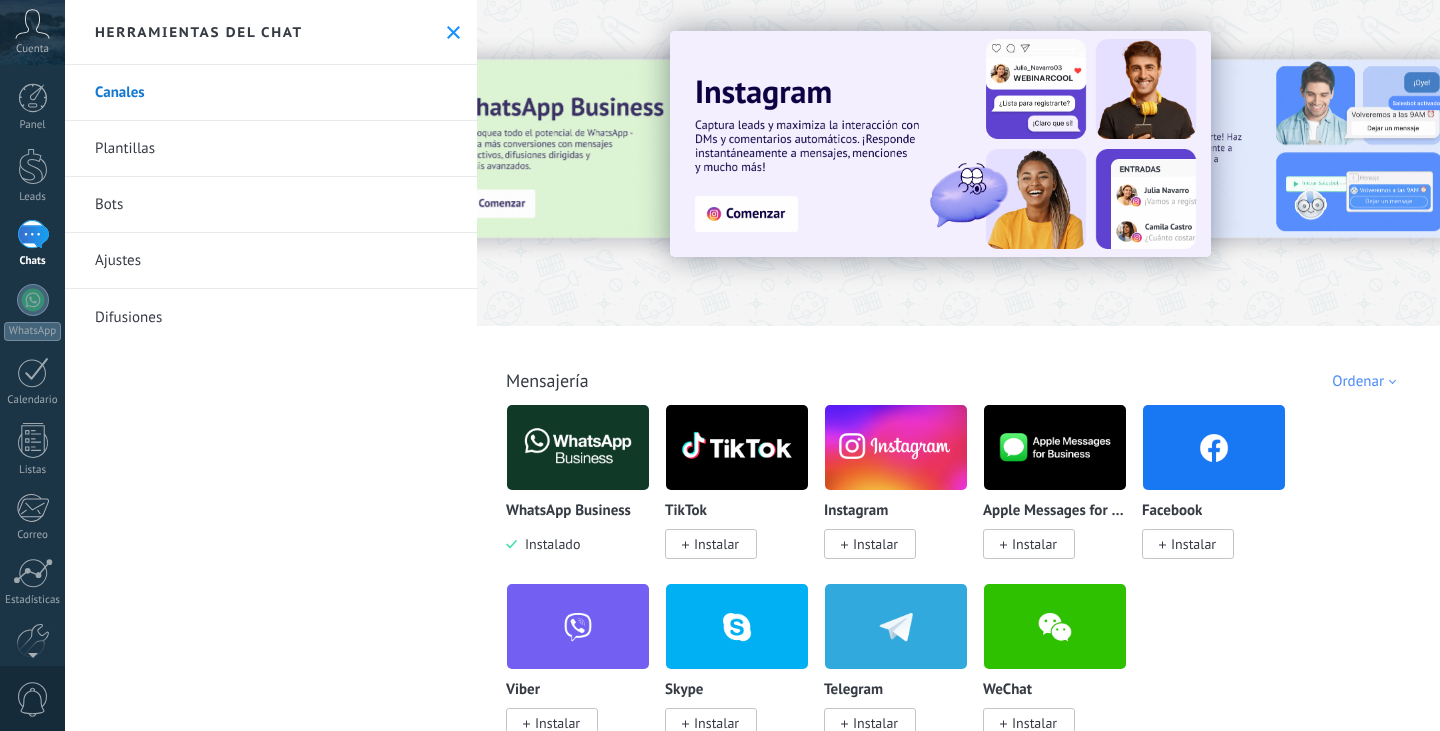 click on "Ajustes" at bounding box center (271, 261) 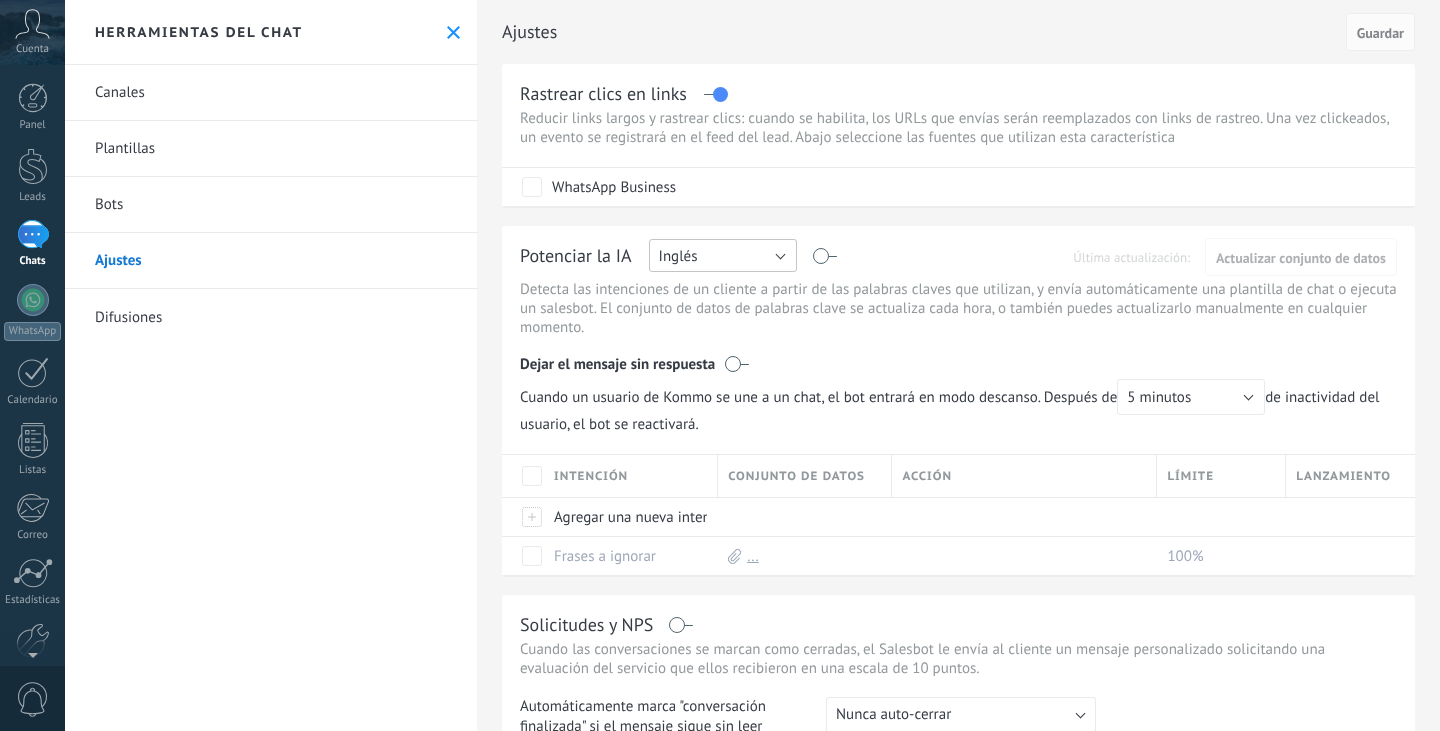click on "Inglés" at bounding box center [723, 255] 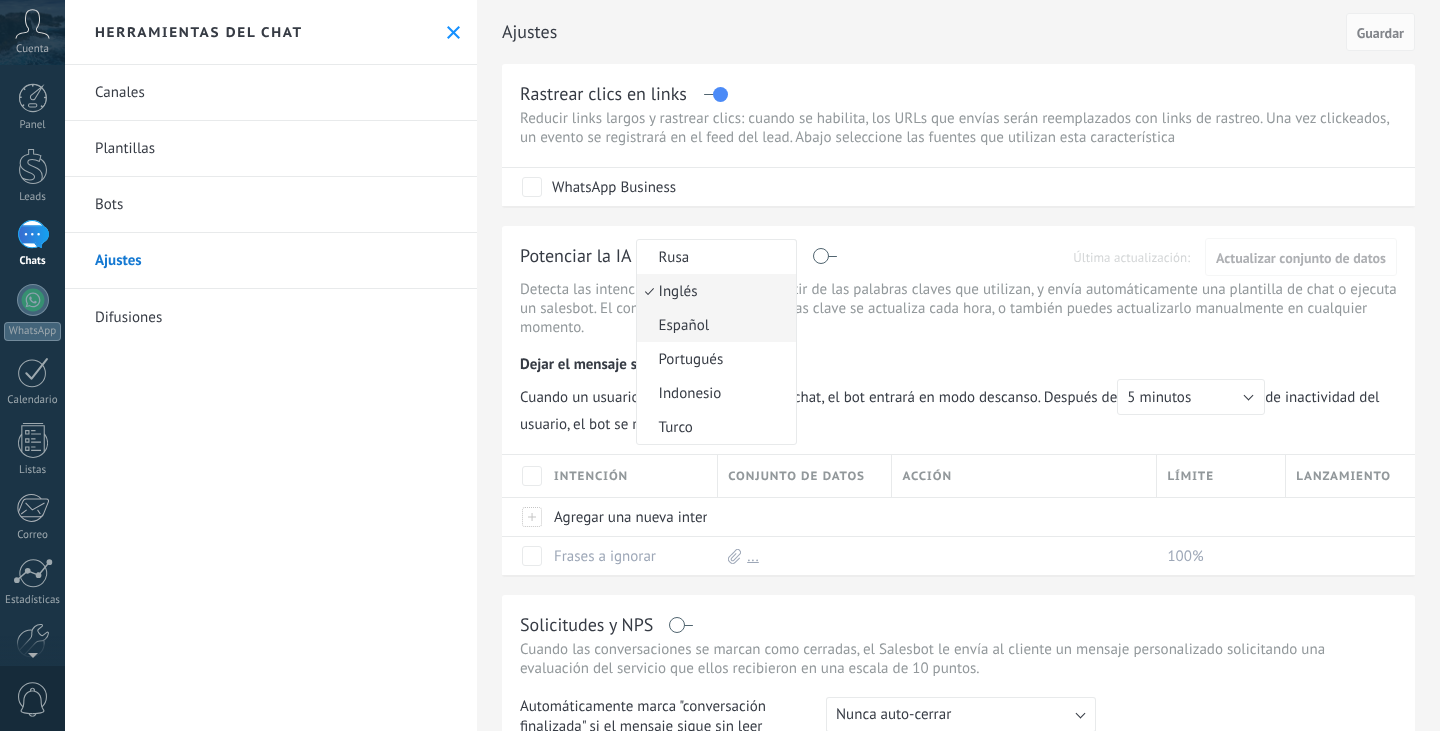 click on "Español" at bounding box center (713, 325) 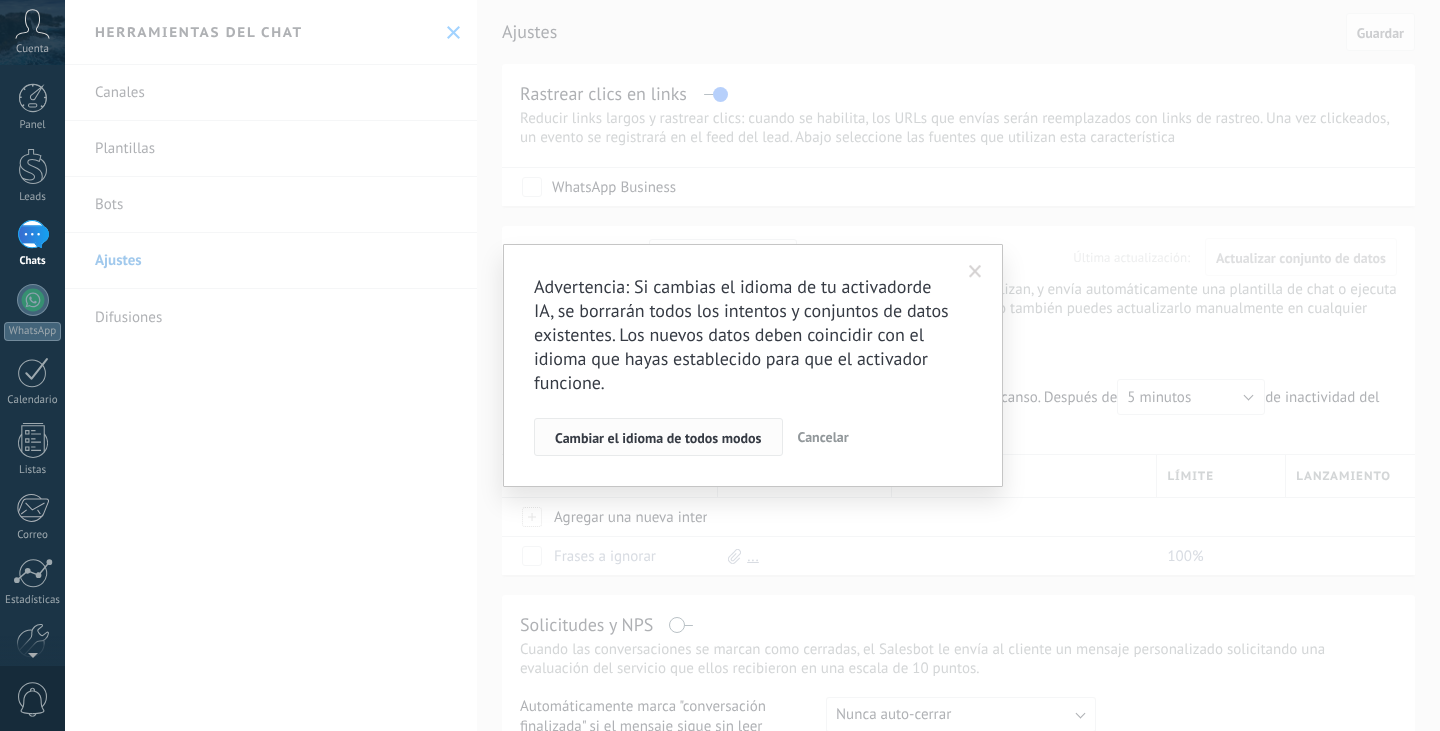 click on "Cambiar el idioma de todos modos" at bounding box center (658, 438) 